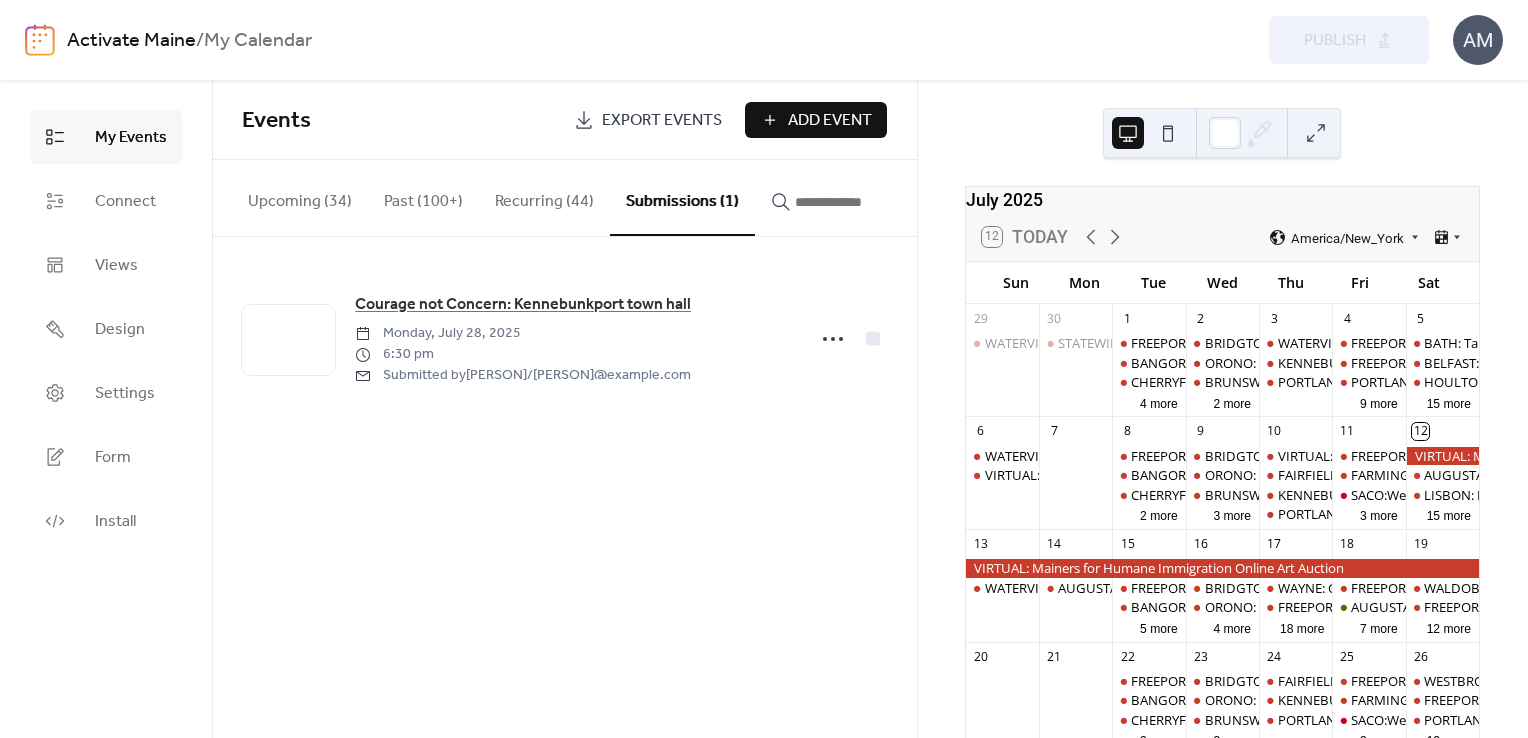 scroll, scrollTop: 0, scrollLeft: 0, axis: both 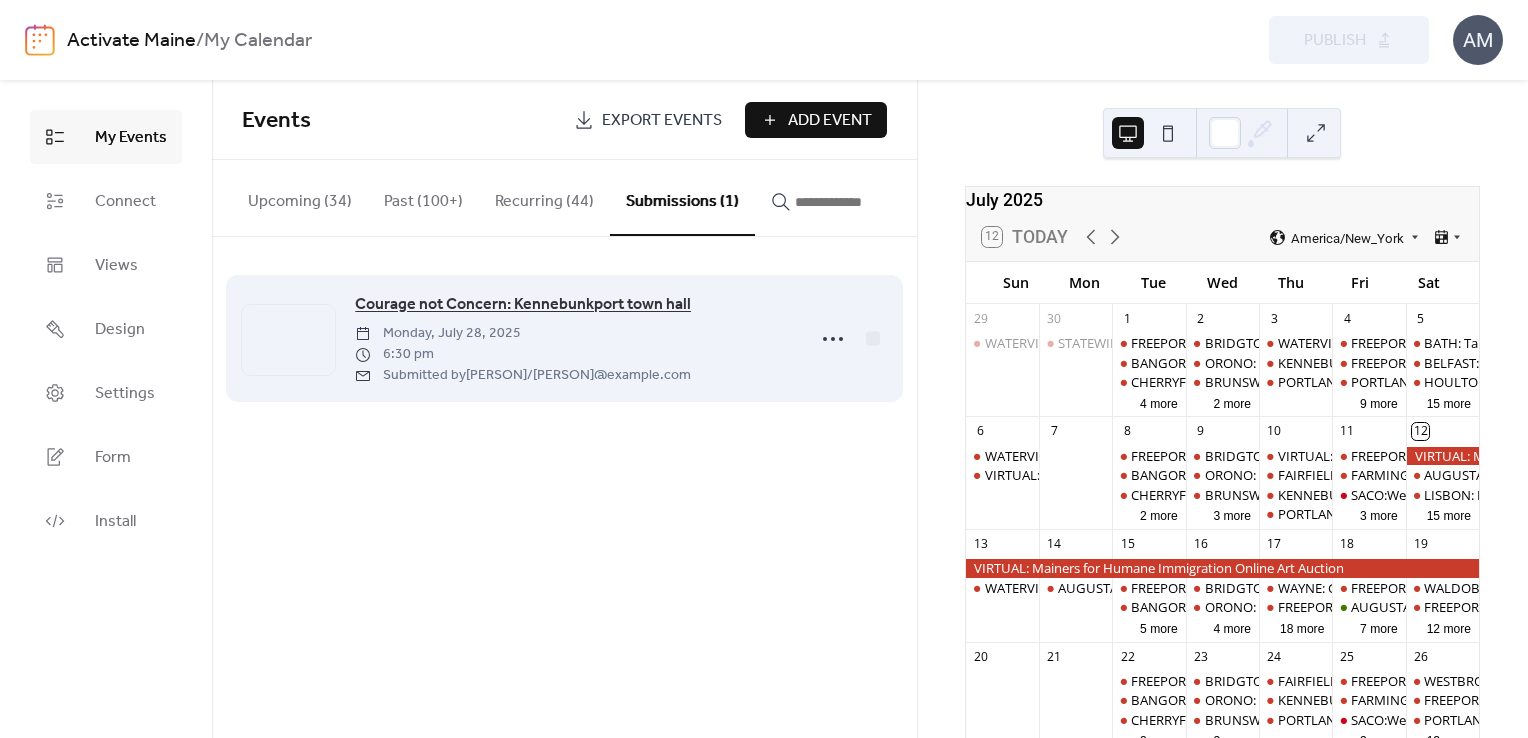 click on "Courage not Concern: Kennebunkport town hall" at bounding box center [523, 305] 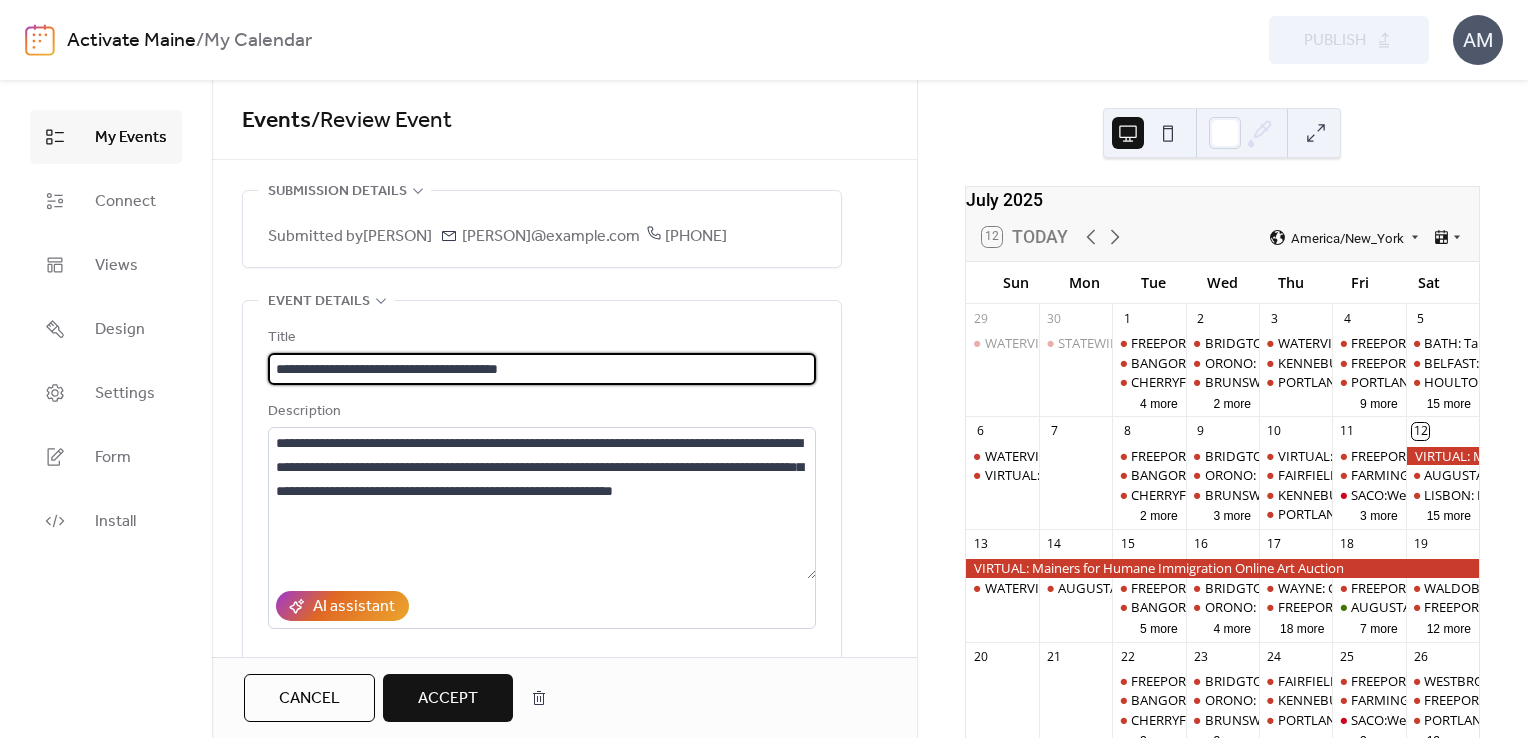 click on "**********" at bounding box center (542, 369) 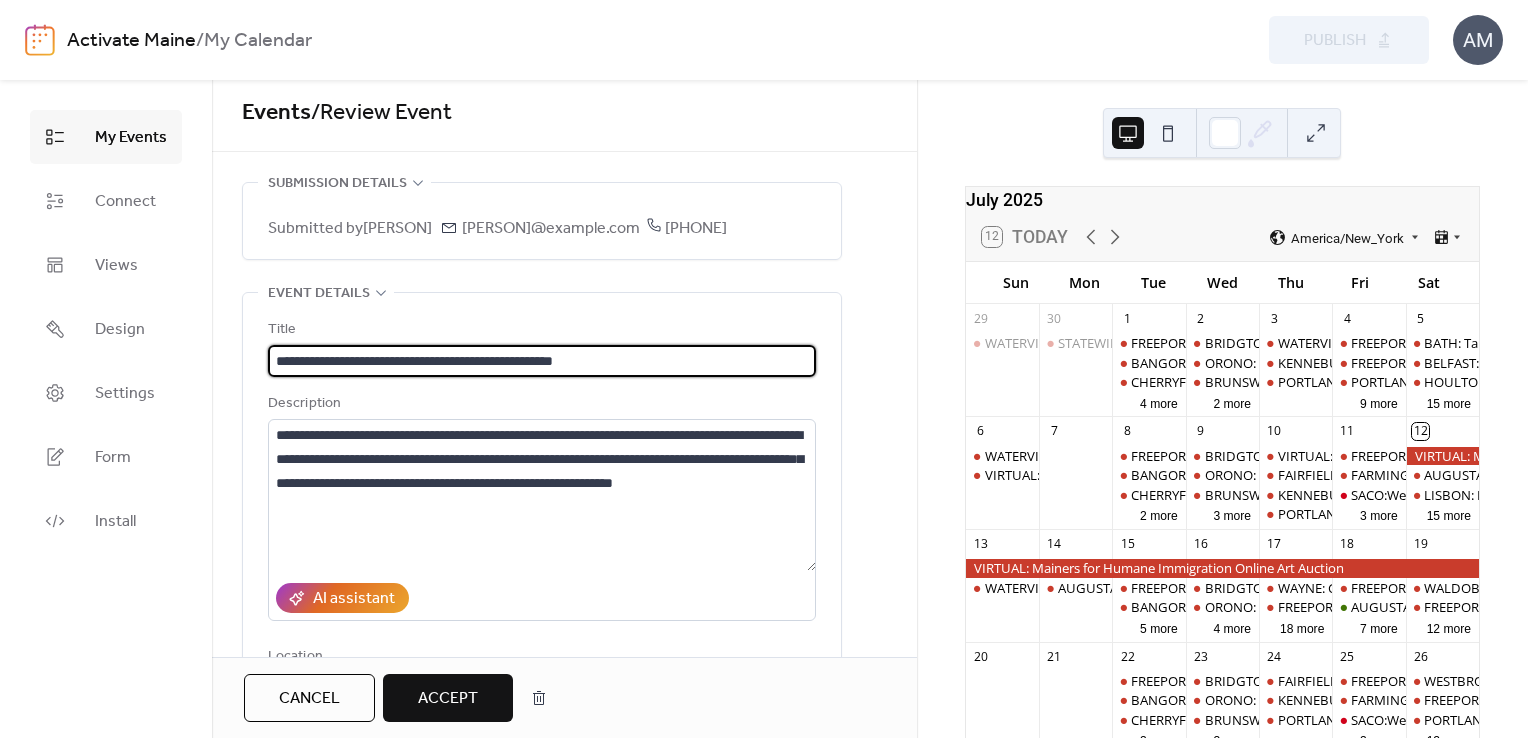 scroll, scrollTop: 4, scrollLeft: 0, axis: vertical 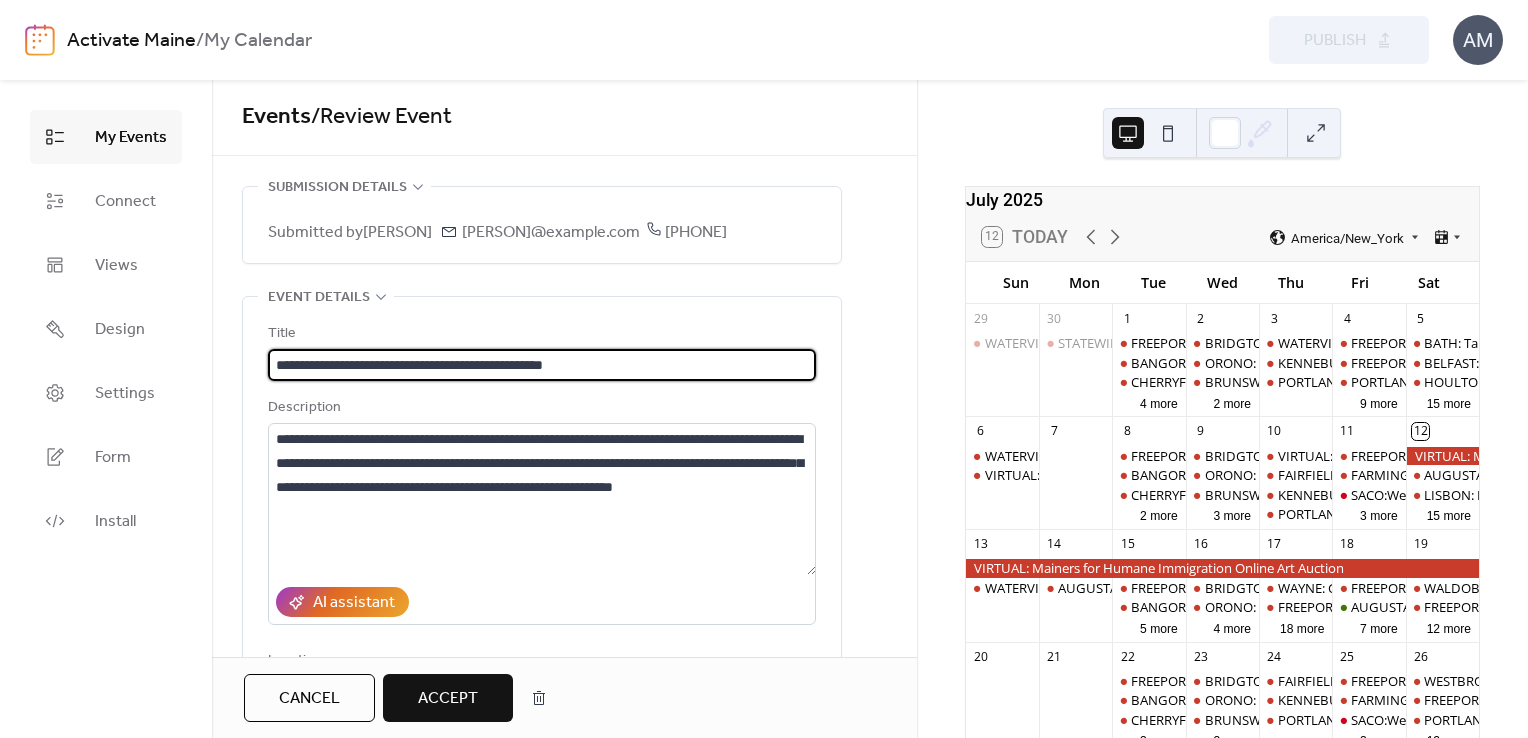 click on "July 2025 12 Today America/New_York Sun Mon Tue Wed Thu Fri Sat 29 WATERVILLE: Stand up to Preserve and Restore our Country 30 STATEWIDE: Vigils at Susan Collins’ offices 1 FREEPORT: VISIBILITY FREEPORT FUND CARE, NOT BILLIONAIRES! BANGOR: Weekly peaceful protest CHERRYFIELD: On the Bridge-Protest 4 more 2 BRIDGTON: Peaceful Solidarity Protest ORONO: Madam Defarge Knitters--Knitting the community together for the  common good BRUNSWICK: Cosplay Protest: Stop Fascism Now! 2 more 3 WATERVILLE: When in the Course of Human Events...: Resisting Tyranny is as American as Apple Pie! KENNEBUNK: Stand Out PORTLAND: Stand For—Vigil for Justice & the Constitution 4 FREEPORT: Rush Hour Brigade AM/PM FREEPORT: 4th of July Independence Day Parade: The Spirit of '76 PORTLAND: Indivisible South Portland 9 more 5 BATH: Tabling at the Bath Farmers Market BELFAST: Non-Violent Direct Action Training HOULTON: Elbows Up! rally 15 more 6 WATERVILLE: Stand up to Preserve and Restore our Country VIRTUAL: Activism Forum 7 8 2 more" at bounding box center [1222, 409] 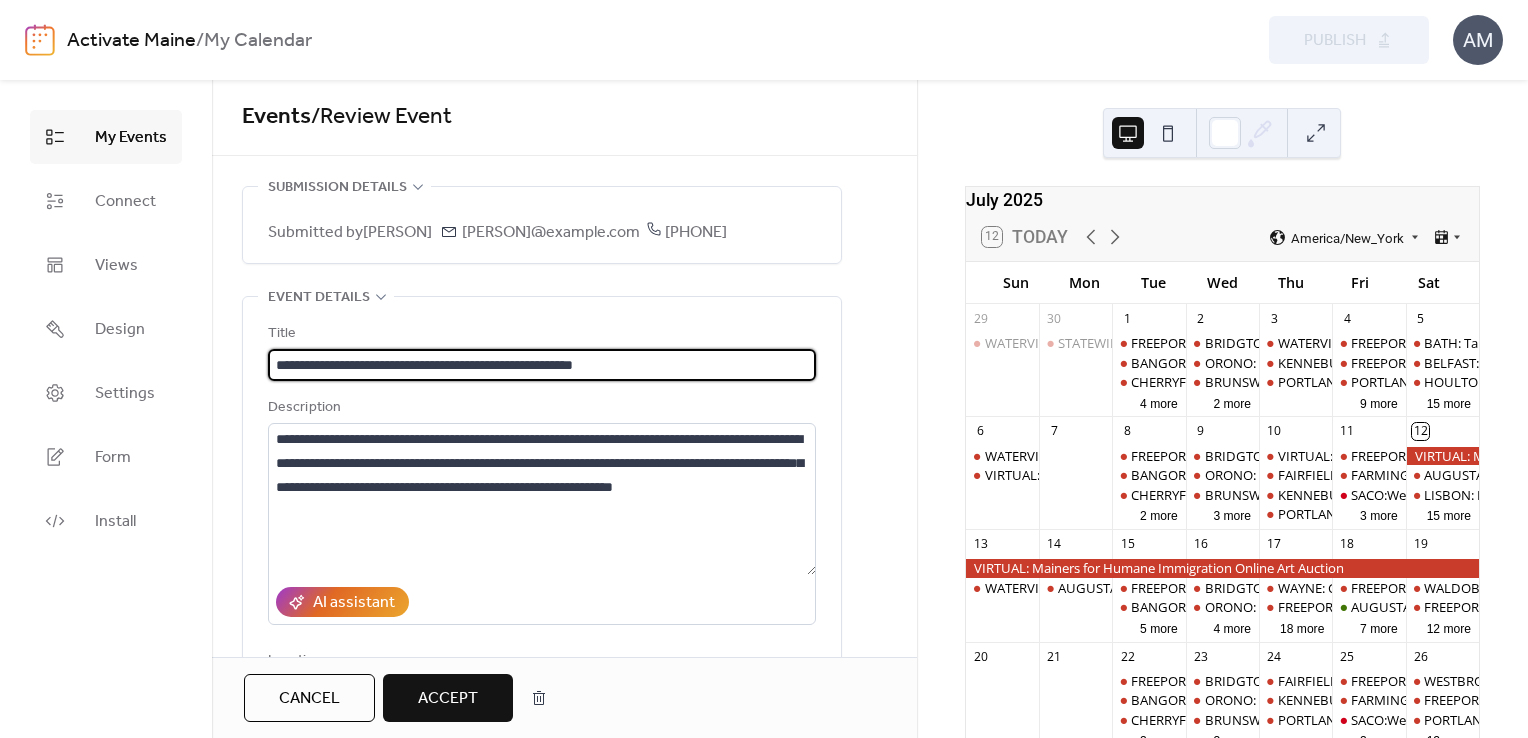 type on "**********" 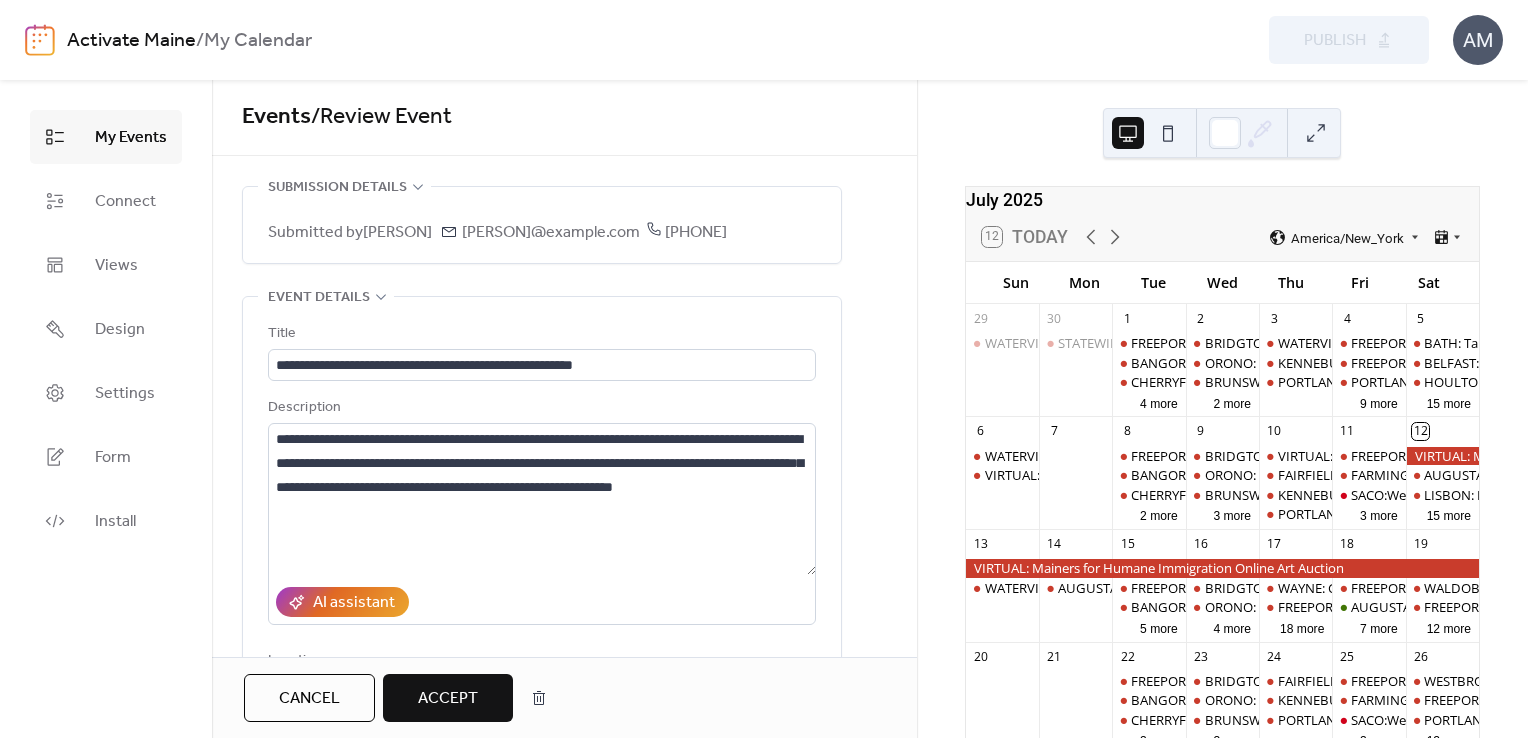 drag, startPoint x: 909, startPoint y: 250, endPoint x: 920, endPoint y: 326, distance: 76.79192 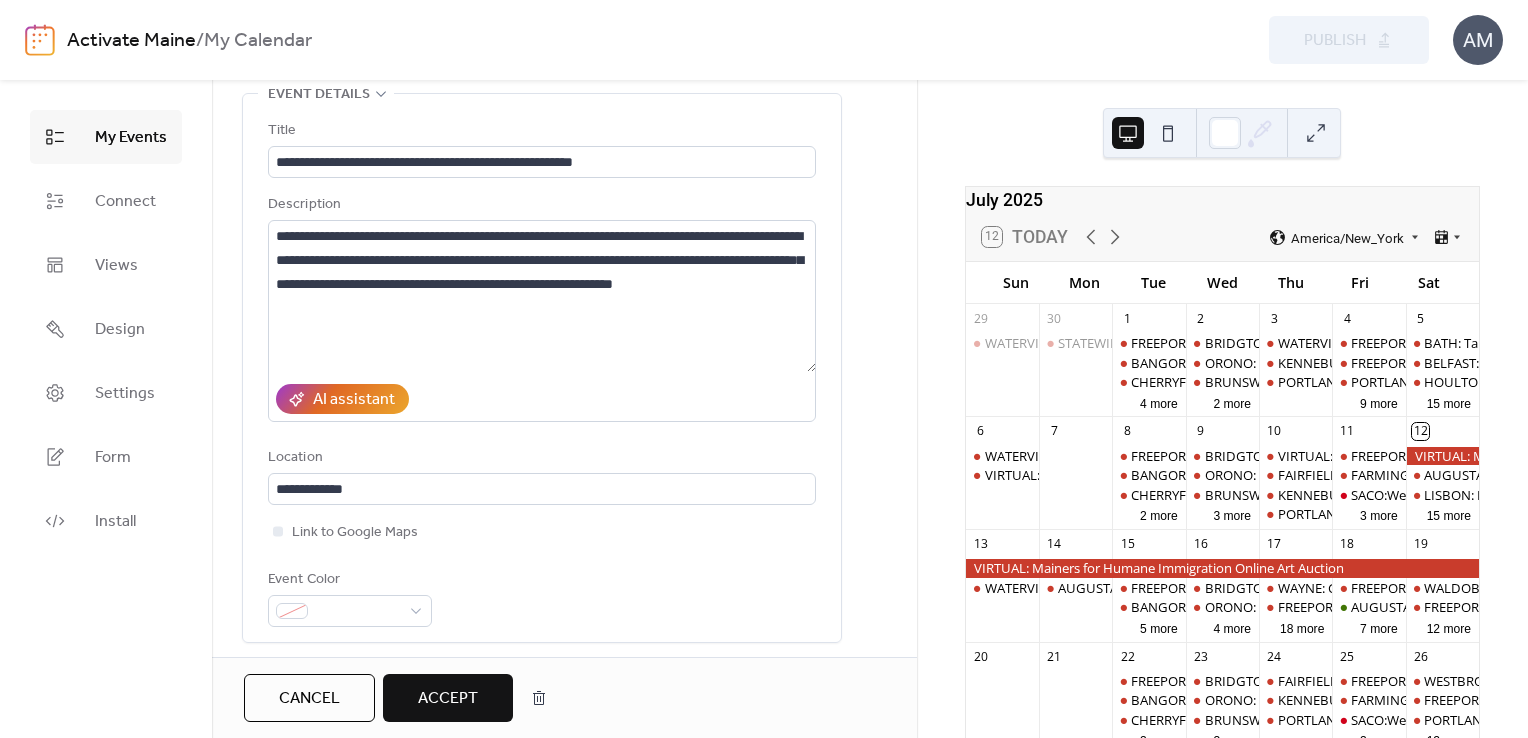 scroll, scrollTop: 203, scrollLeft: 0, axis: vertical 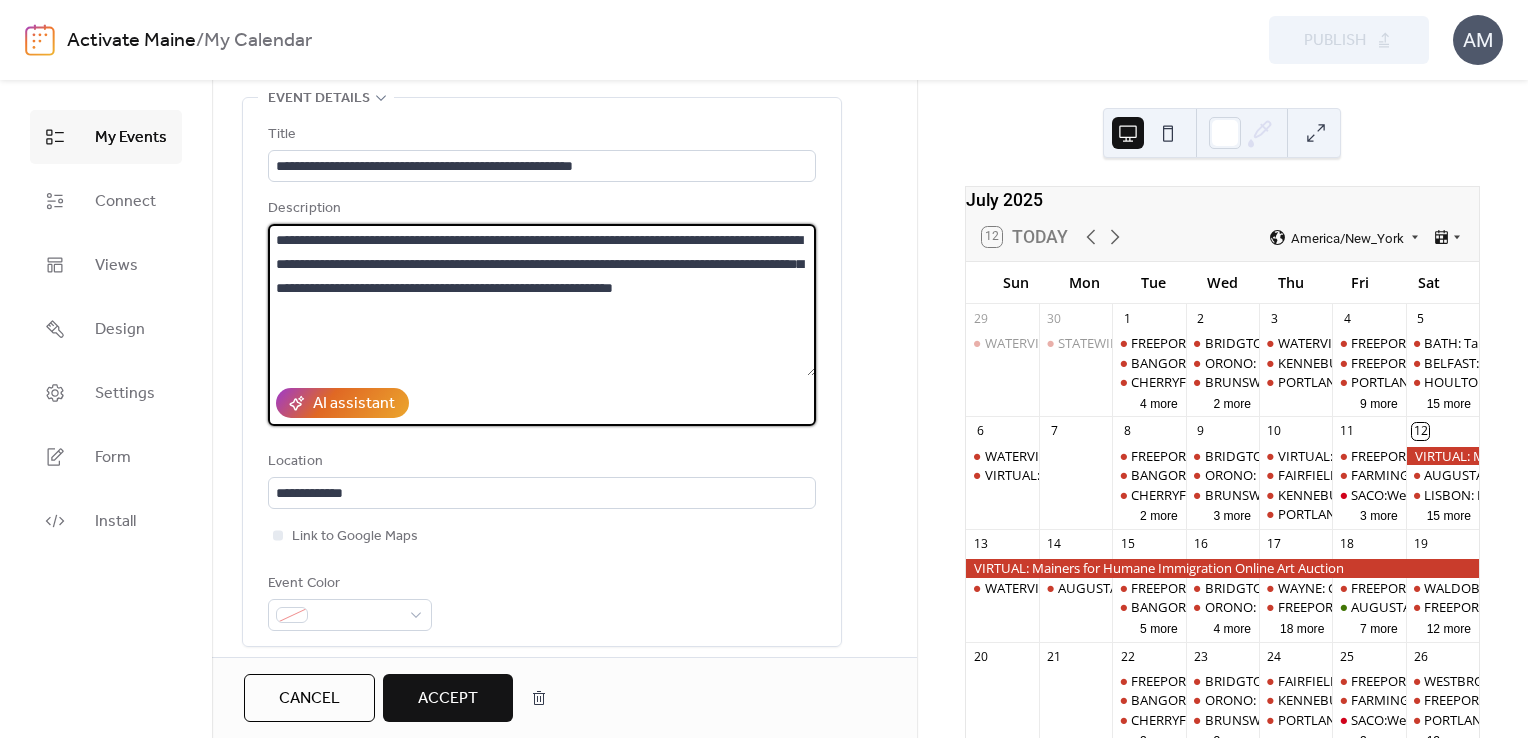 drag, startPoint x: 641, startPoint y: 282, endPoint x: 732, endPoint y: 282, distance: 91 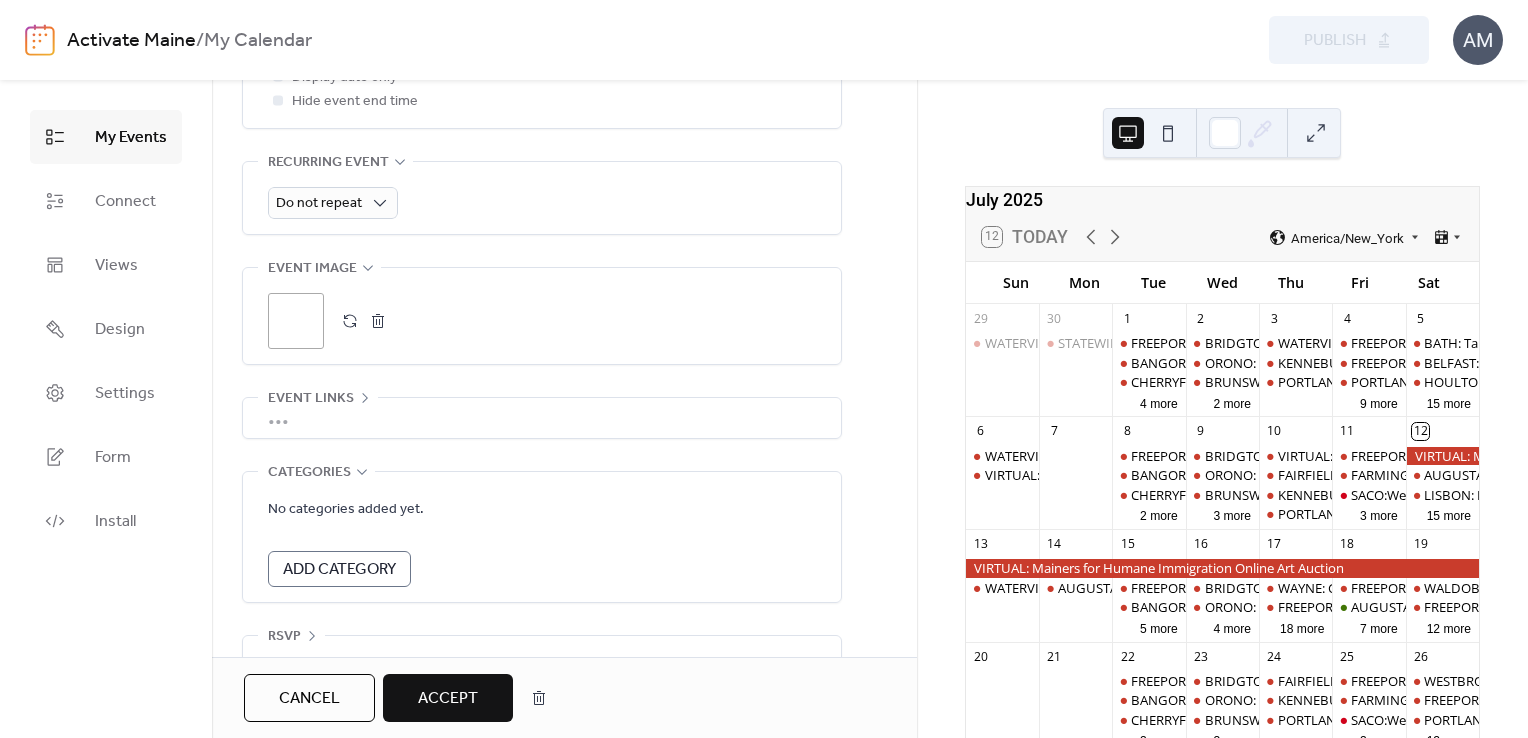 scroll, scrollTop: 981, scrollLeft: 0, axis: vertical 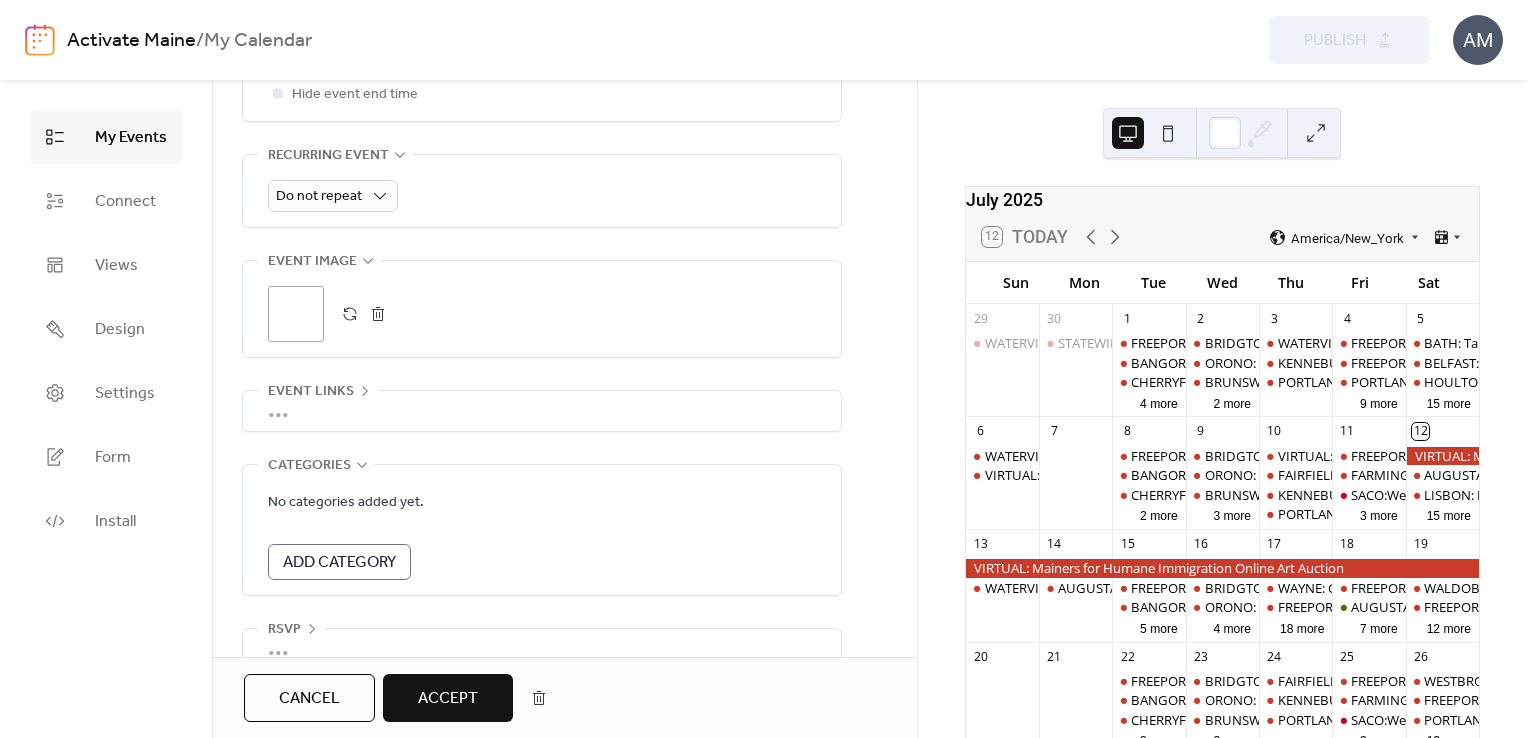 click on "•••" at bounding box center [542, 411] 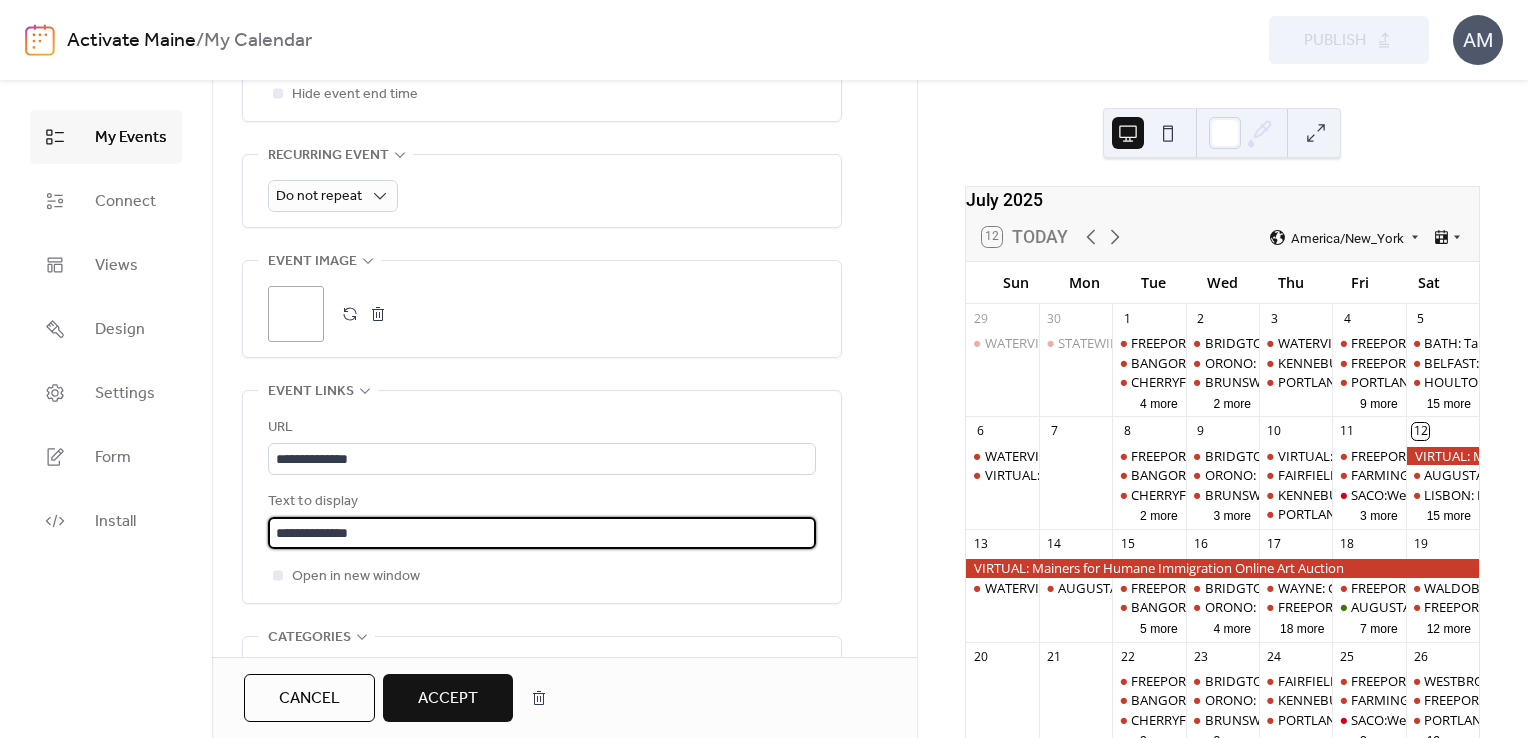 scroll, scrollTop: 0, scrollLeft: 0, axis: both 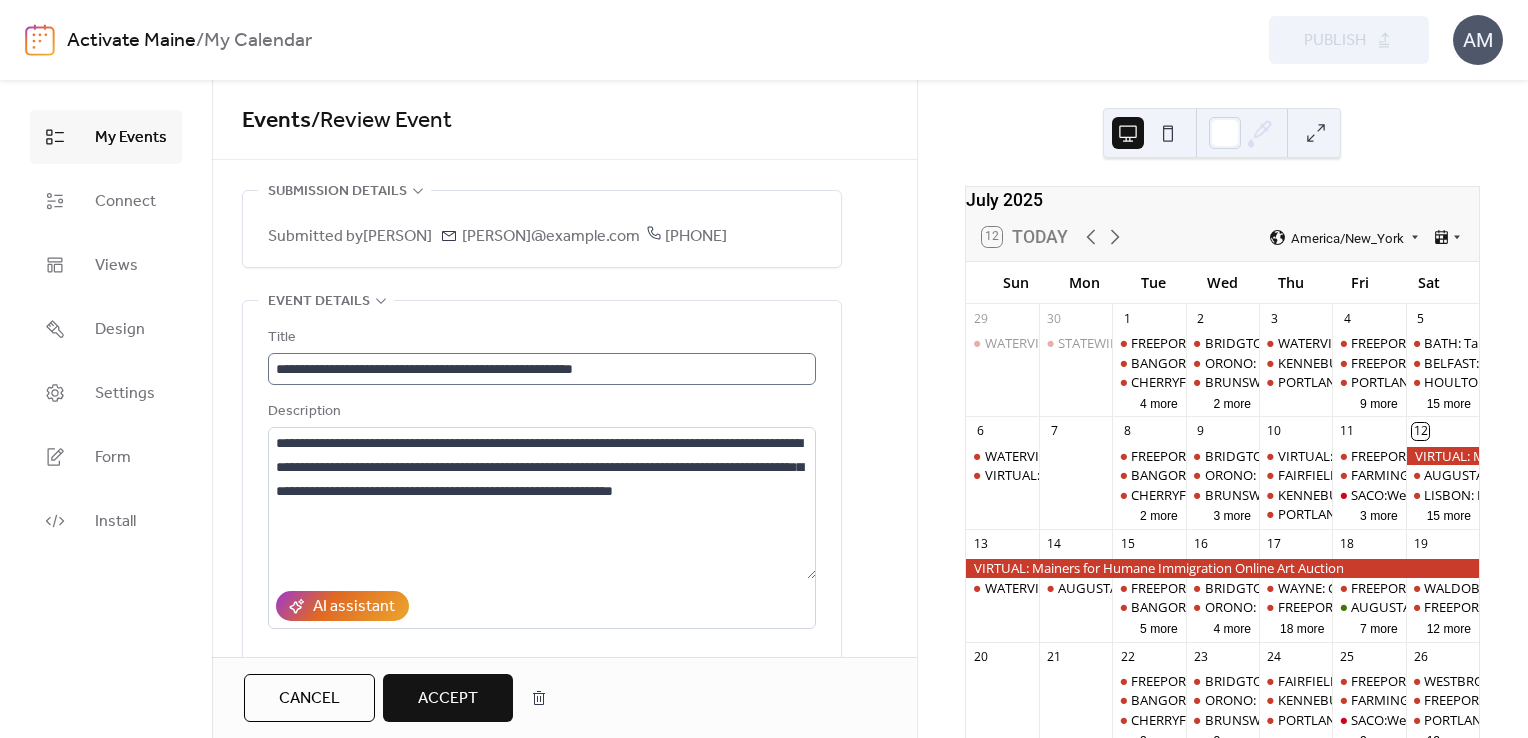 type on "**********" 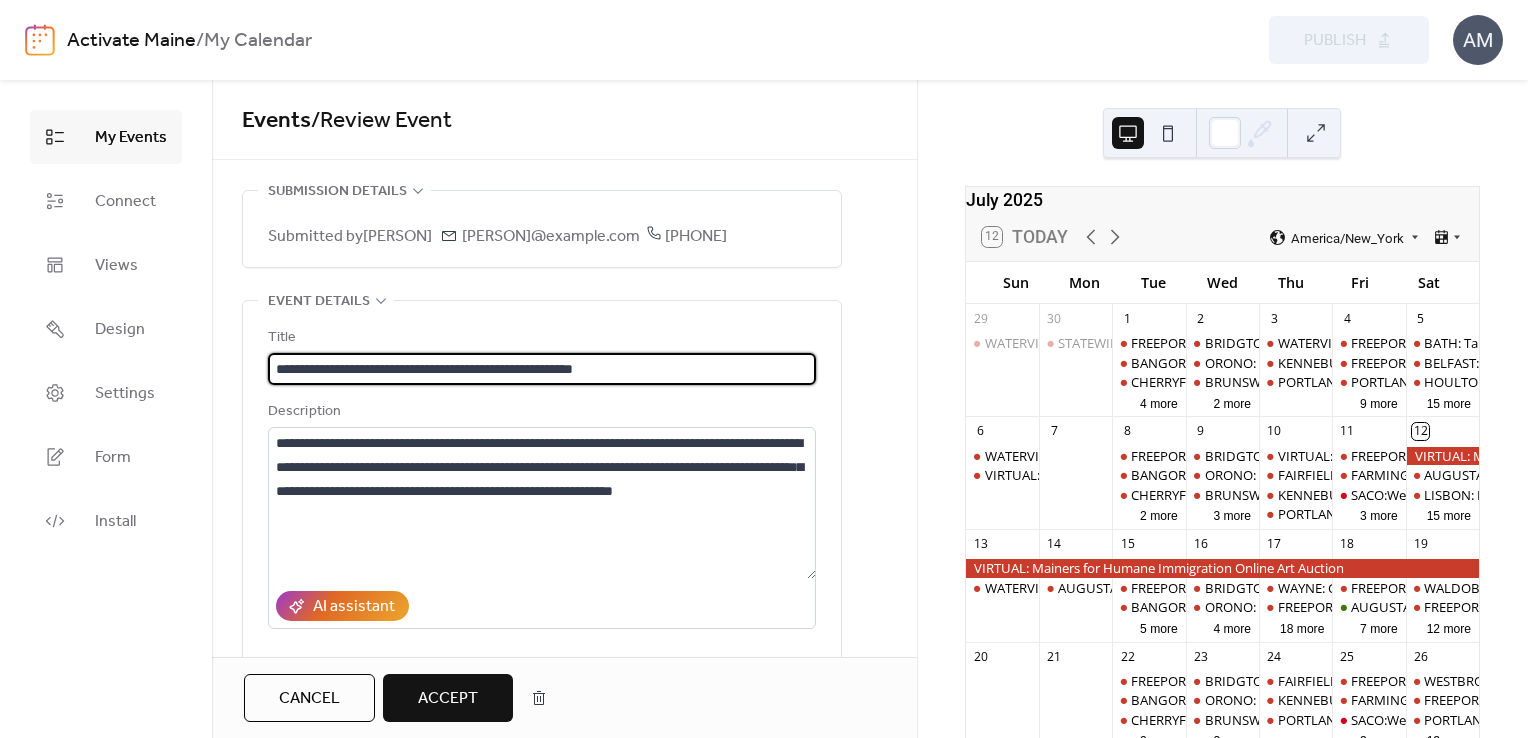 click on "**********" at bounding box center (542, 369) 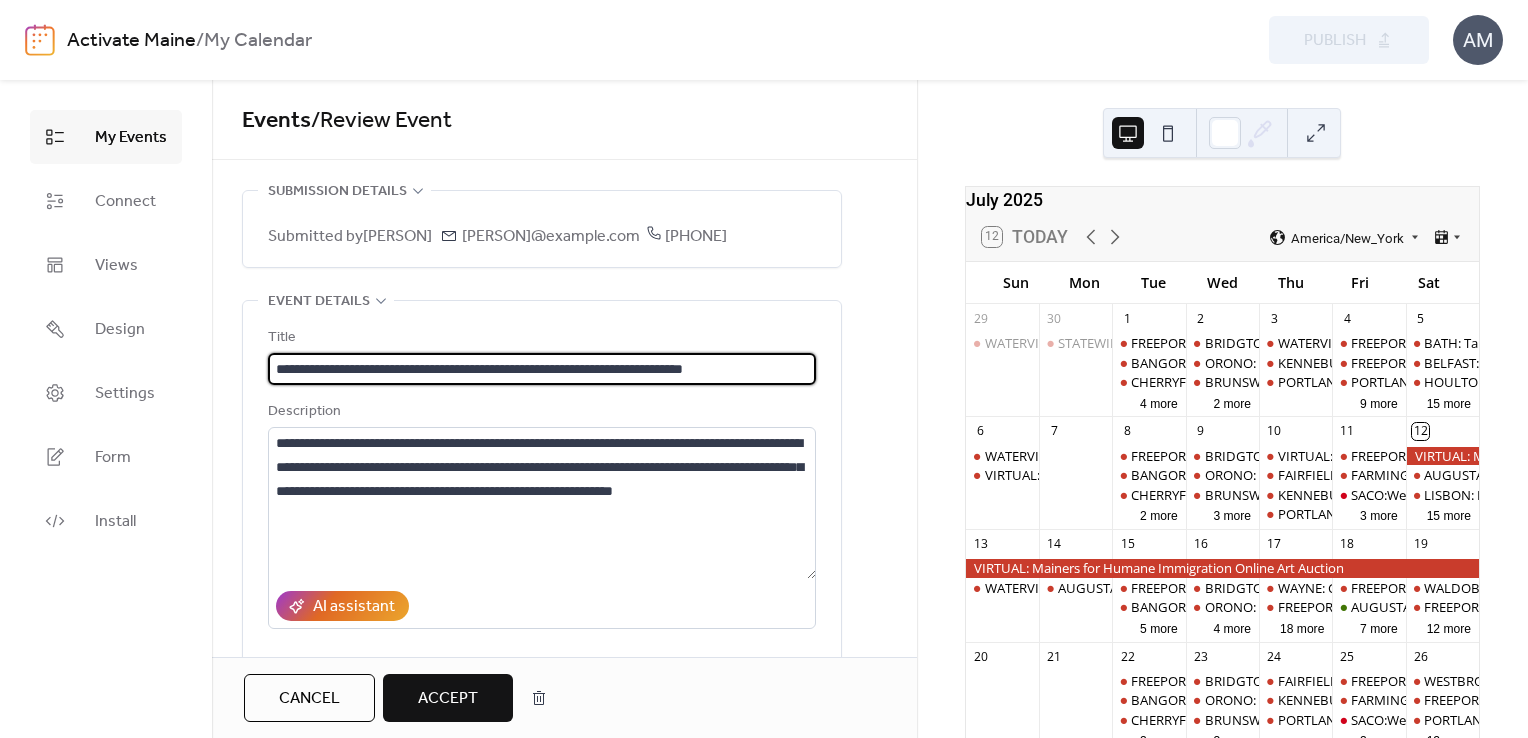 scroll, scrollTop: 0, scrollLeft: 16, axis: horizontal 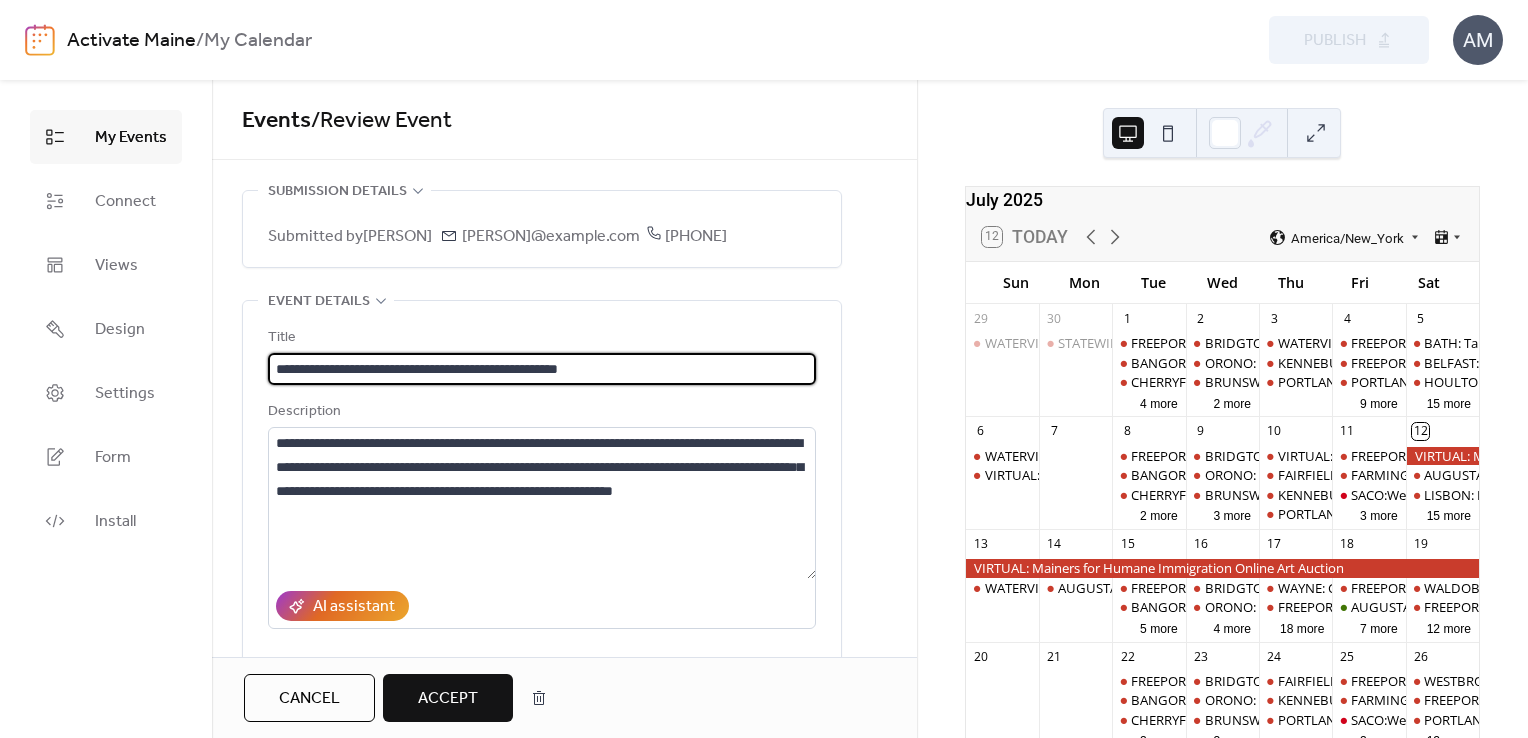 click on "**********" at bounding box center [542, 369] 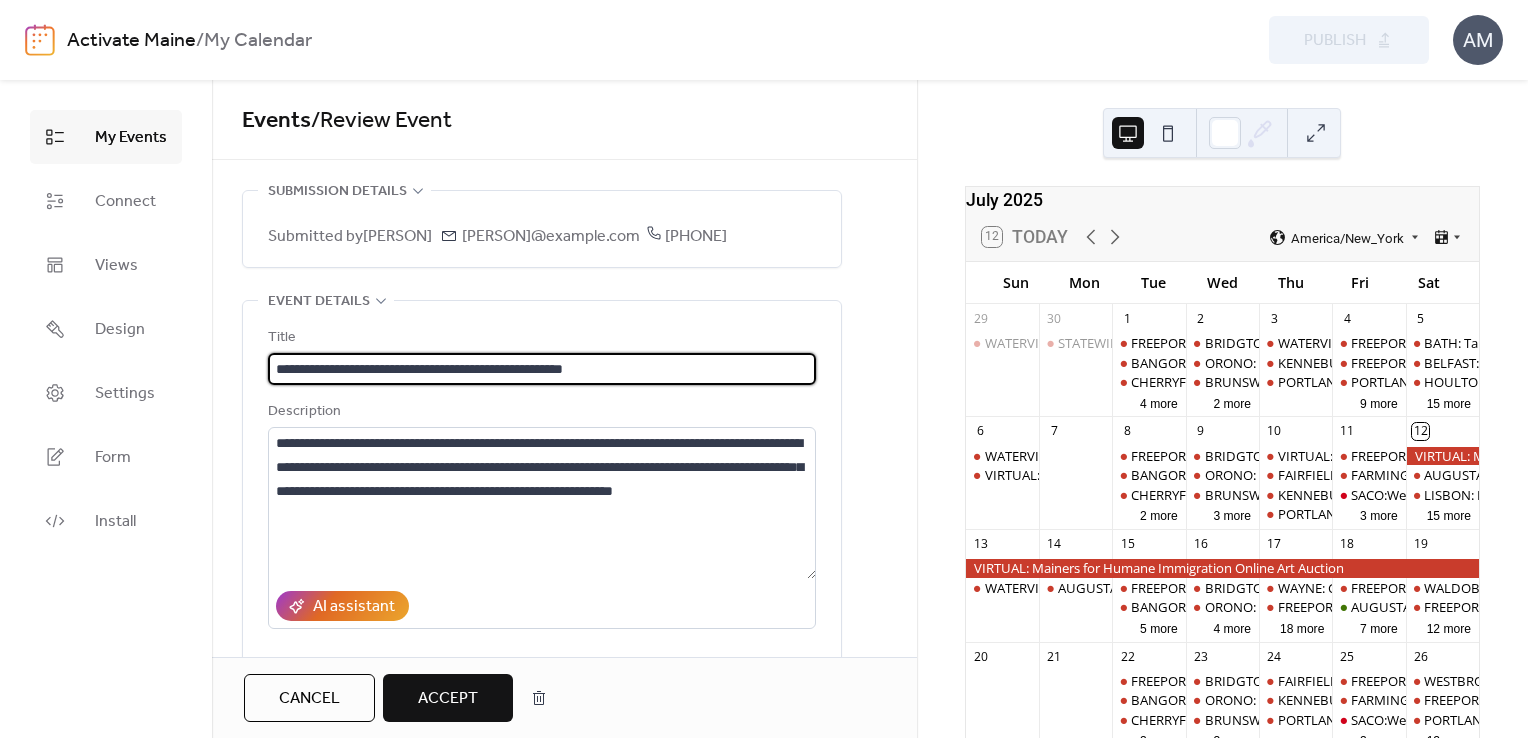 scroll, scrollTop: 0, scrollLeft: 0, axis: both 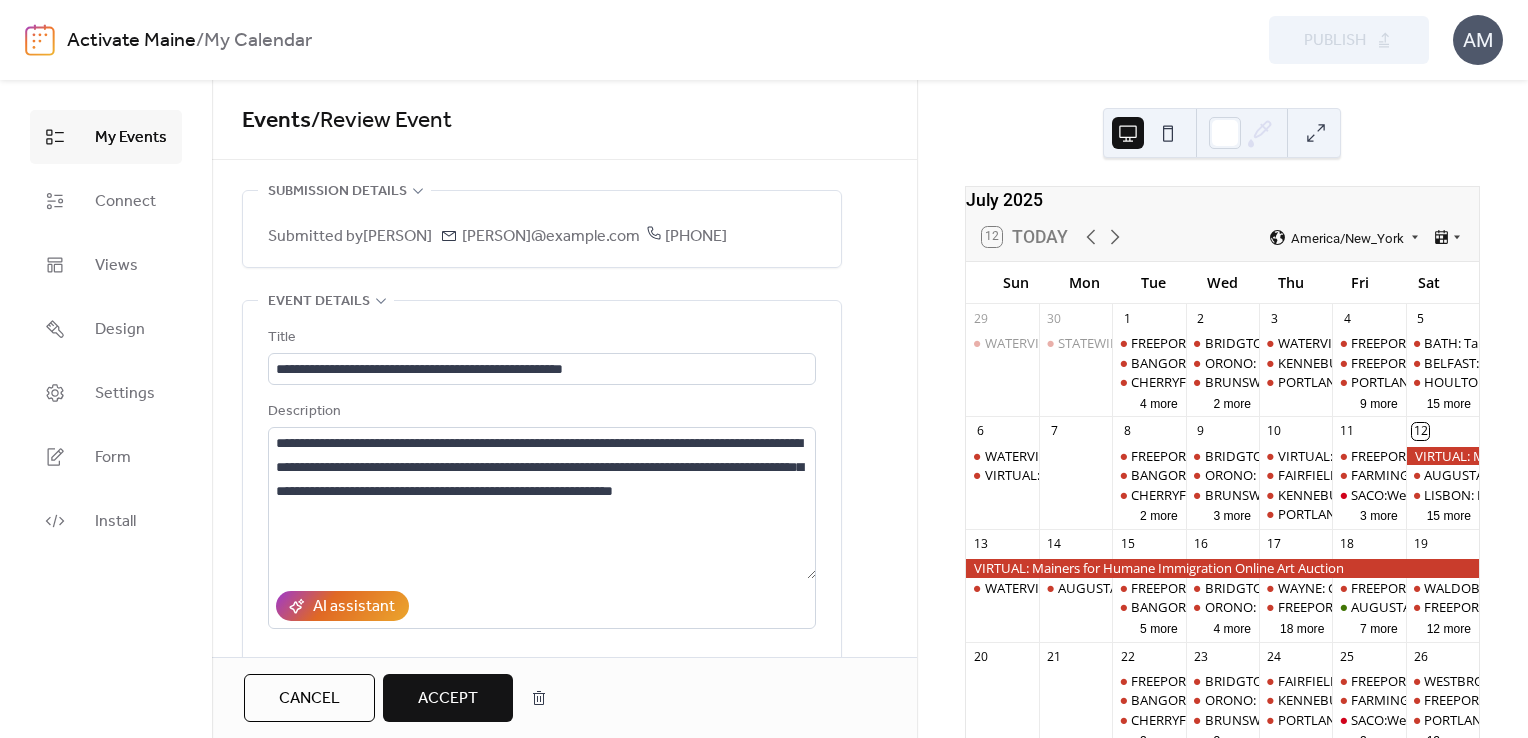 click on "Accept" at bounding box center [448, 699] 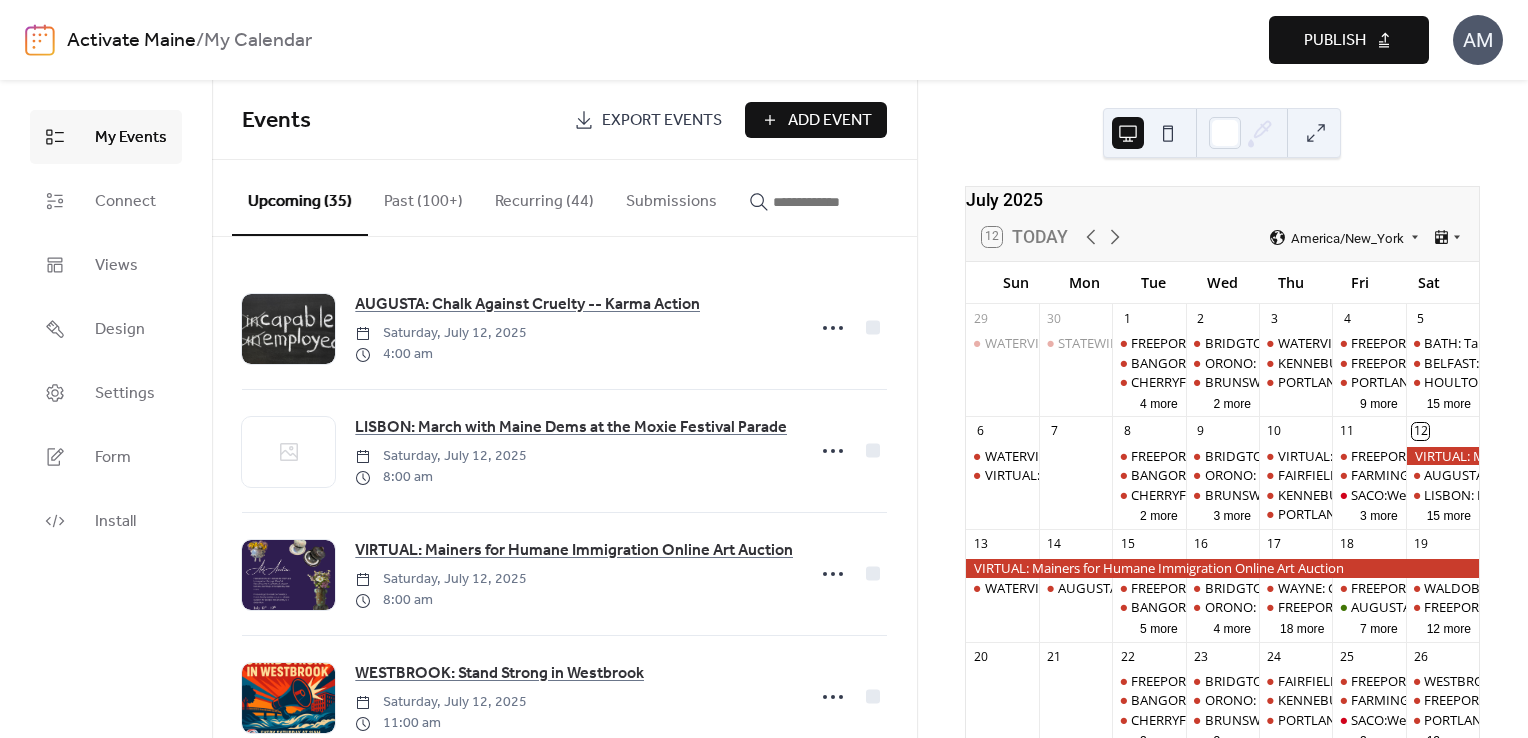 click on "Publish" at bounding box center (1335, 41) 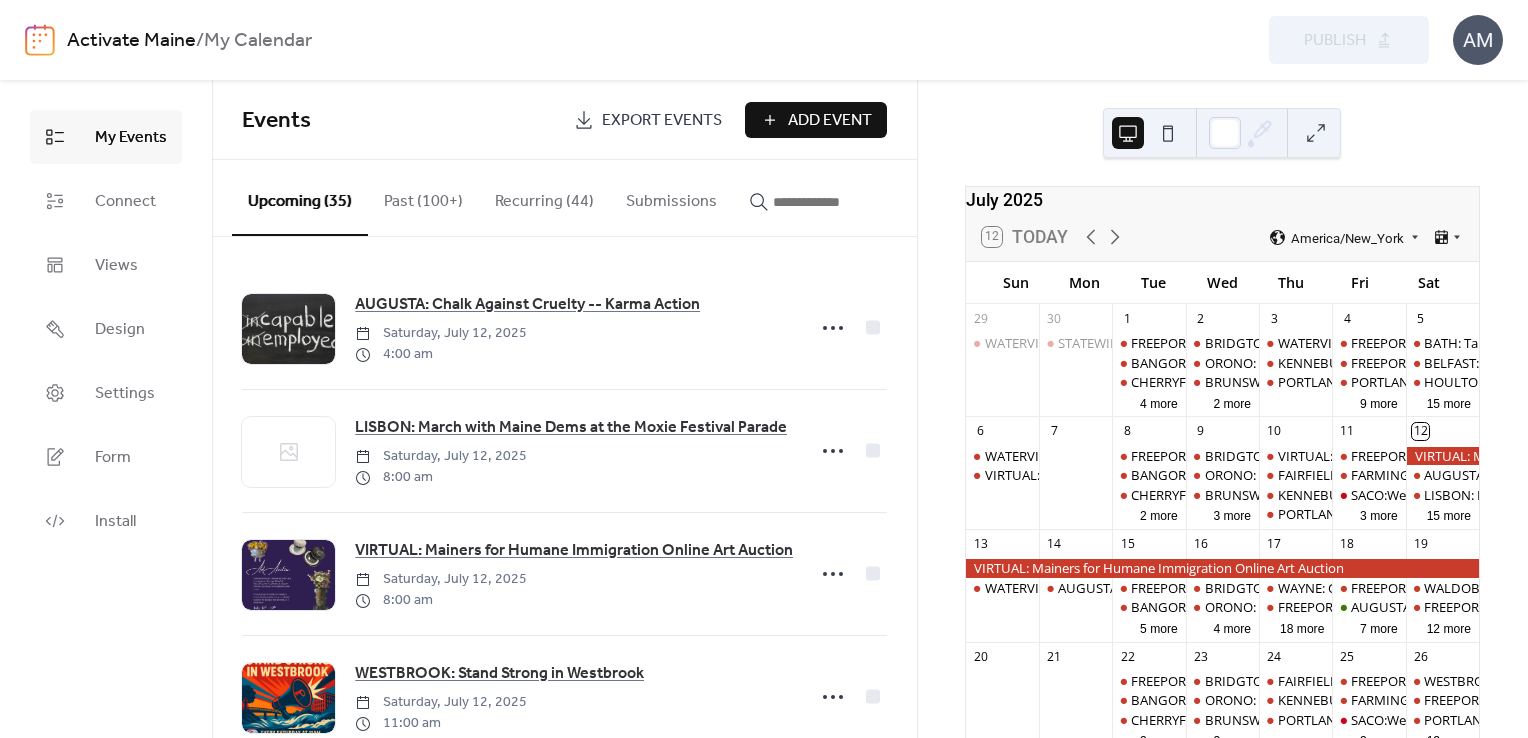 click at bounding box center [823, 202] 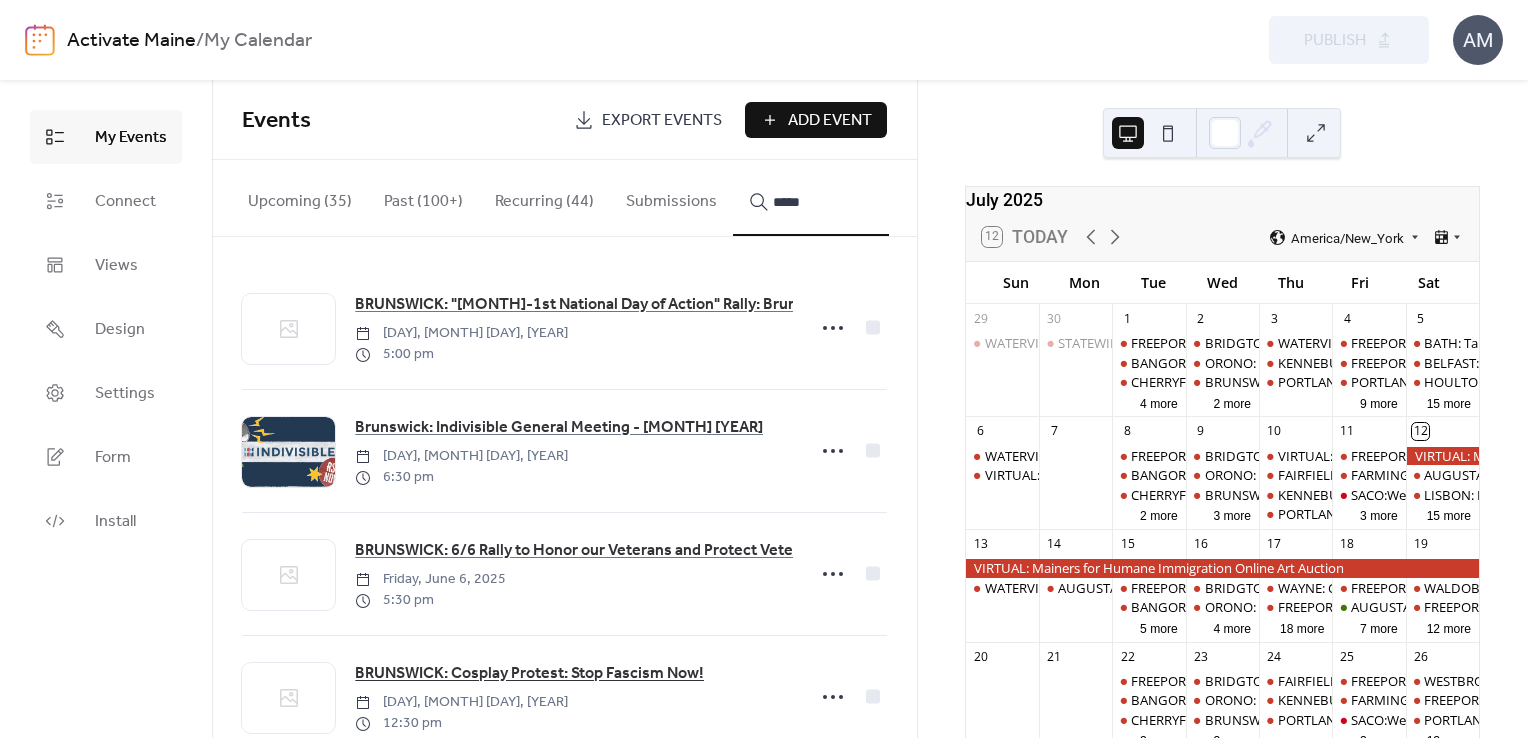 type on "*****" 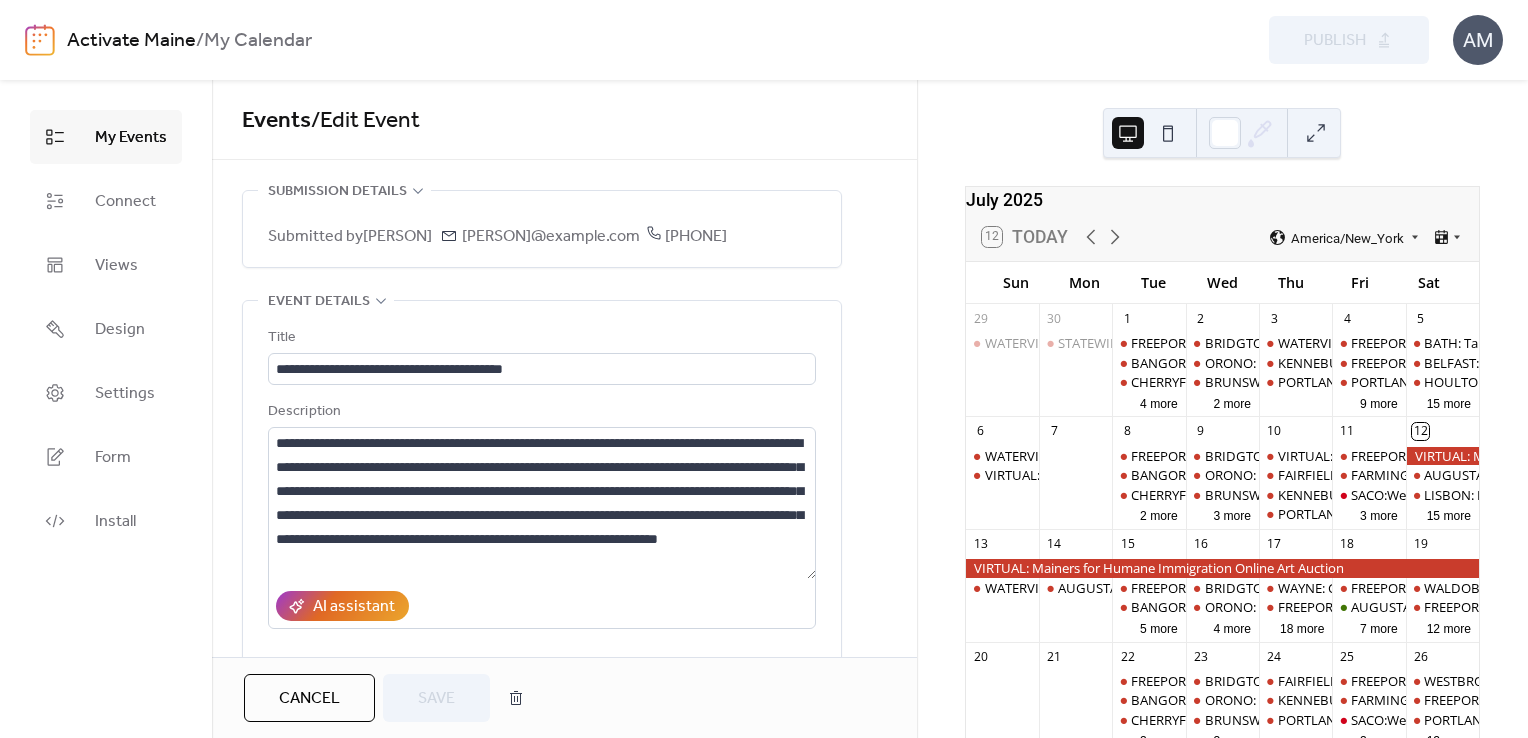 drag, startPoint x: 666, startPoint y: 238, endPoint x: 462, endPoint y: 238, distance: 204 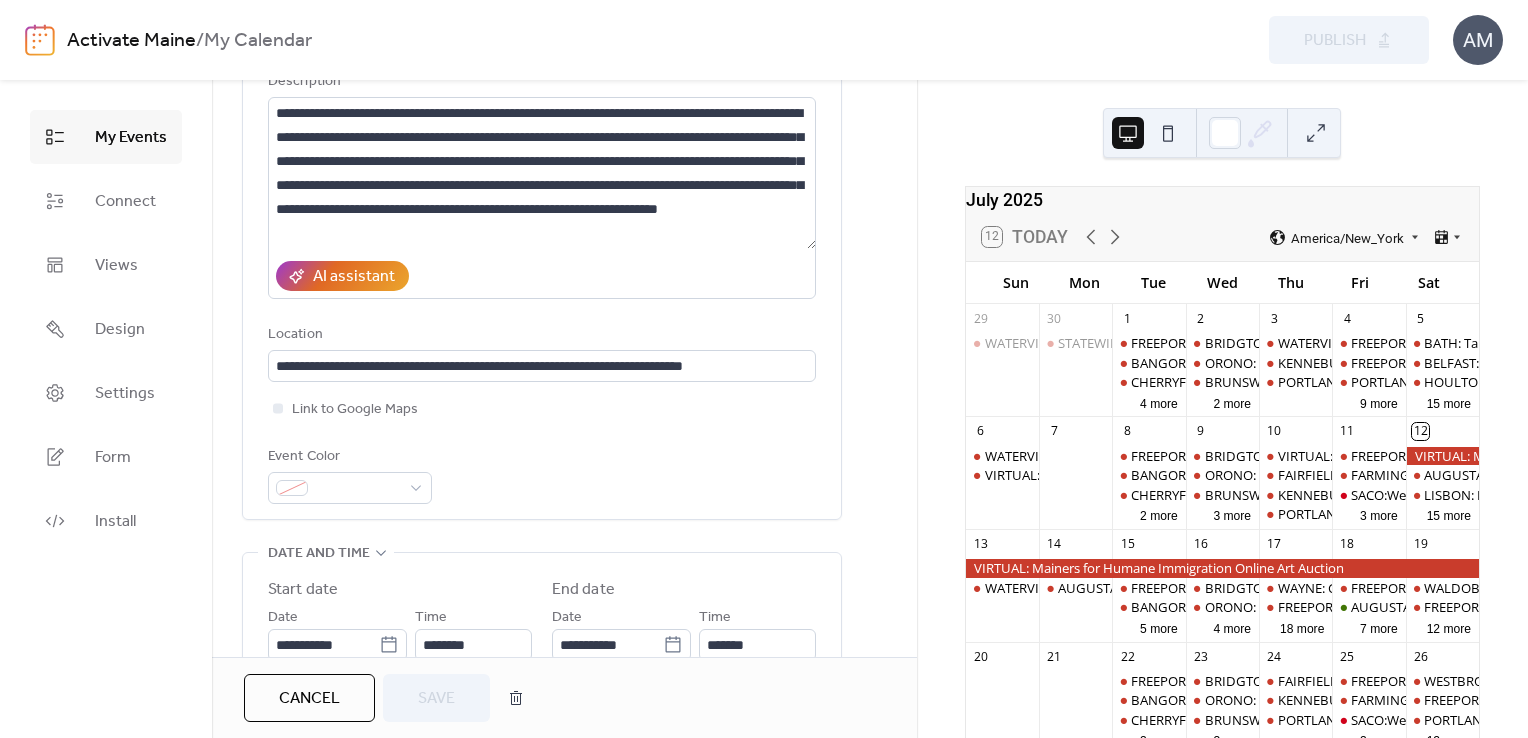 scroll, scrollTop: 0, scrollLeft: 0, axis: both 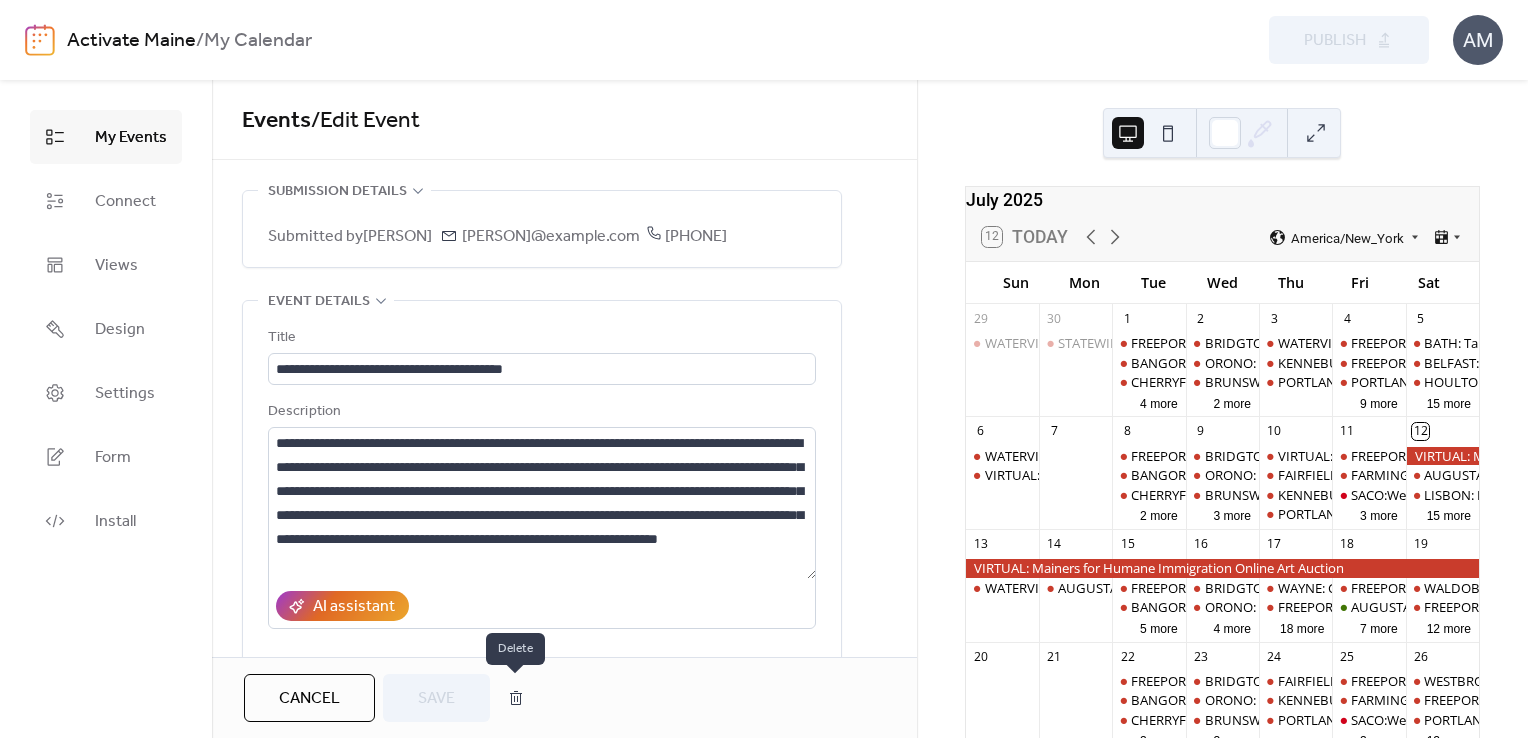 click at bounding box center [516, 698] 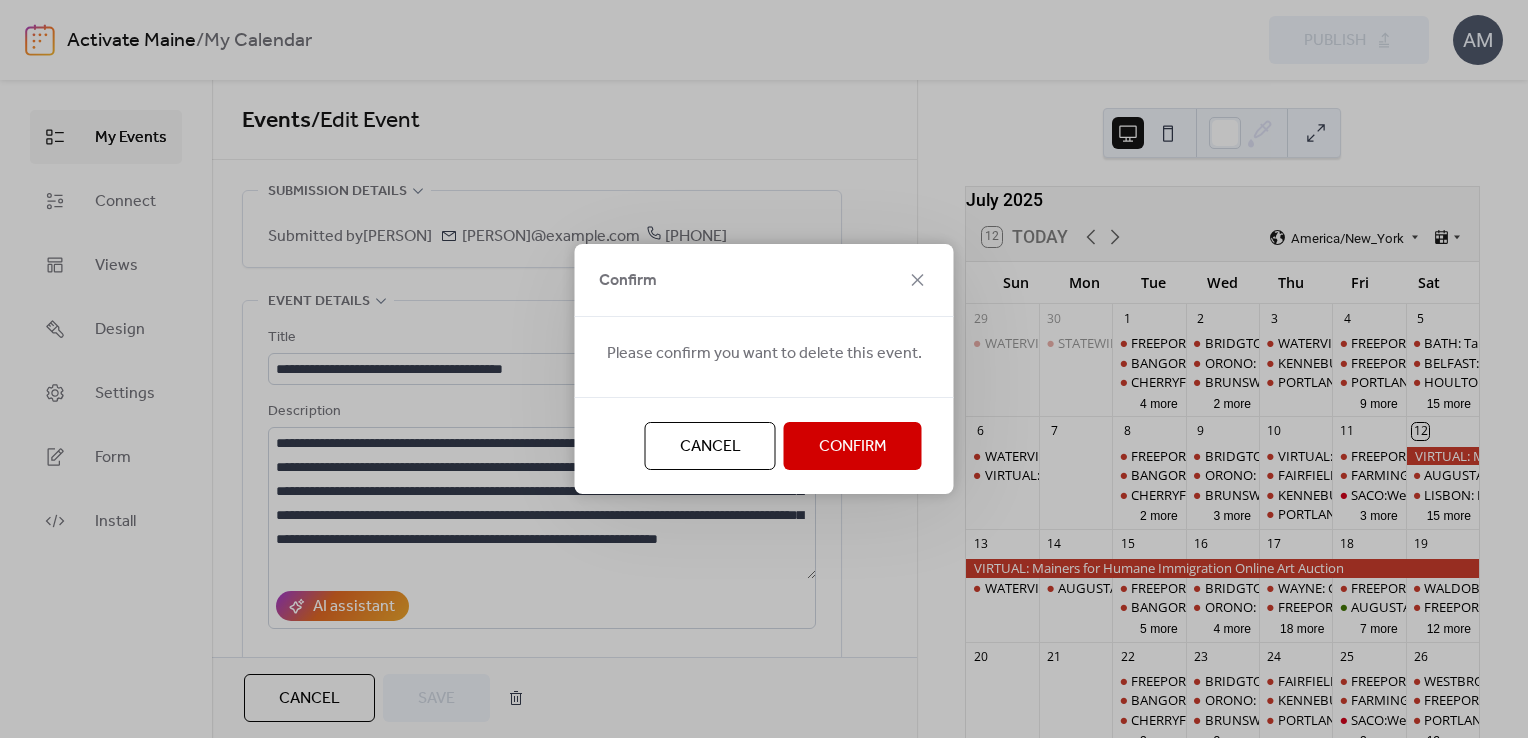 click on "Confirm" at bounding box center [853, 447] 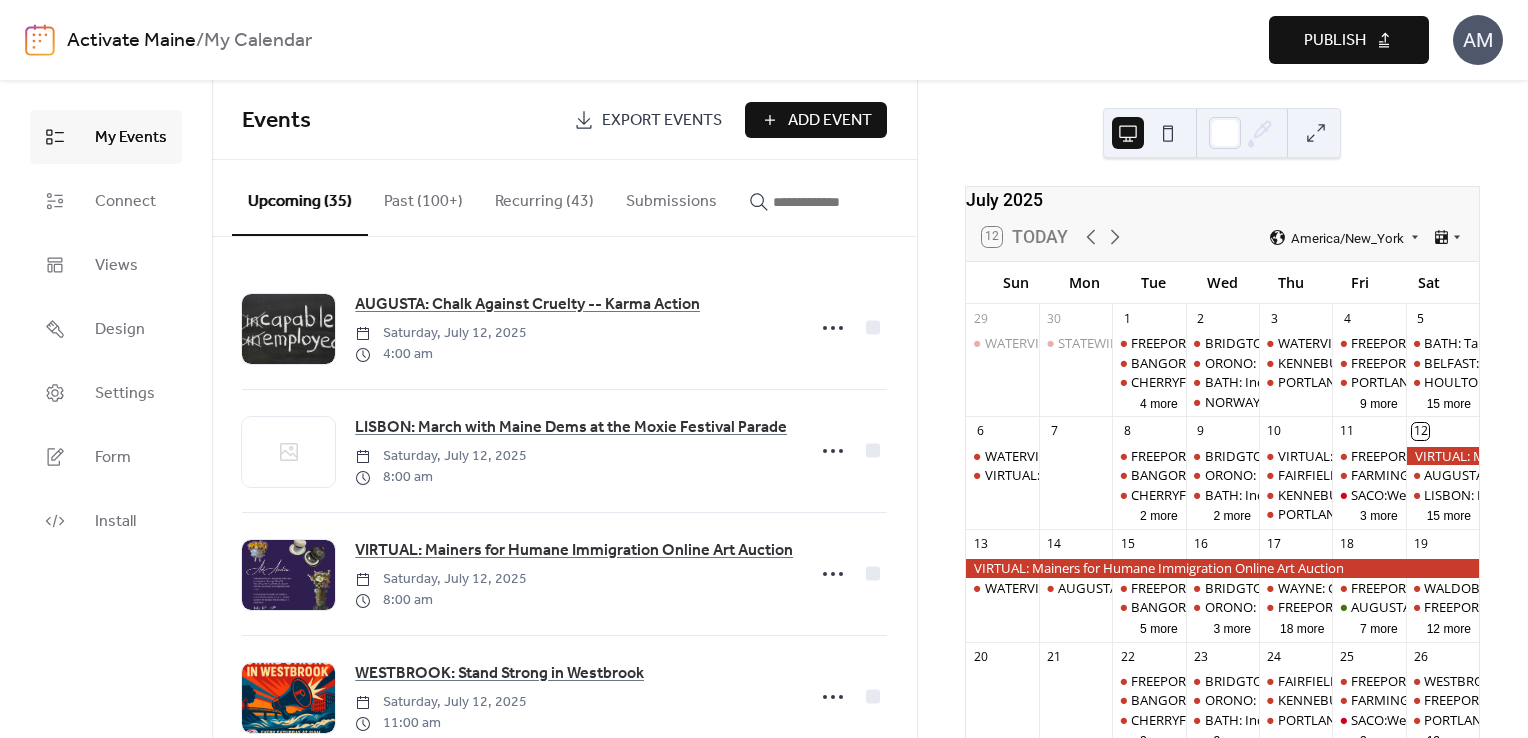 click on "Publish" at bounding box center [1335, 41] 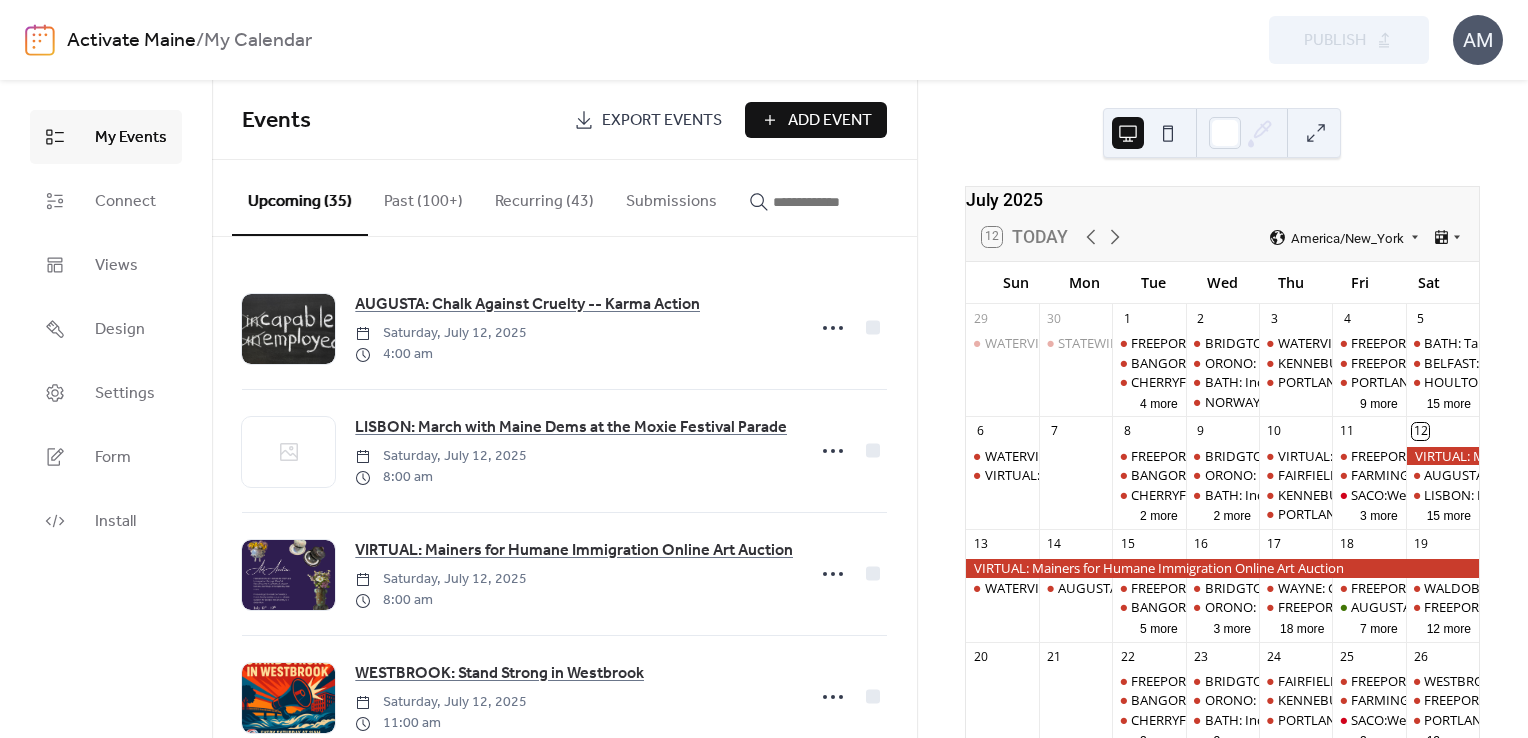click on "Export Events" at bounding box center [662, 121] 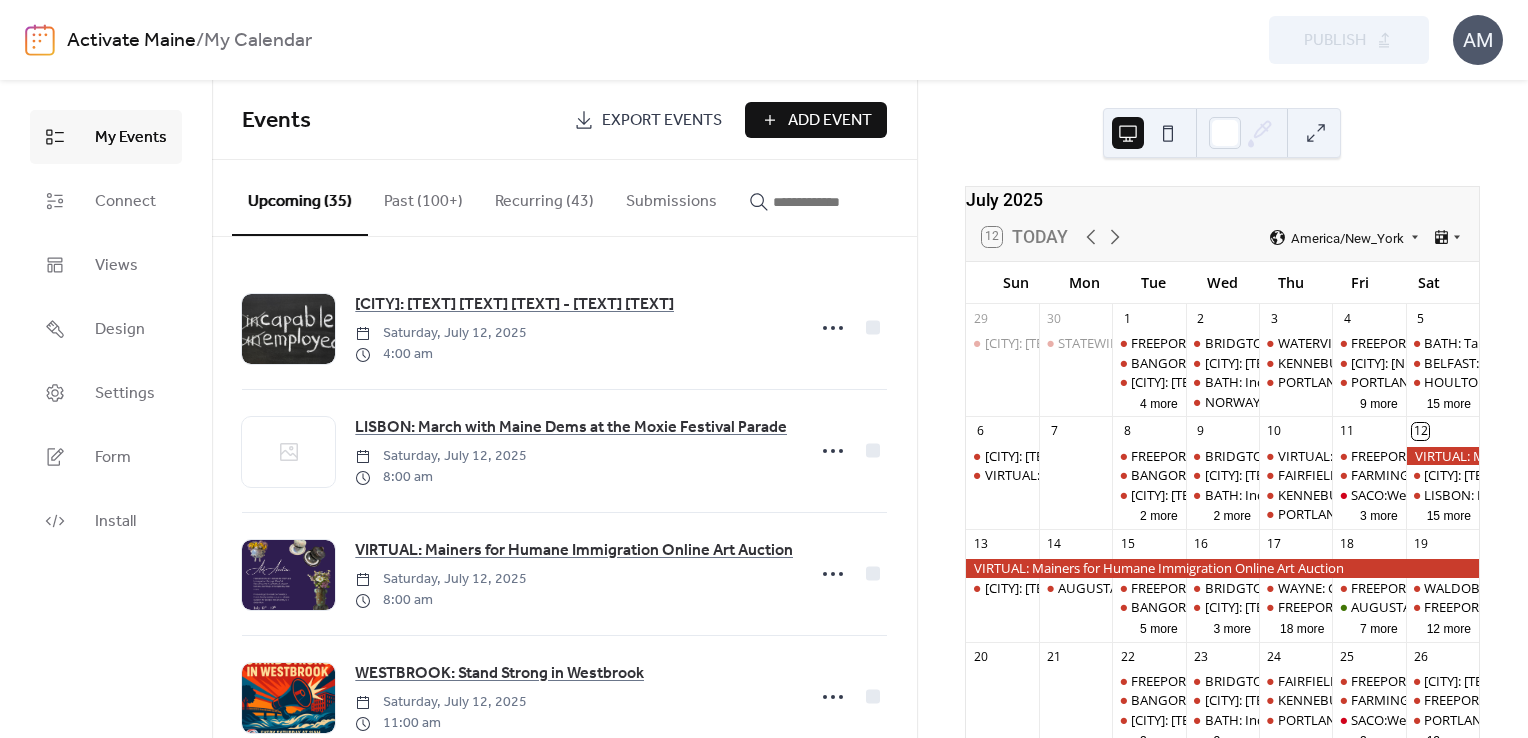 scroll, scrollTop: 0, scrollLeft: 0, axis: both 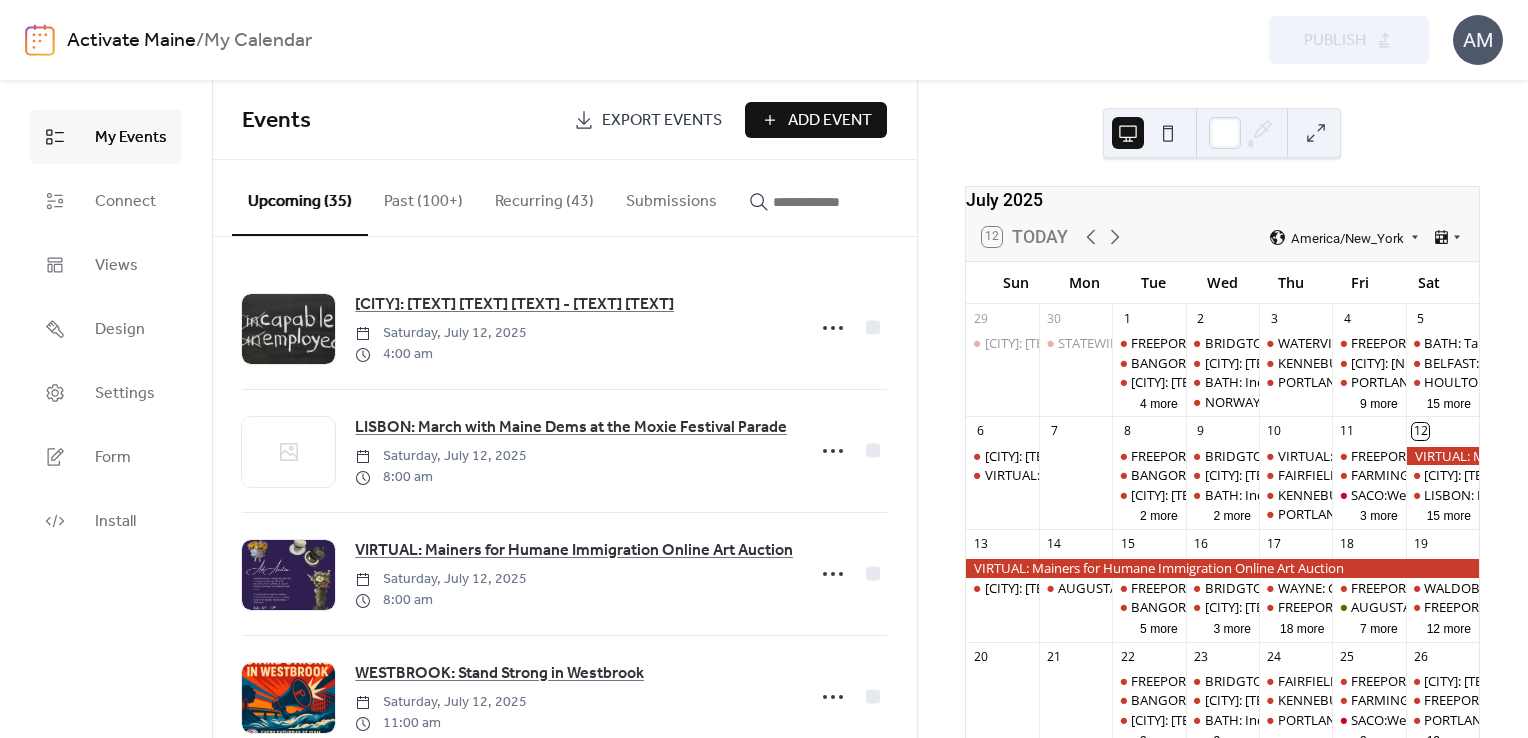 click on "Add Event" at bounding box center [830, 121] 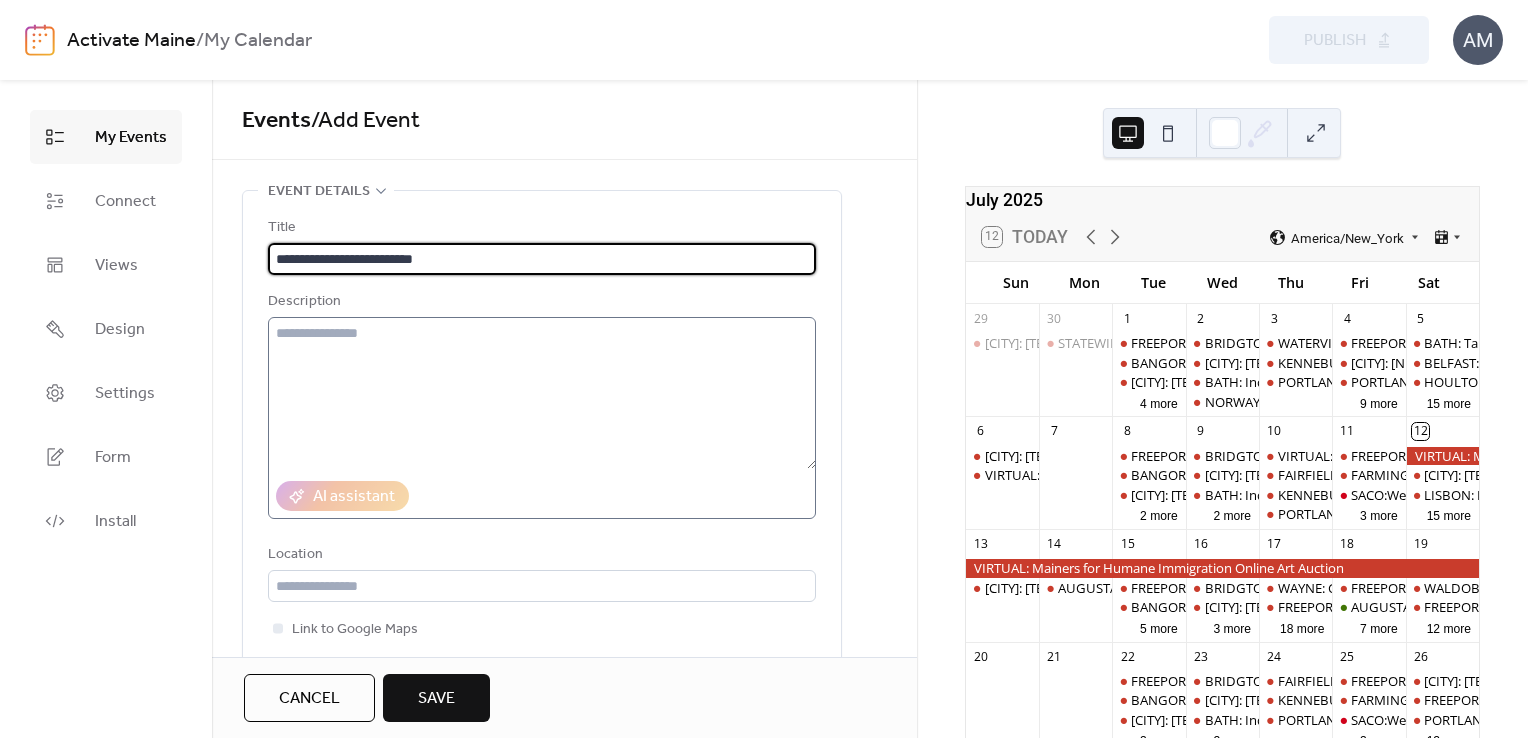 type on "**********" 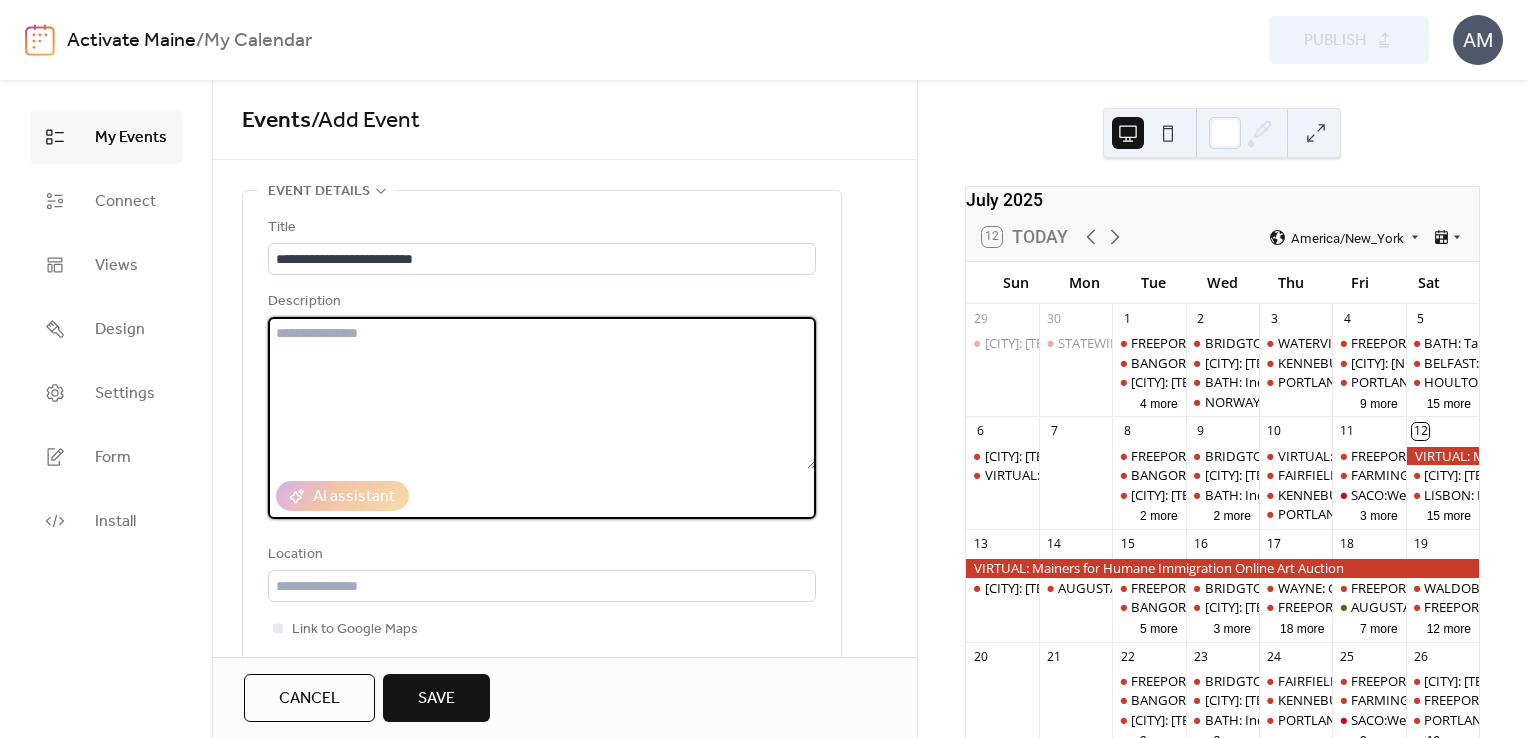 click at bounding box center (542, 393) 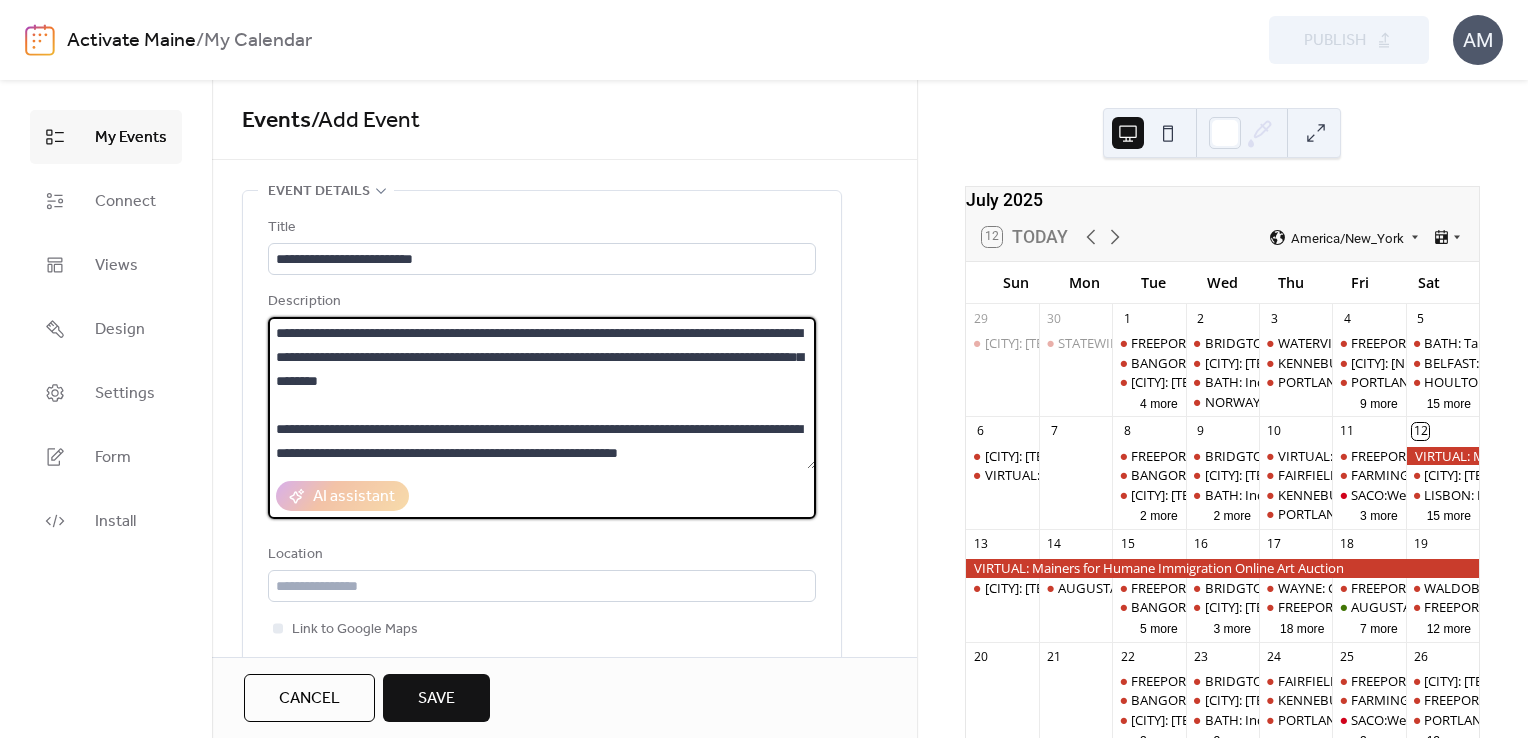 scroll, scrollTop: 308, scrollLeft: 0, axis: vertical 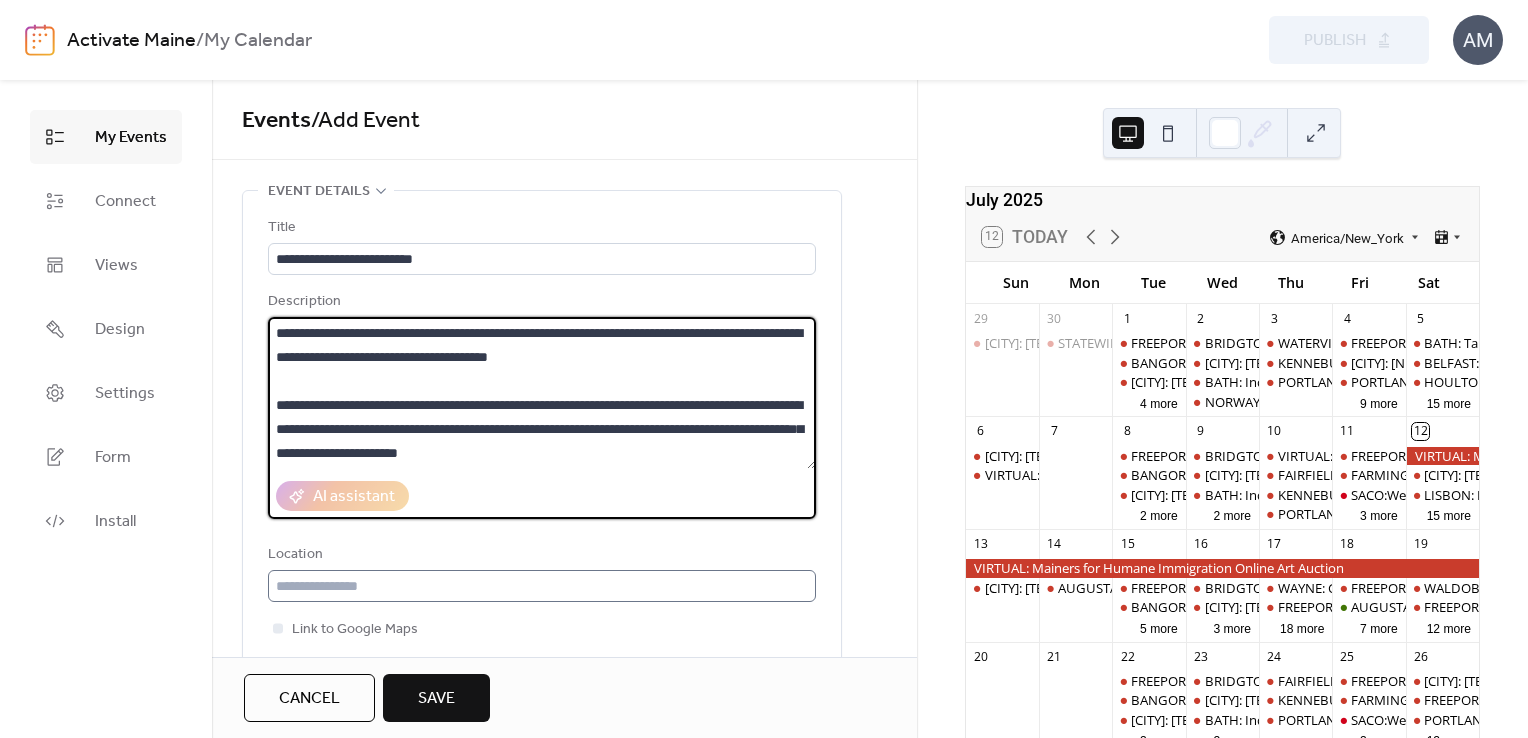 type on "**********" 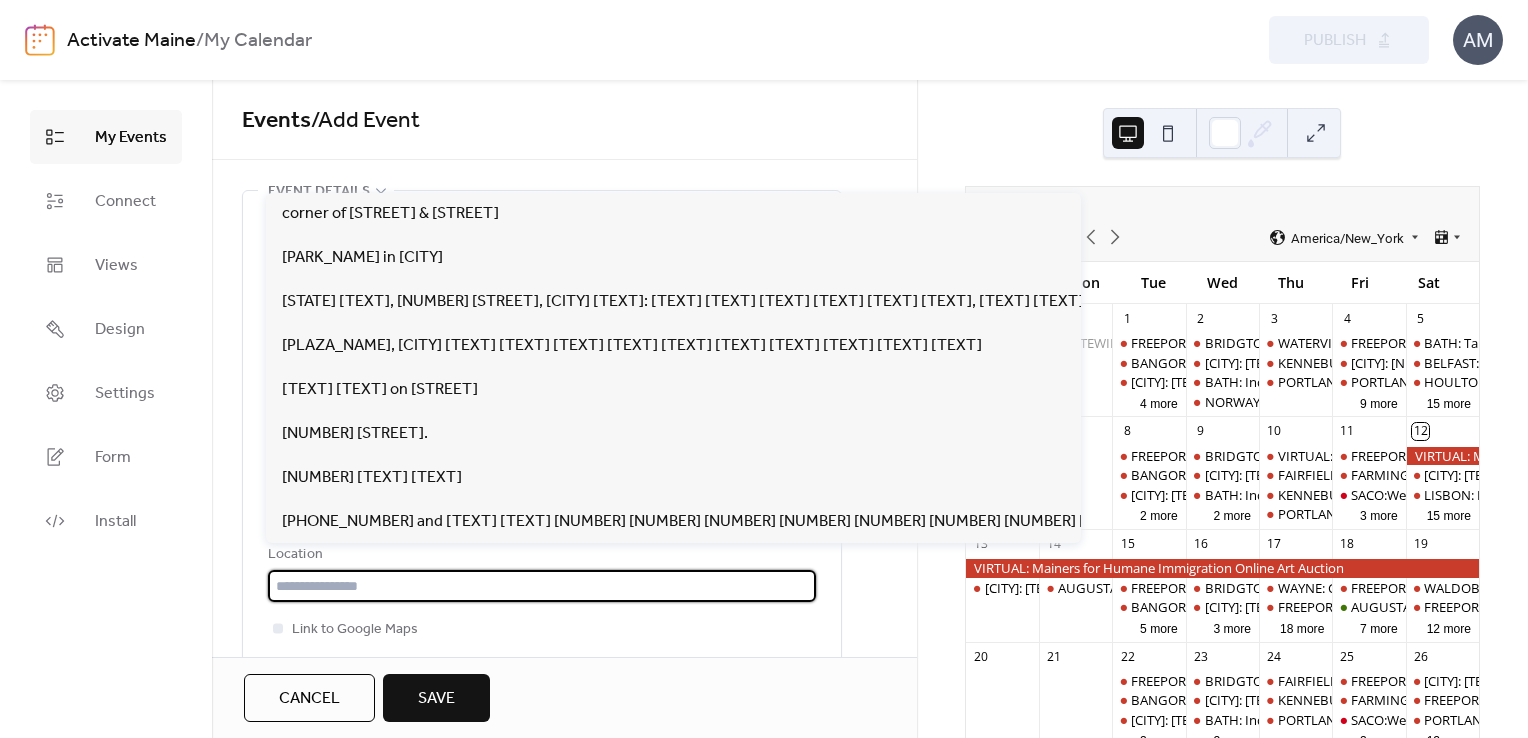 click at bounding box center [542, 586] 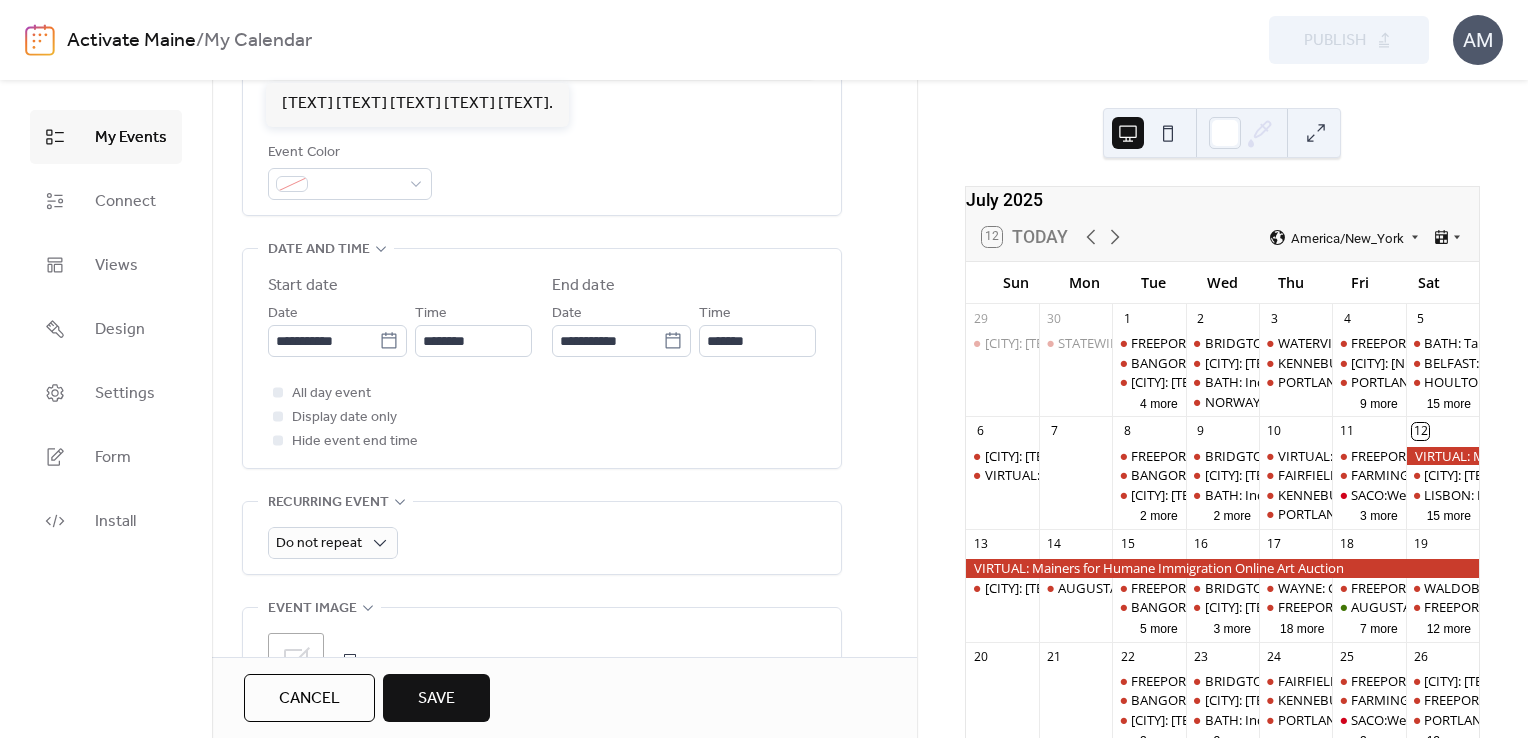 scroll, scrollTop: 529, scrollLeft: 0, axis: vertical 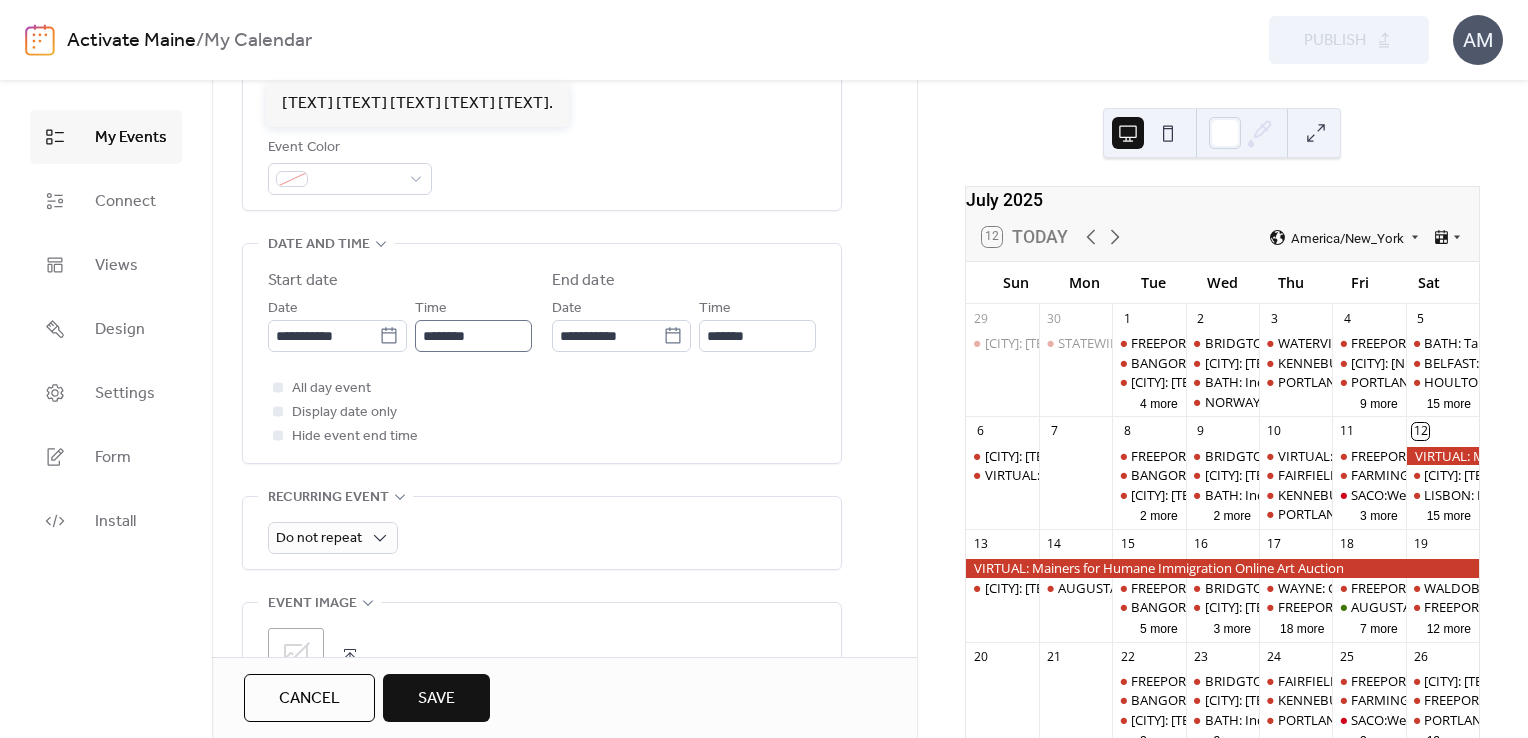 type on "**********" 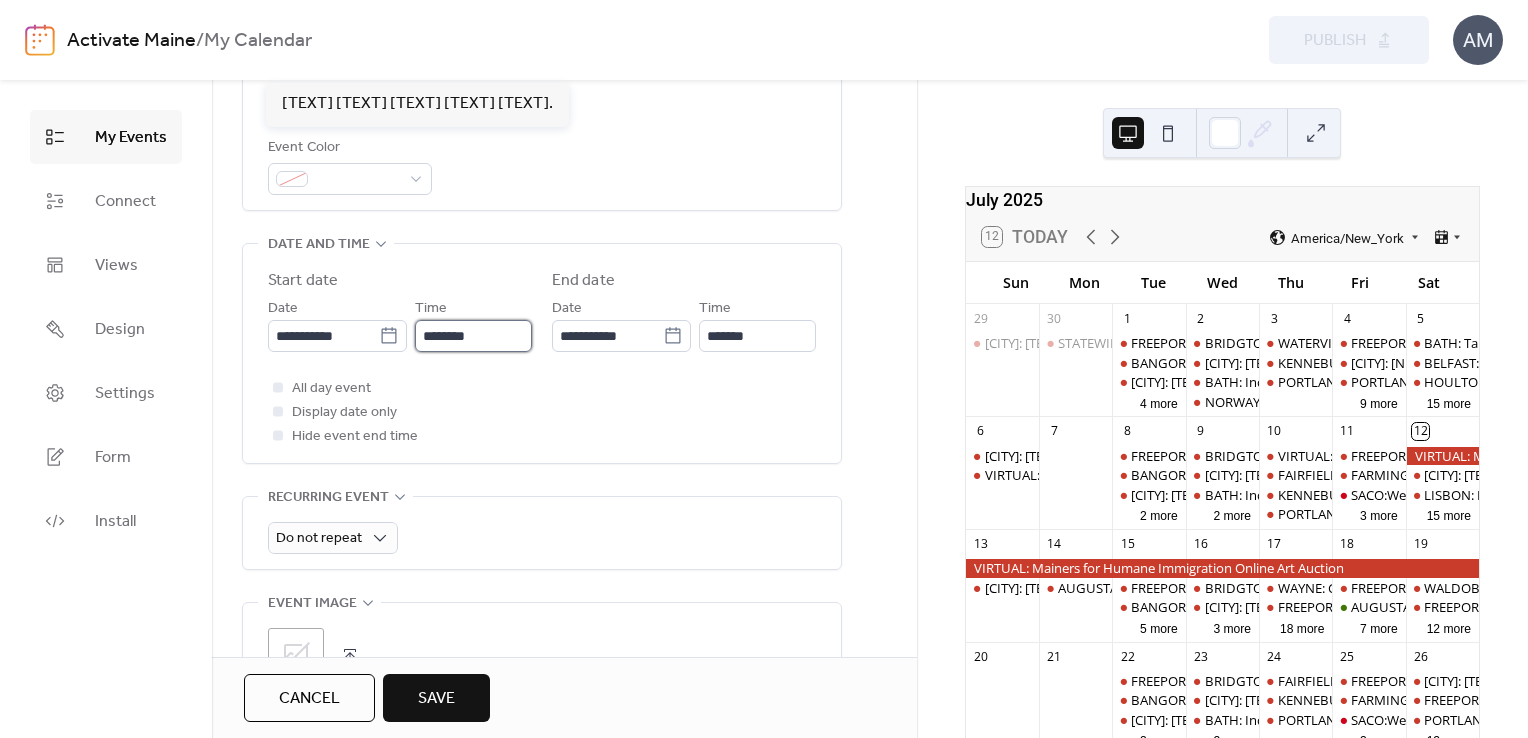 click on "********" at bounding box center [473, 336] 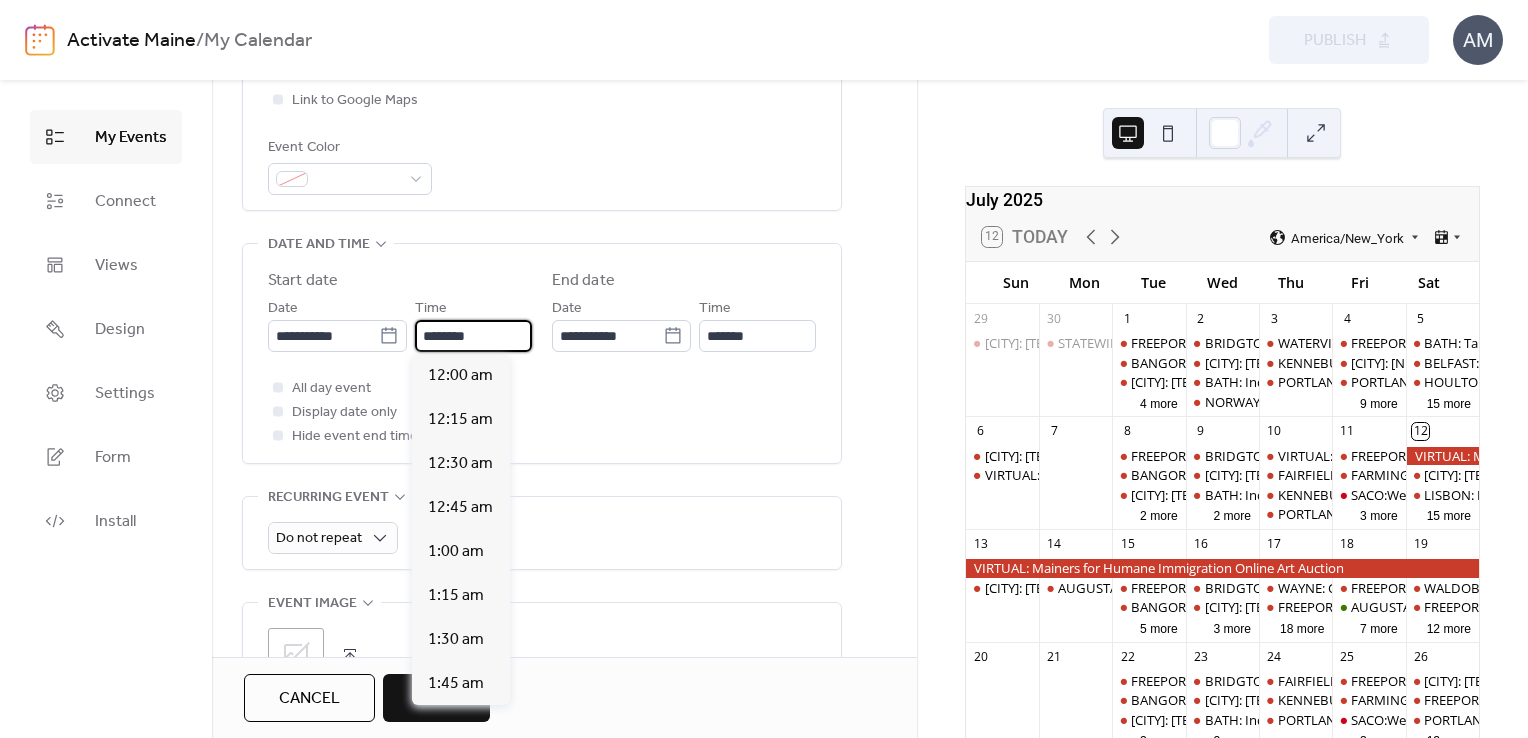 scroll, scrollTop: 2112, scrollLeft: 0, axis: vertical 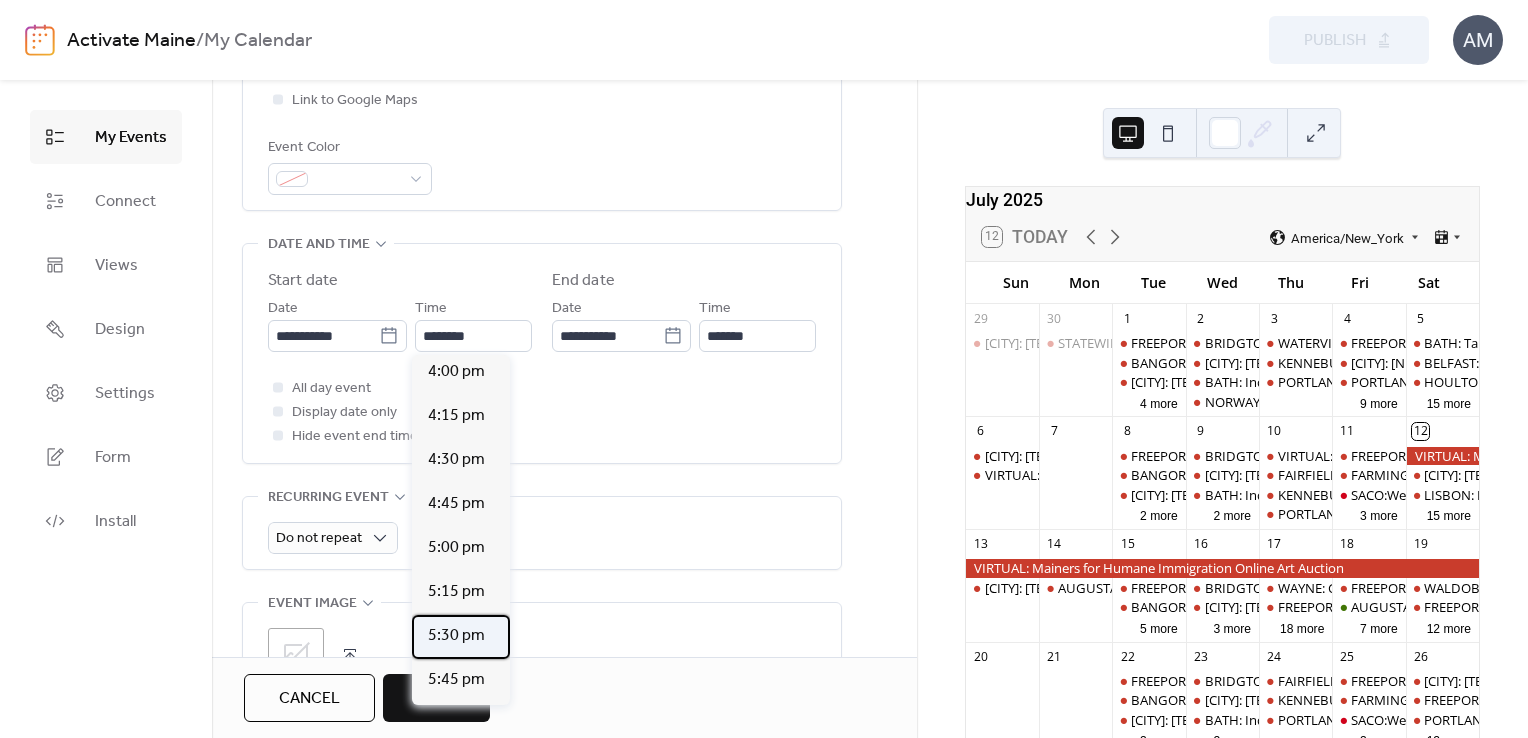 click on "5:30 pm" at bounding box center [456, 636] 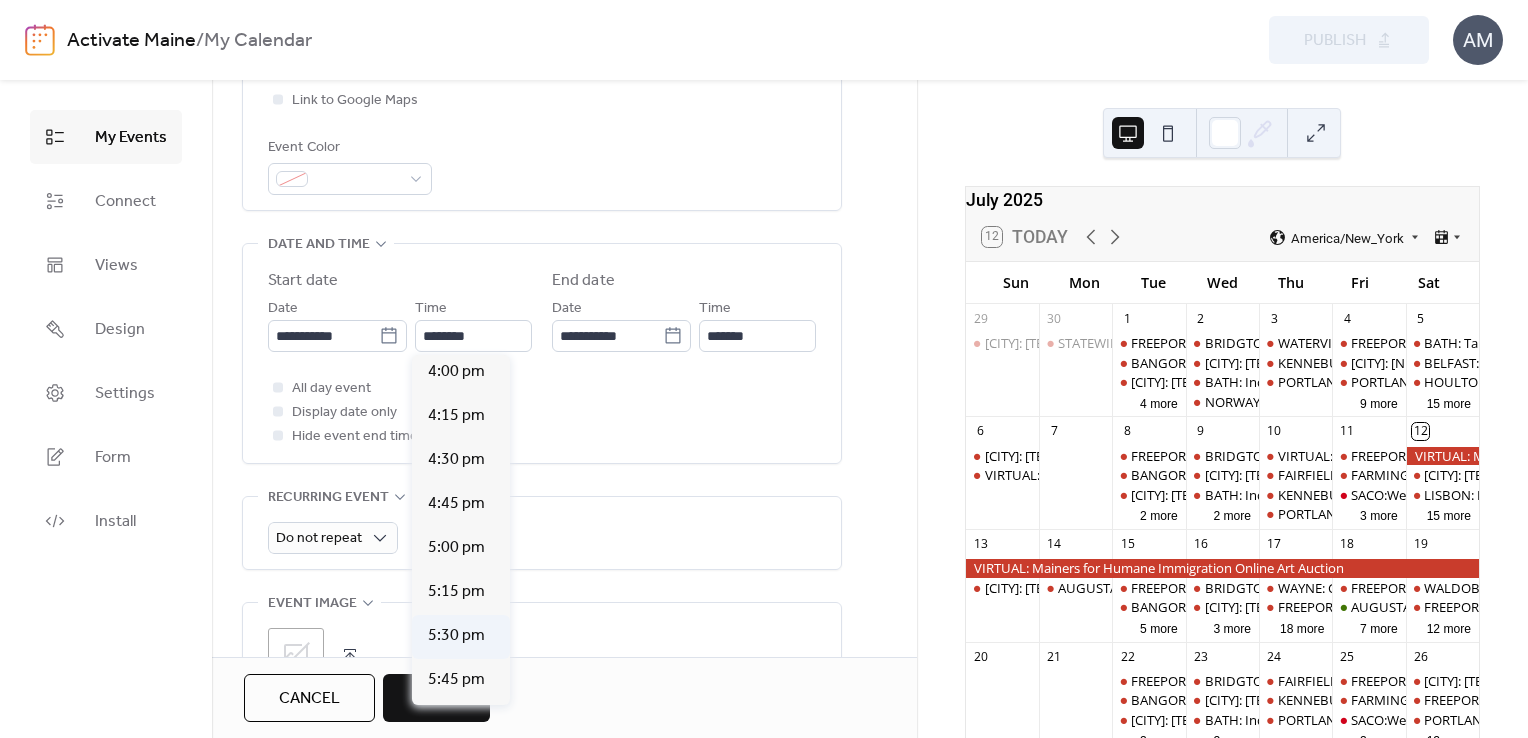 type on "*******" 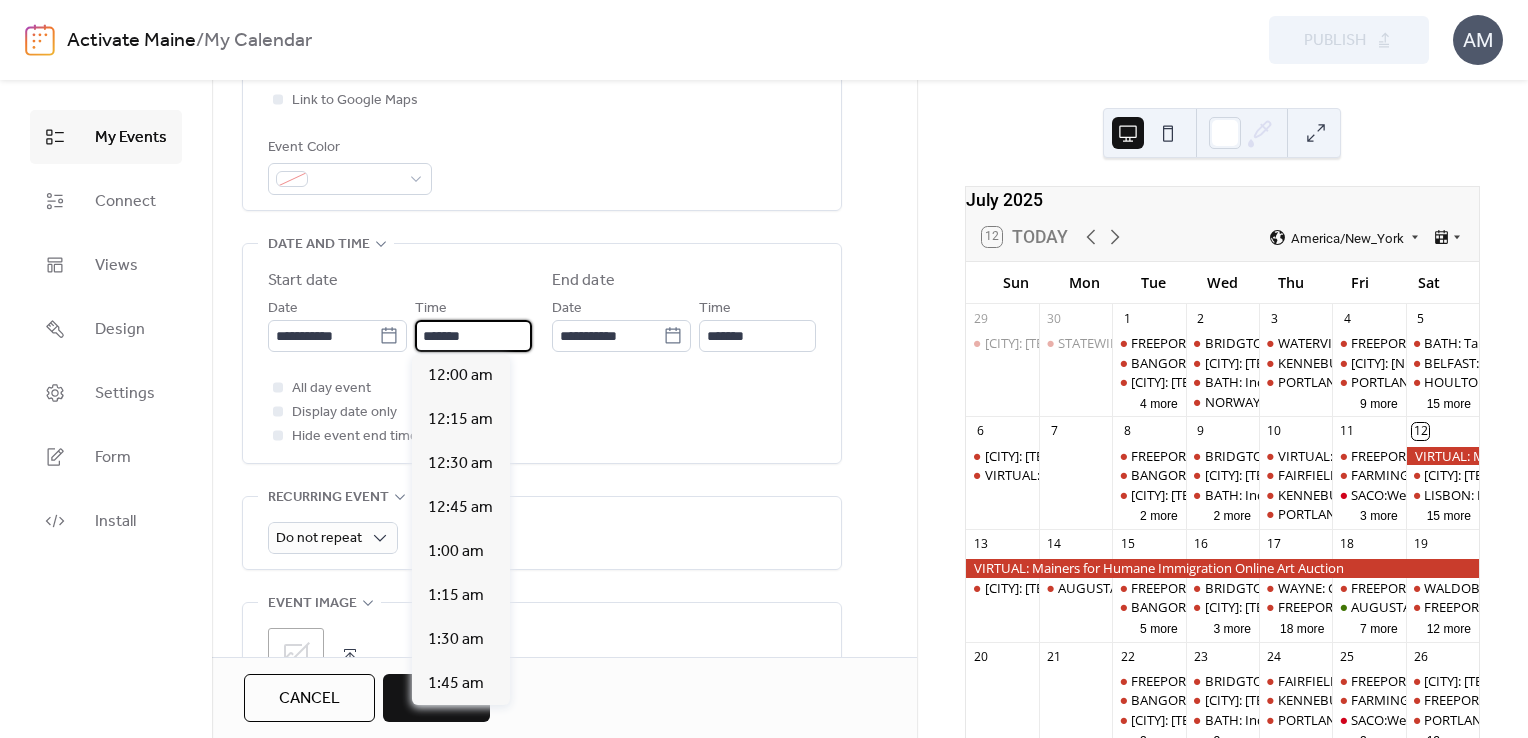 click on "*******" at bounding box center [473, 336] 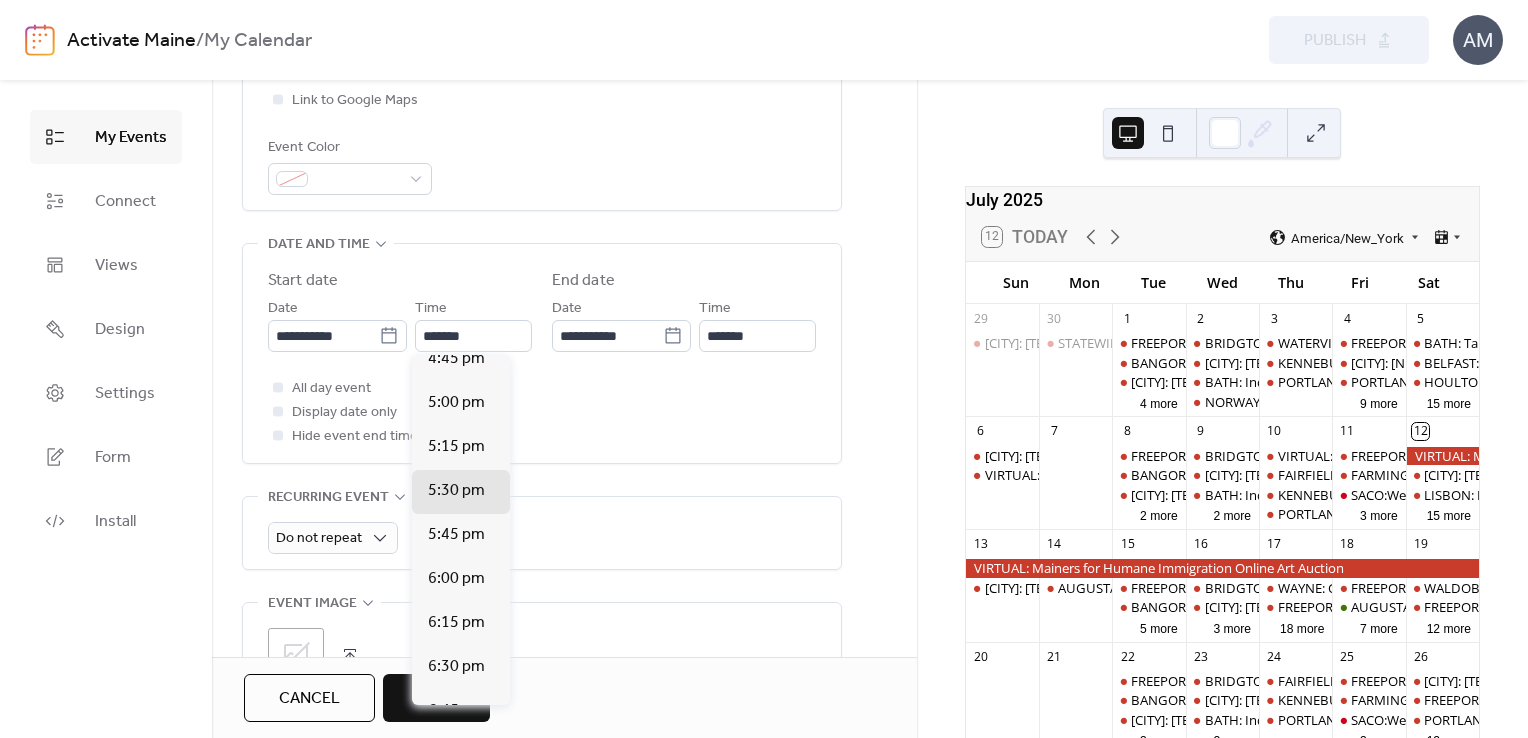 scroll, scrollTop: 2946, scrollLeft: 0, axis: vertical 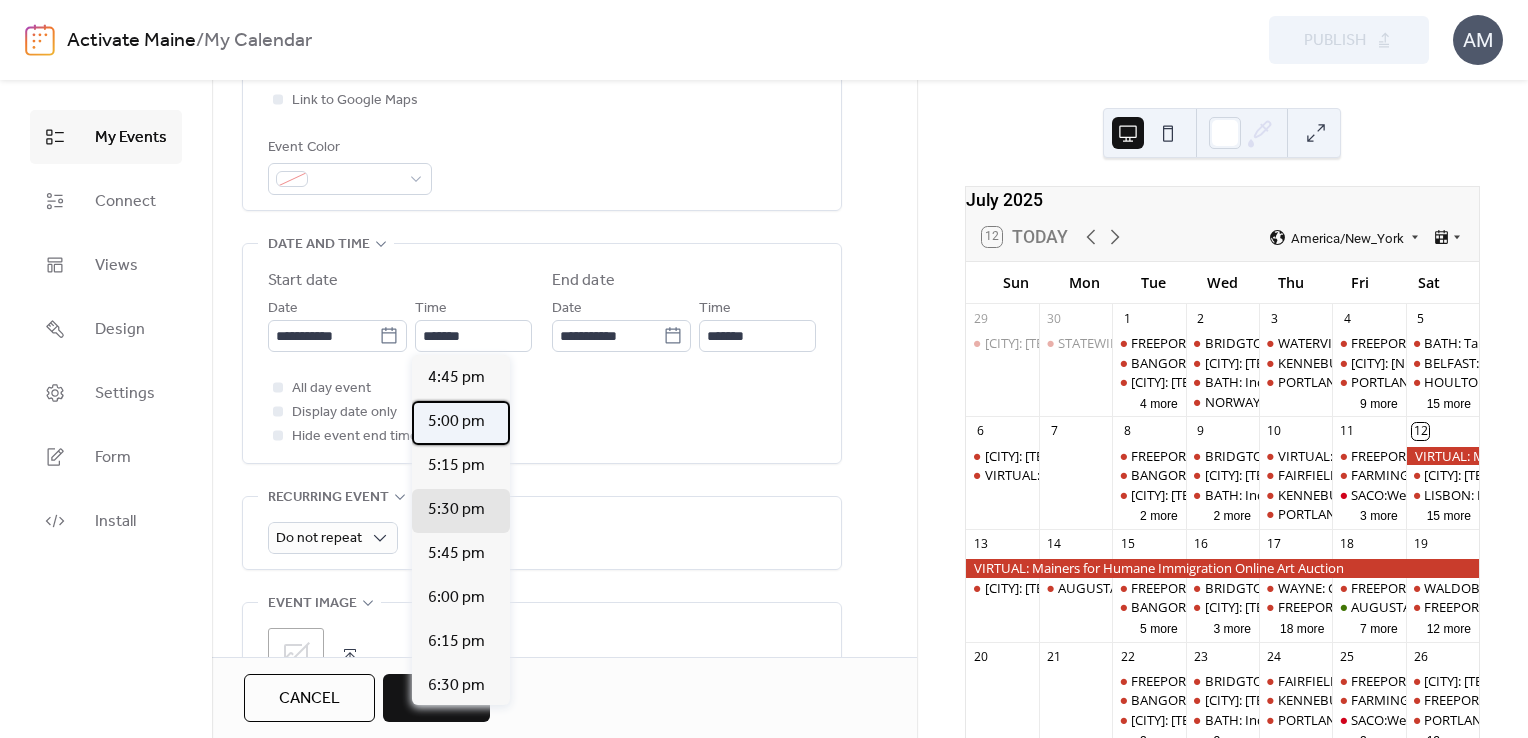 click on "5:00 pm" at bounding box center [456, 422] 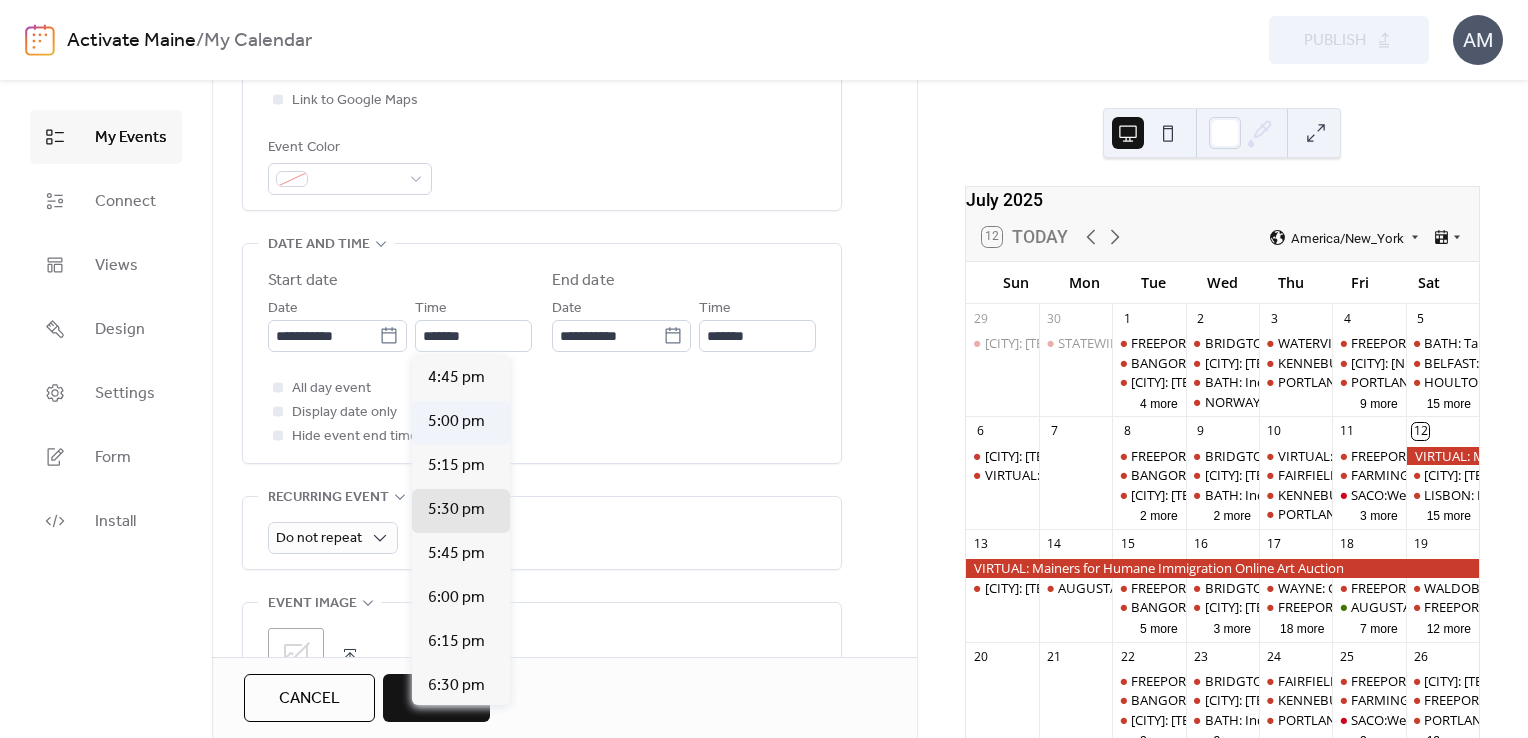 type on "*******" 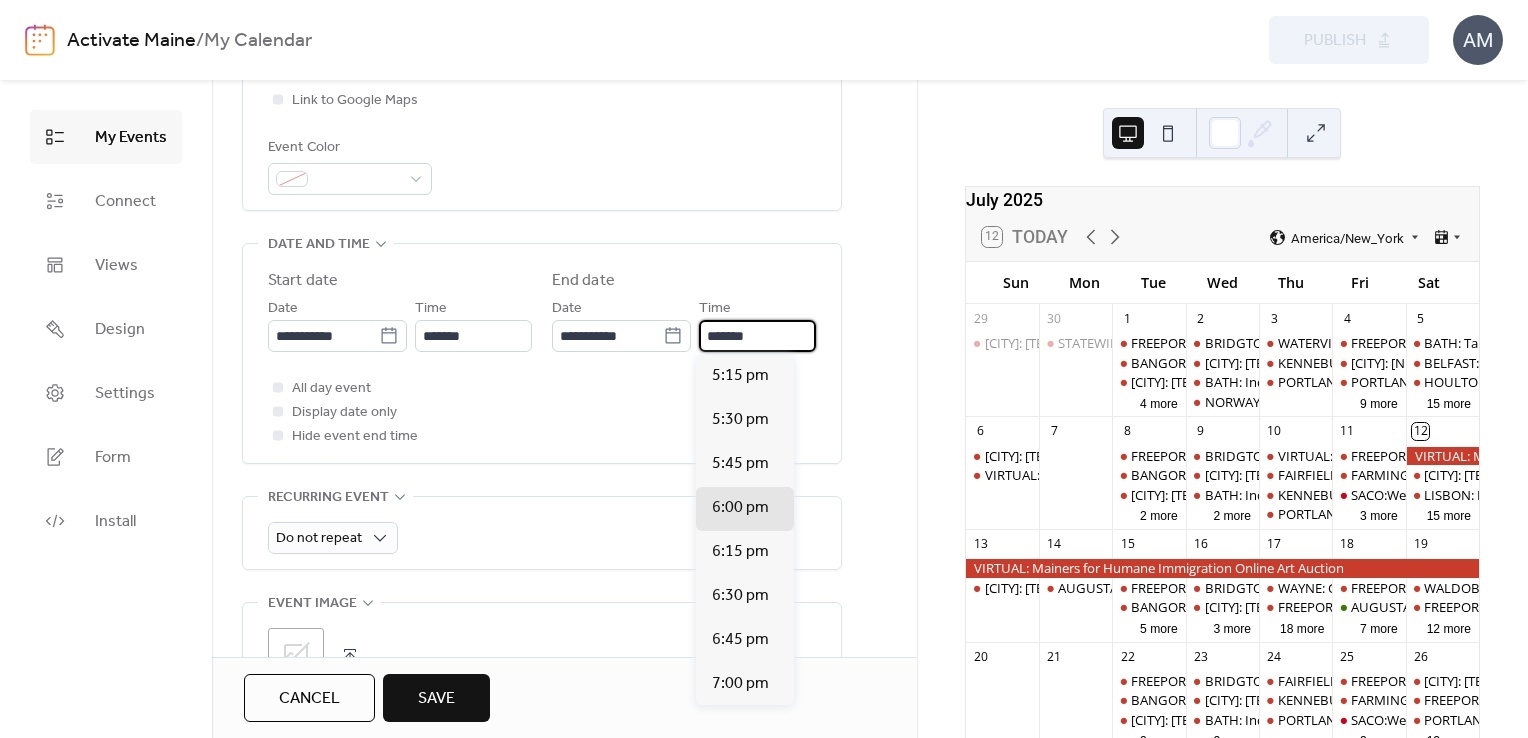 click on "*******" at bounding box center (757, 336) 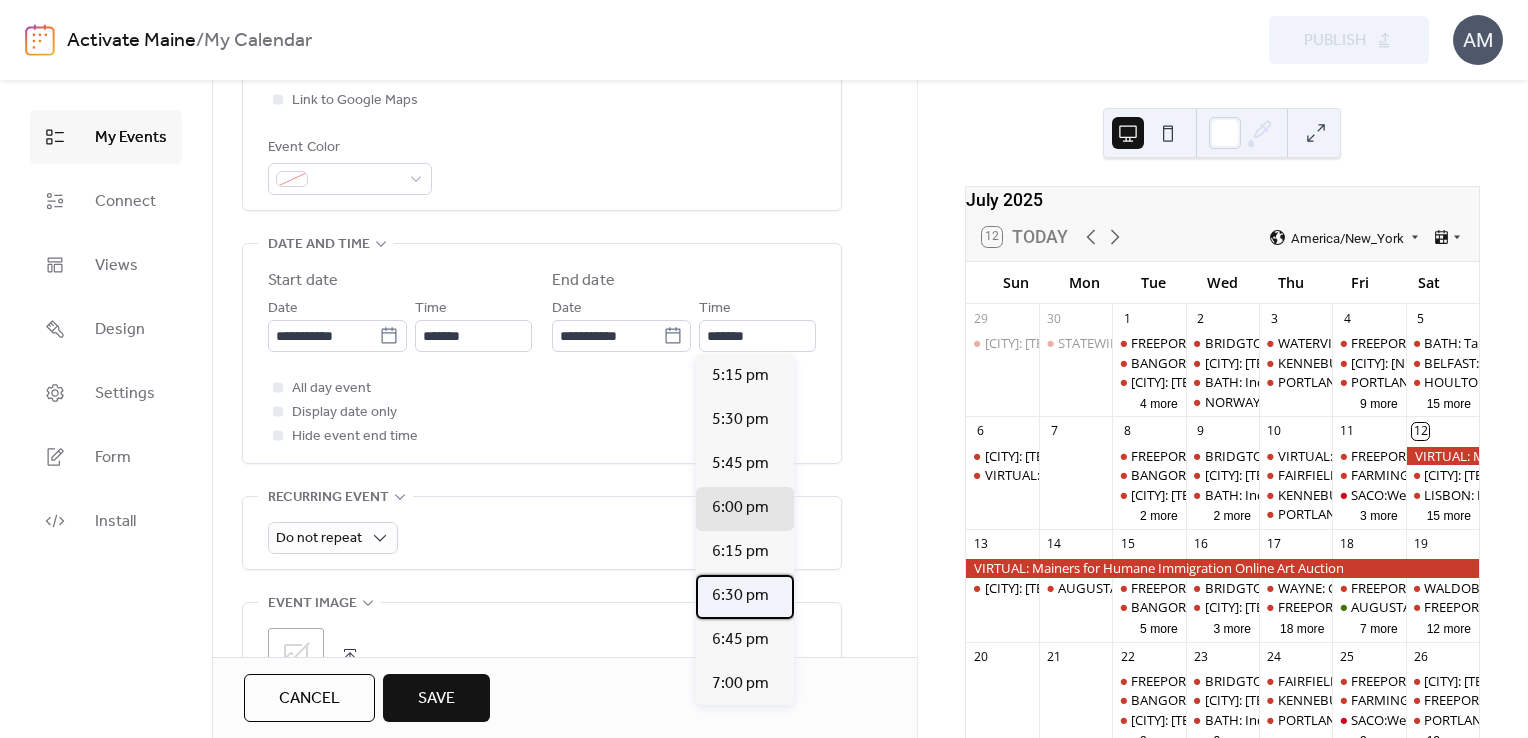 click on "6:30 pm" at bounding box center [740, 596] 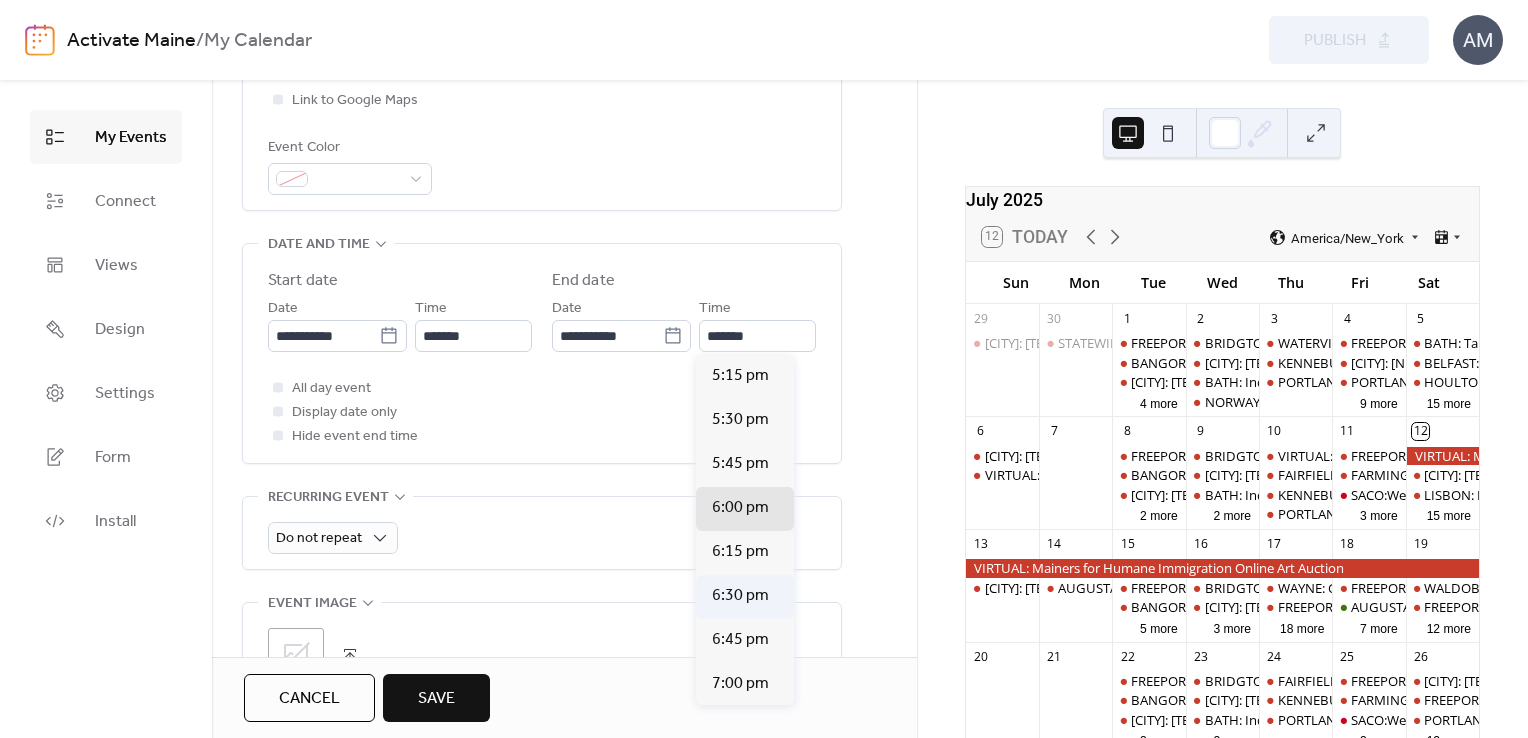 type on "*******" 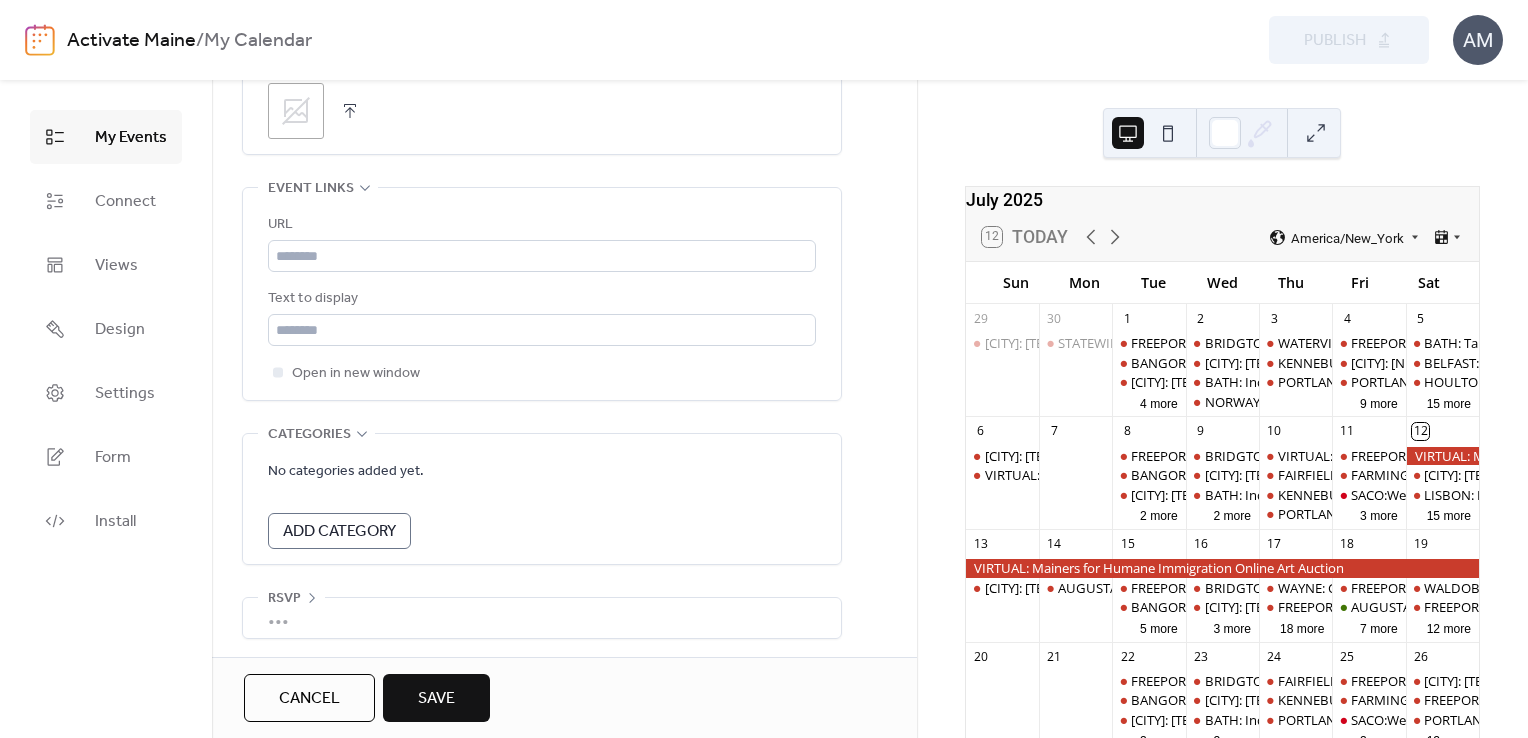 scroll, scrollTop: 1076, scrollLeft: 0, axis: vertical 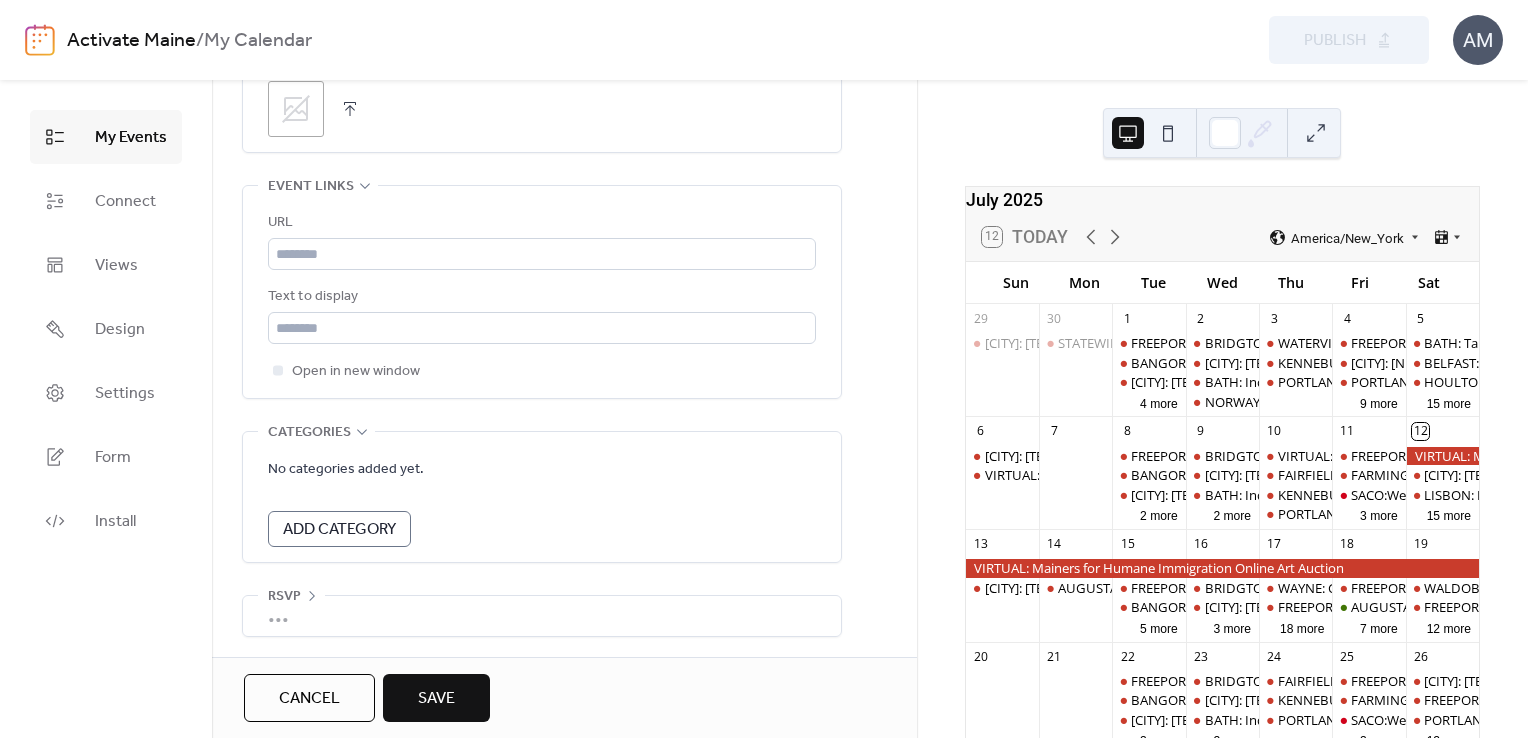 click on "Save" at bounding box center [436, 699] 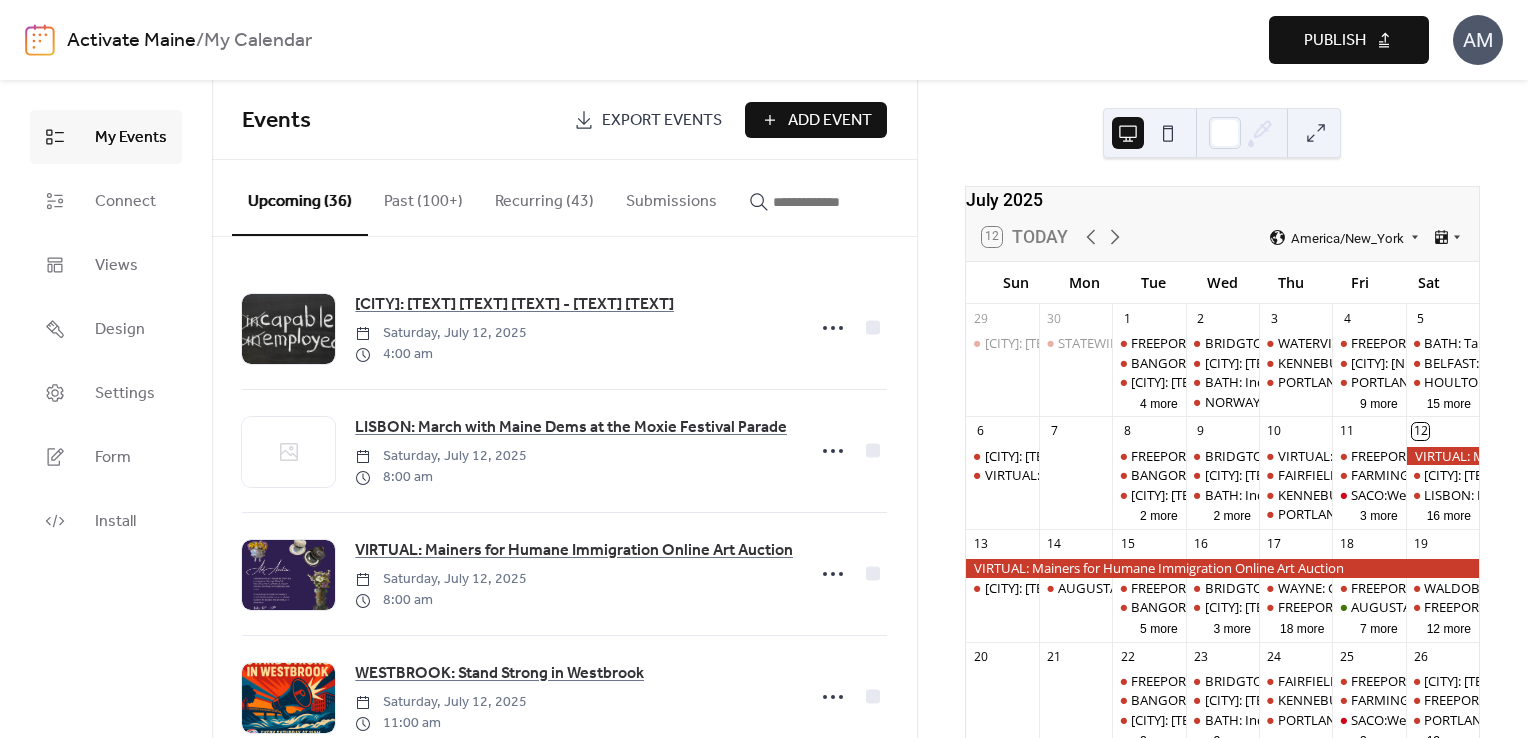 click on "Publish" at bounding box center (1335, 41) 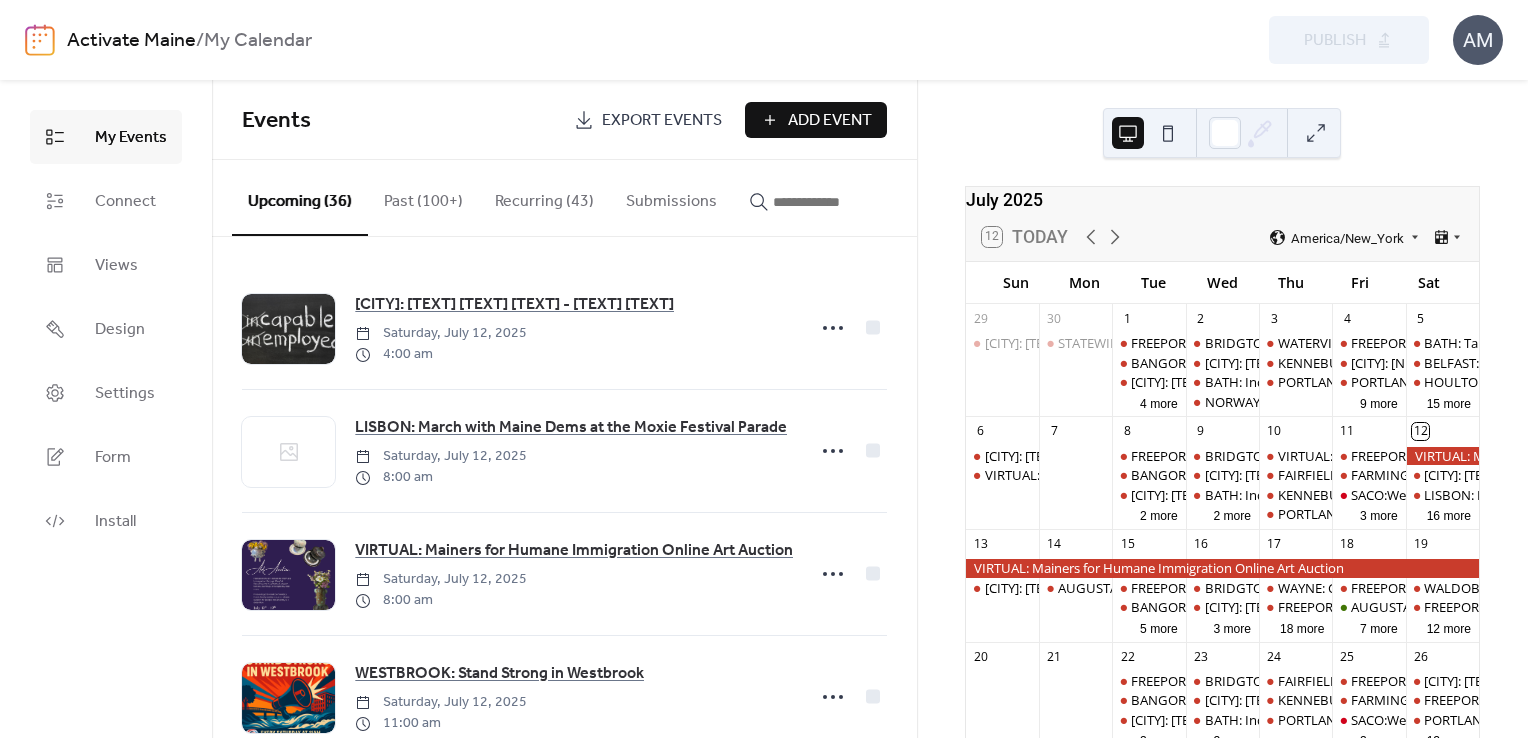 click on "Add Event" at bounding box center (830, 121) 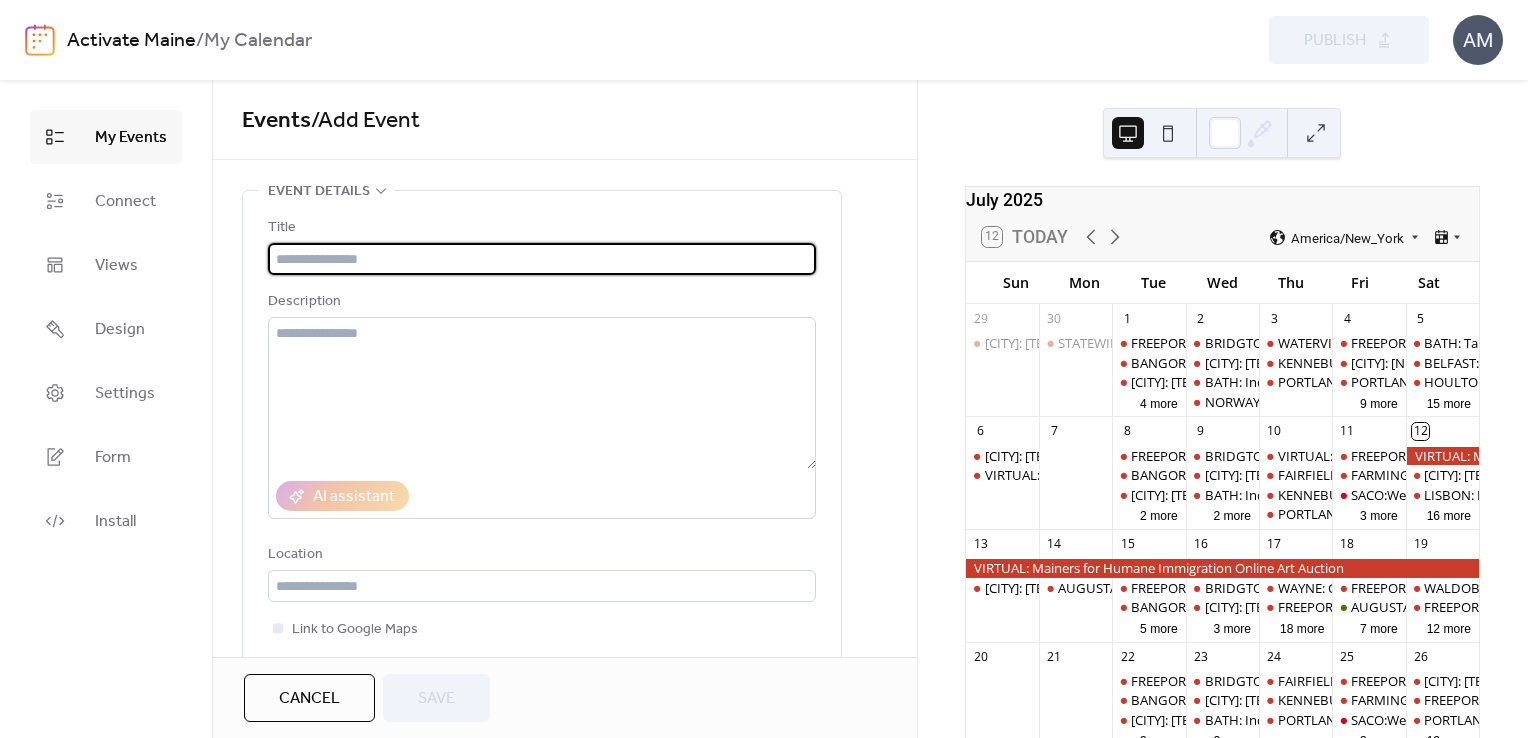 click at bounding box center [542, 259] 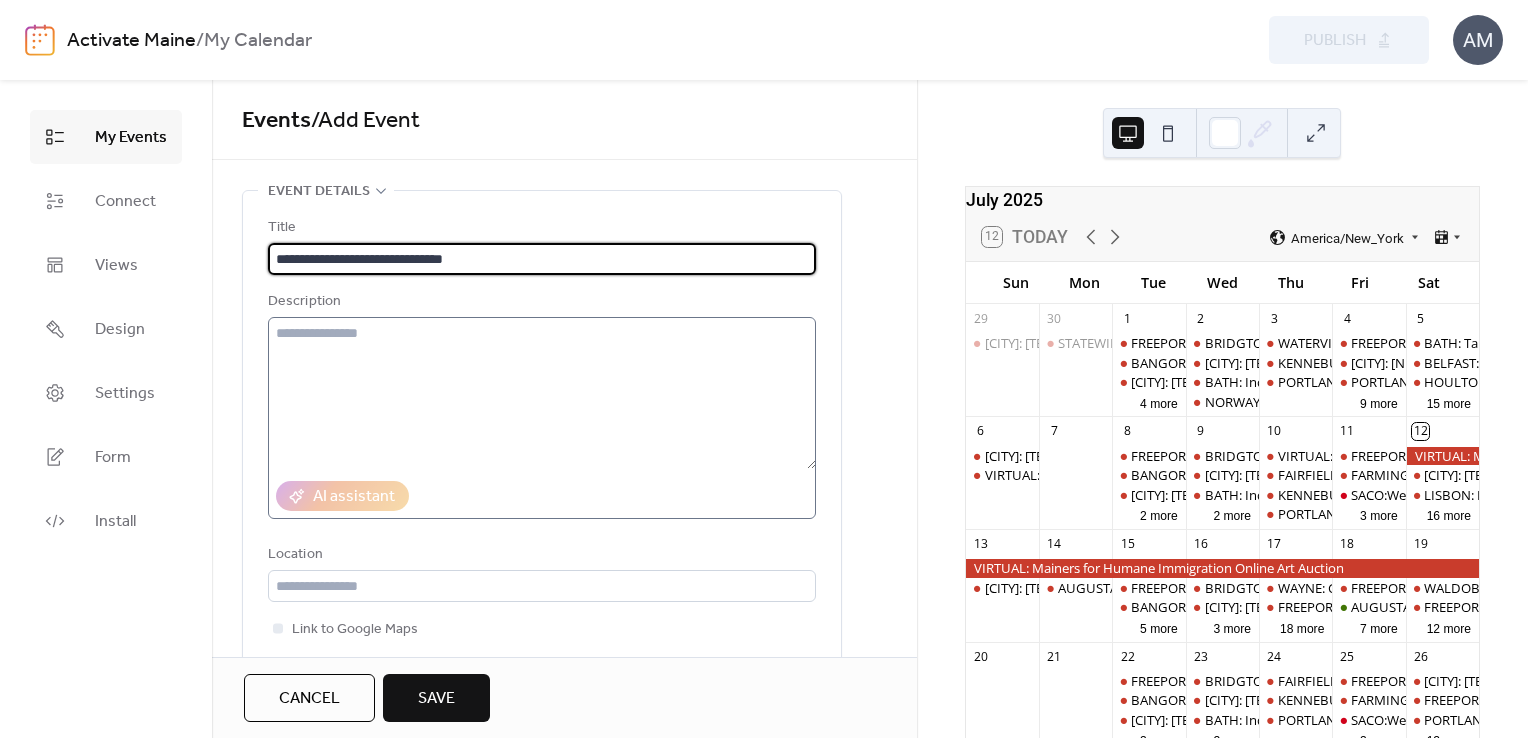 type on "**********" 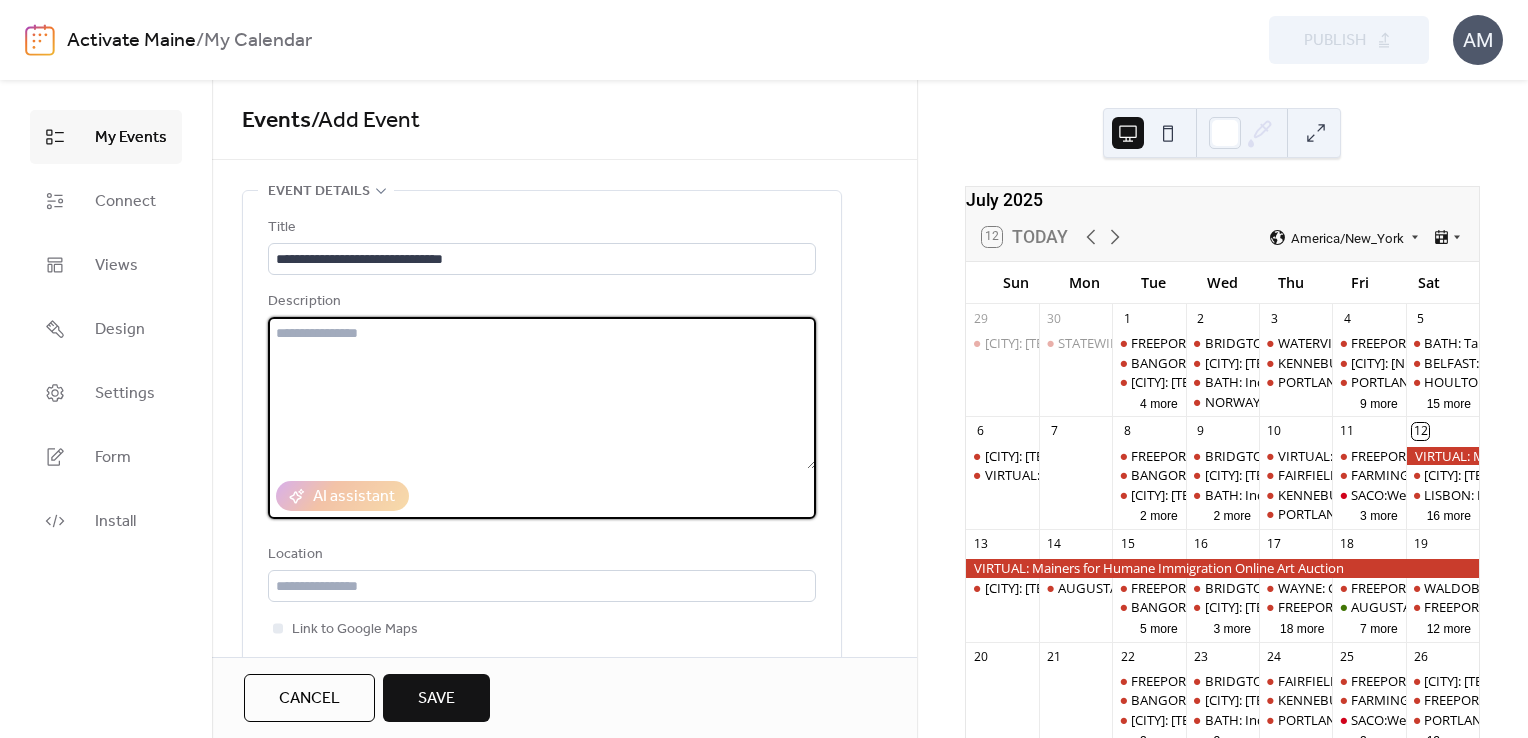 click at bounding box center (542, 393) 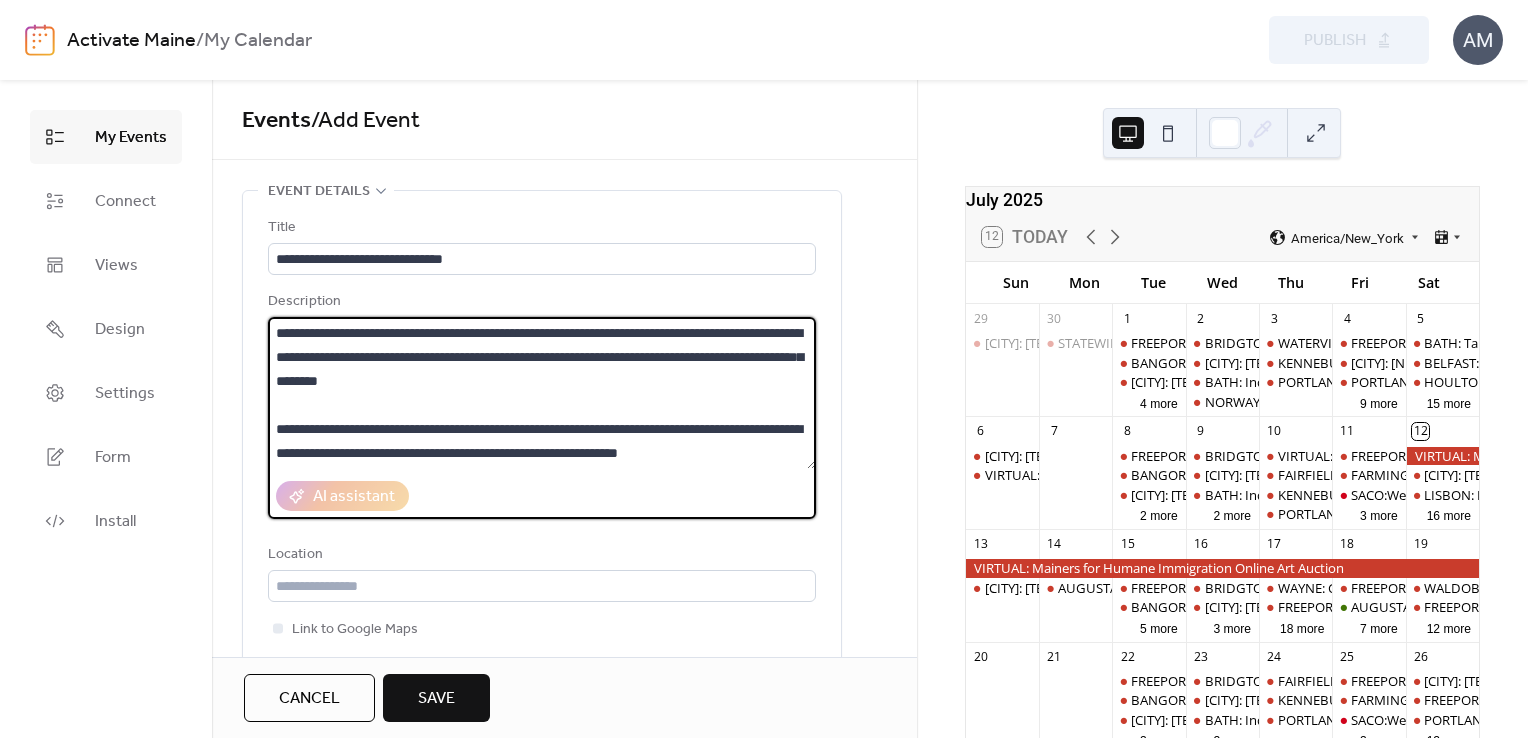 scroll, scrollTop: 308, scrollLeft: 0, axis: vertical 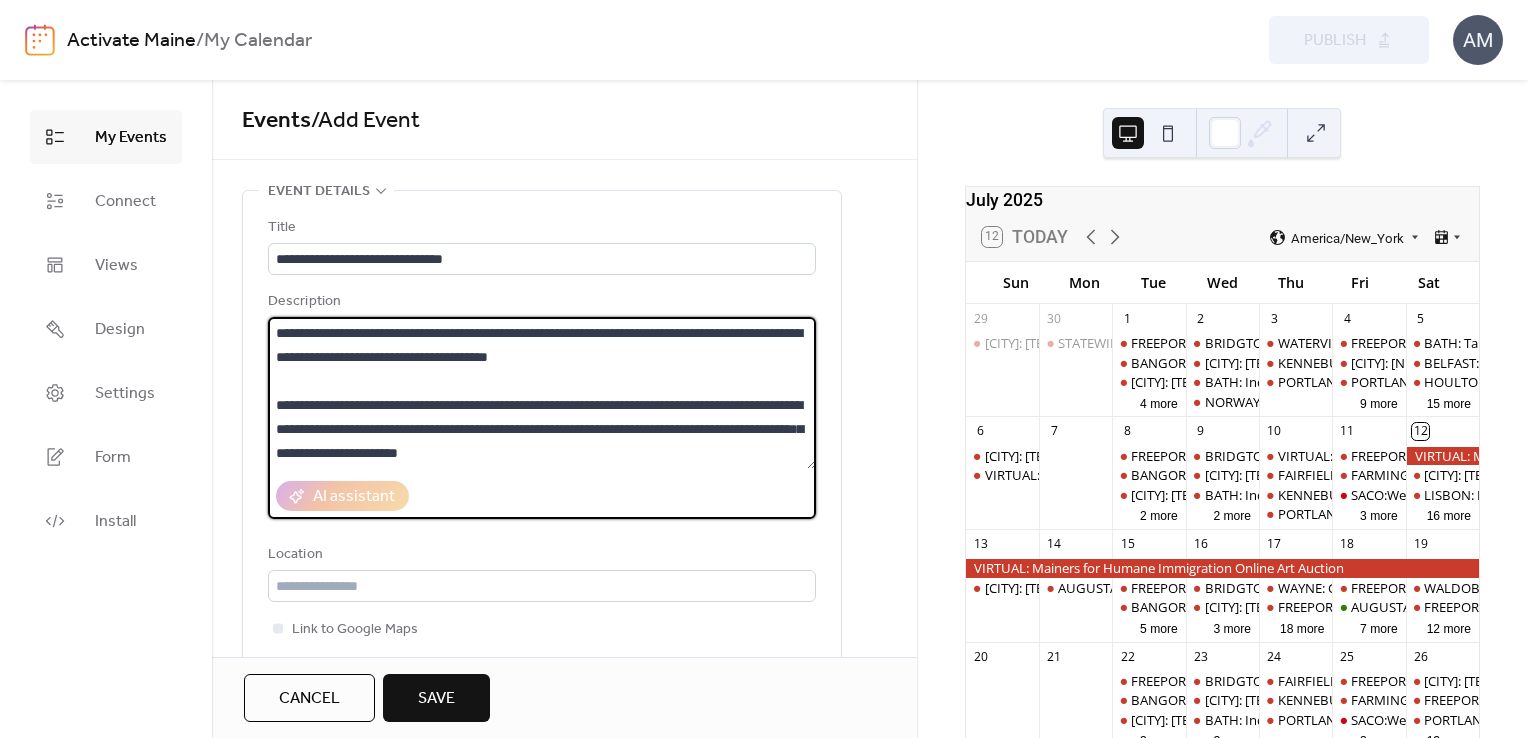 type on "**********" 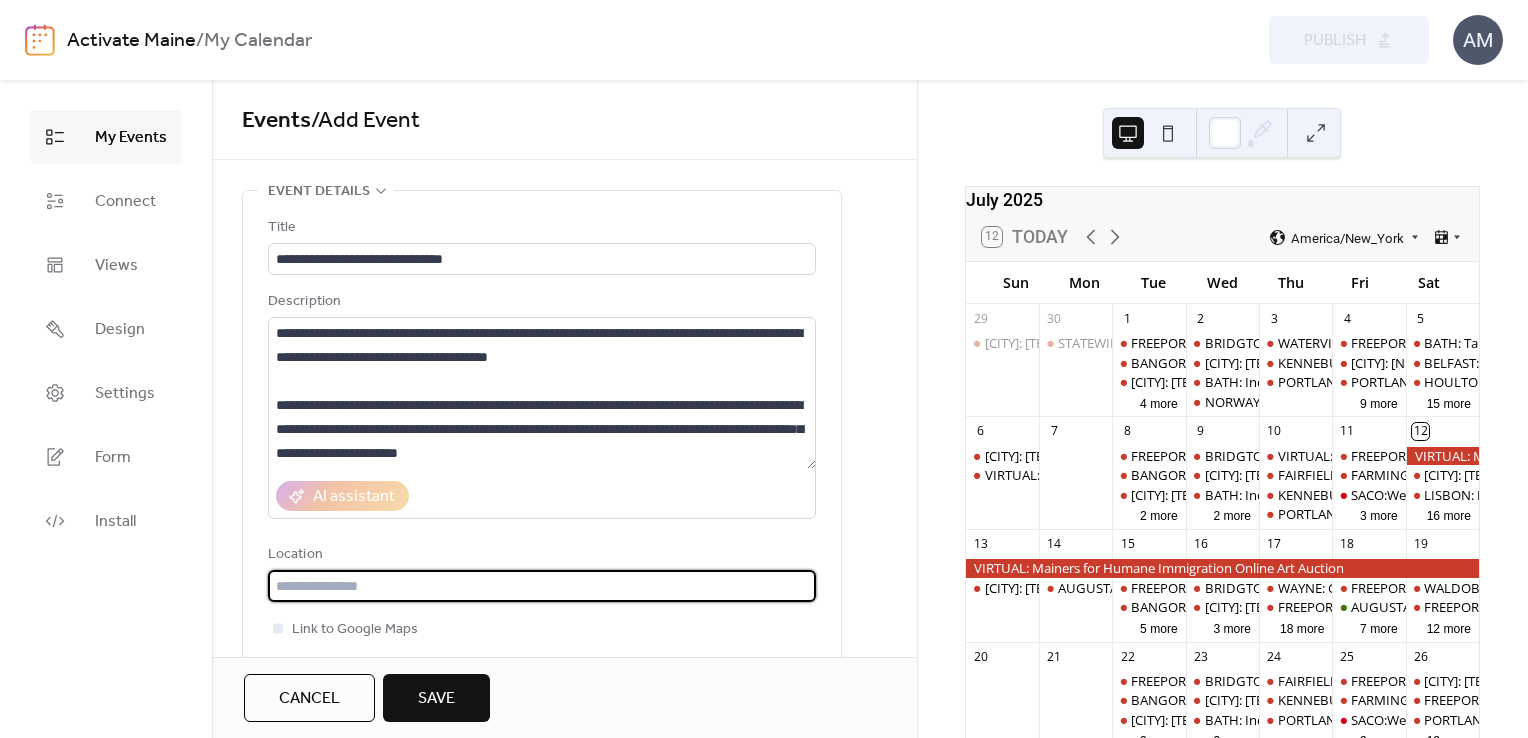 click at bounding box center (542, 586) 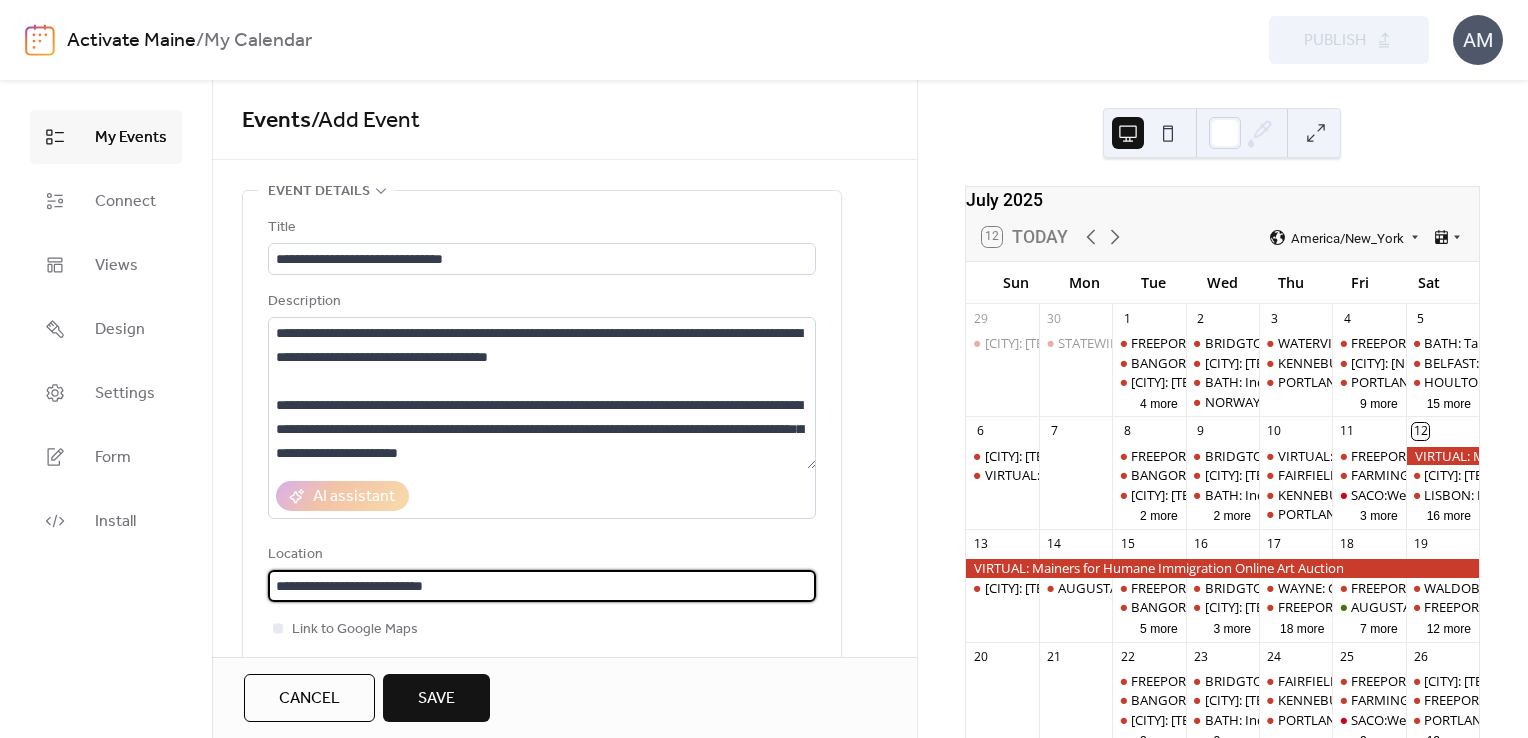 type on "**********" 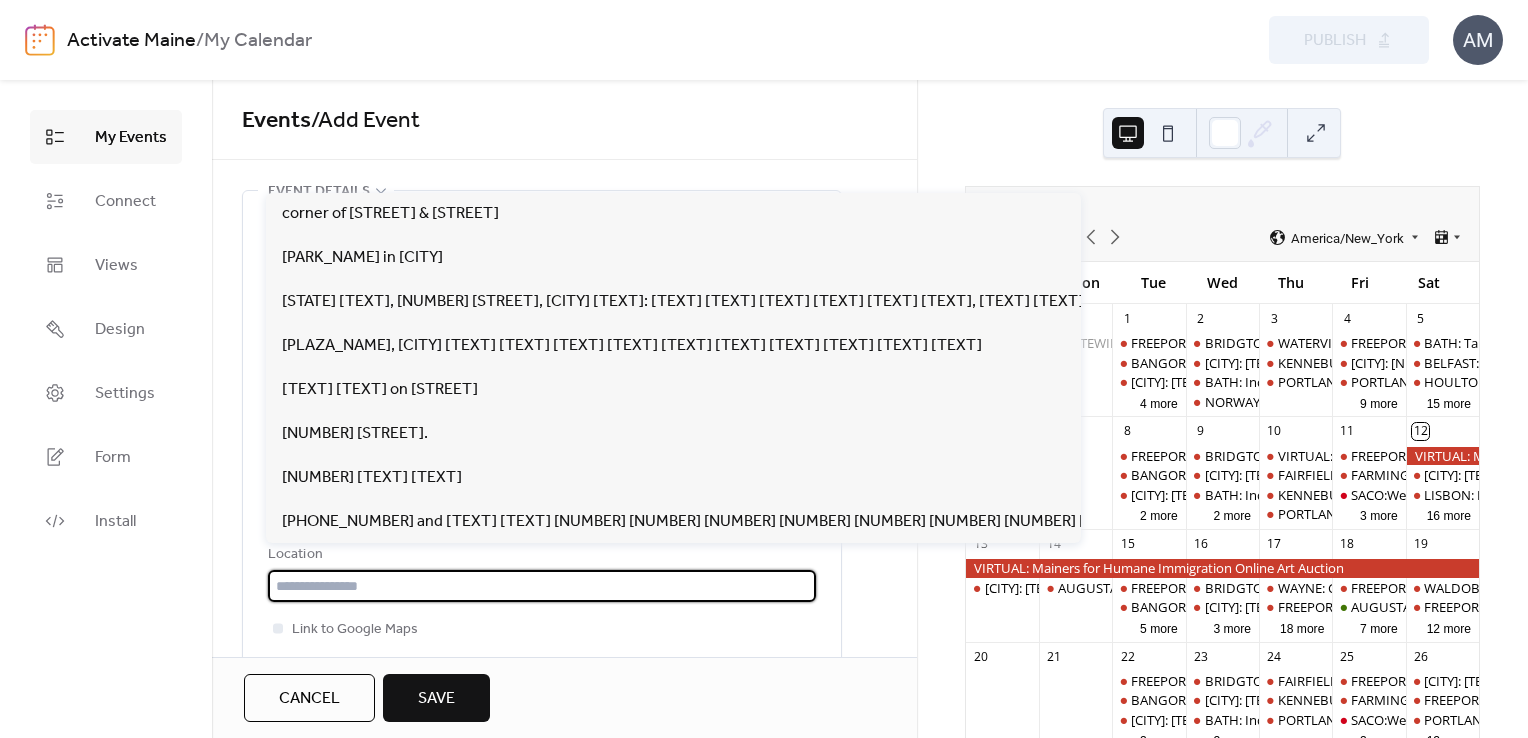 click at bounding box center (542, 586) 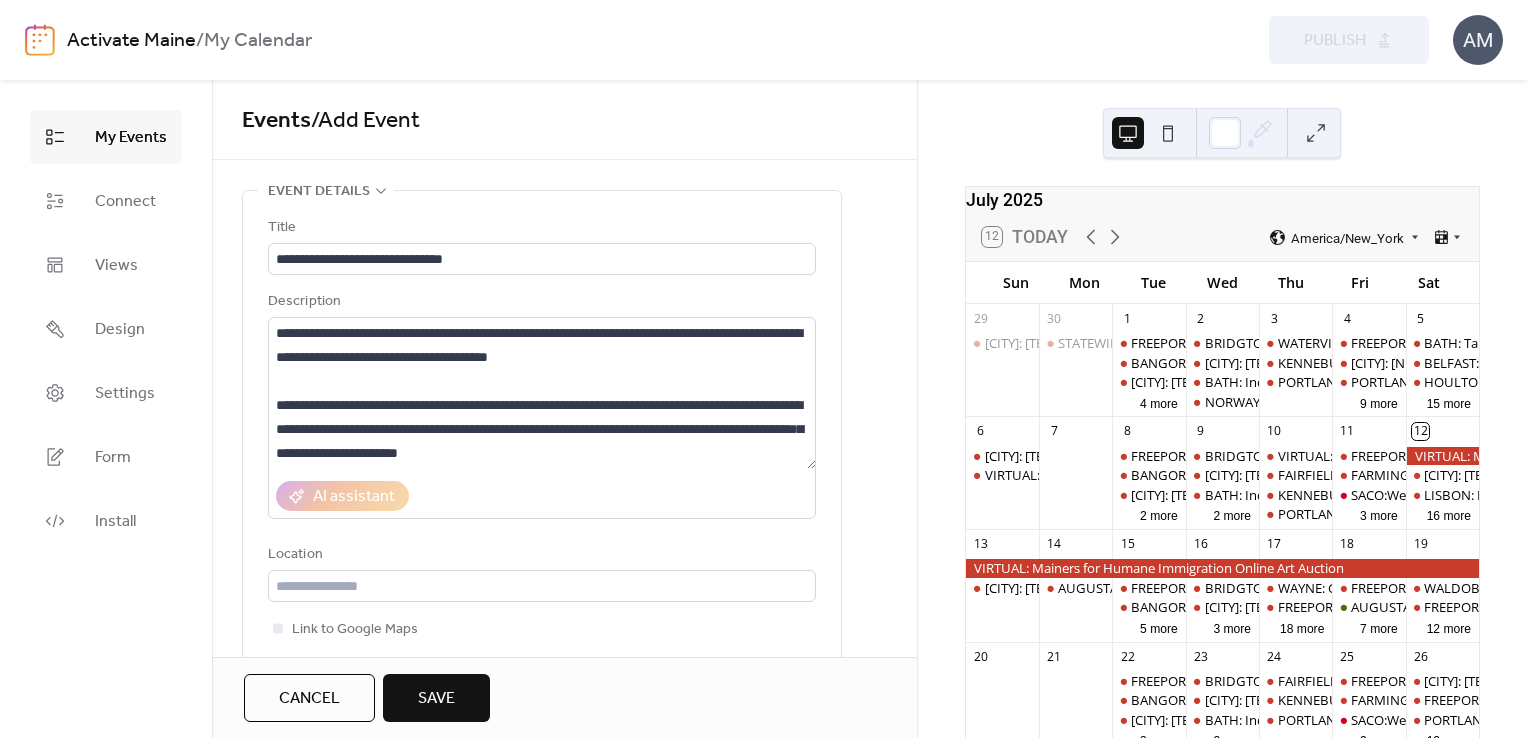 click on "Cancel Save" at bounding box center [564, 697] 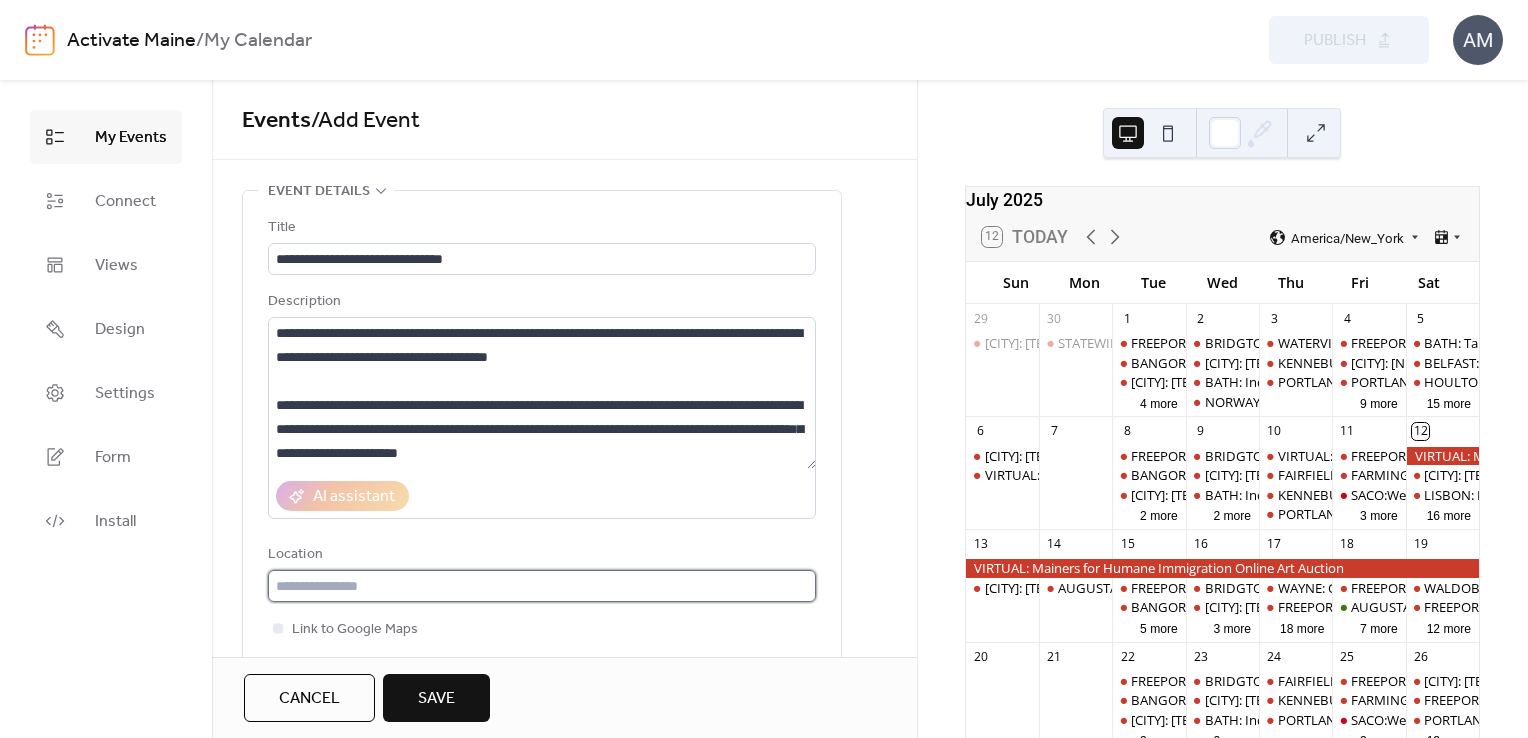 click at bounding box center (542, 586) 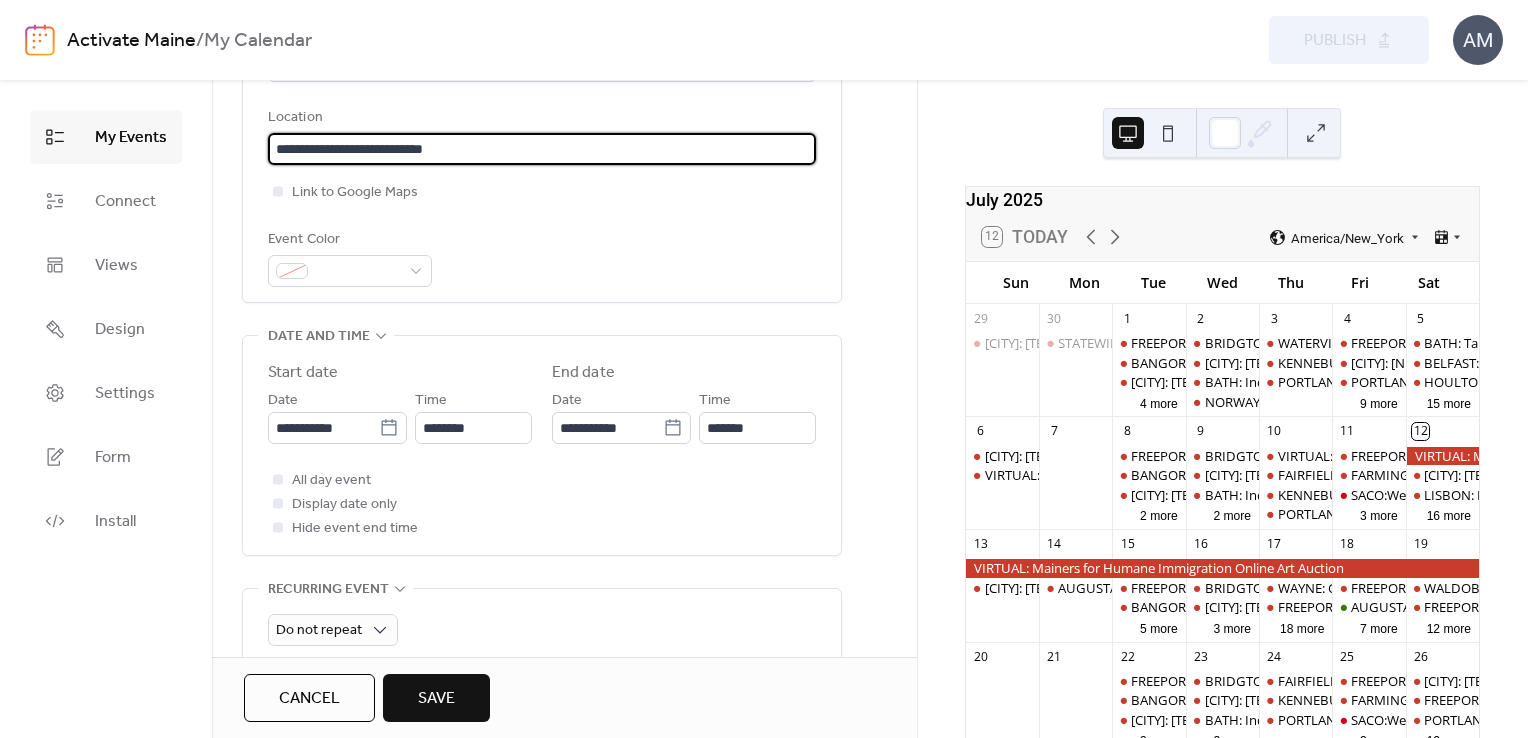 scroll, scrollTop: 442, scrollLeft: 0, axis: vertical 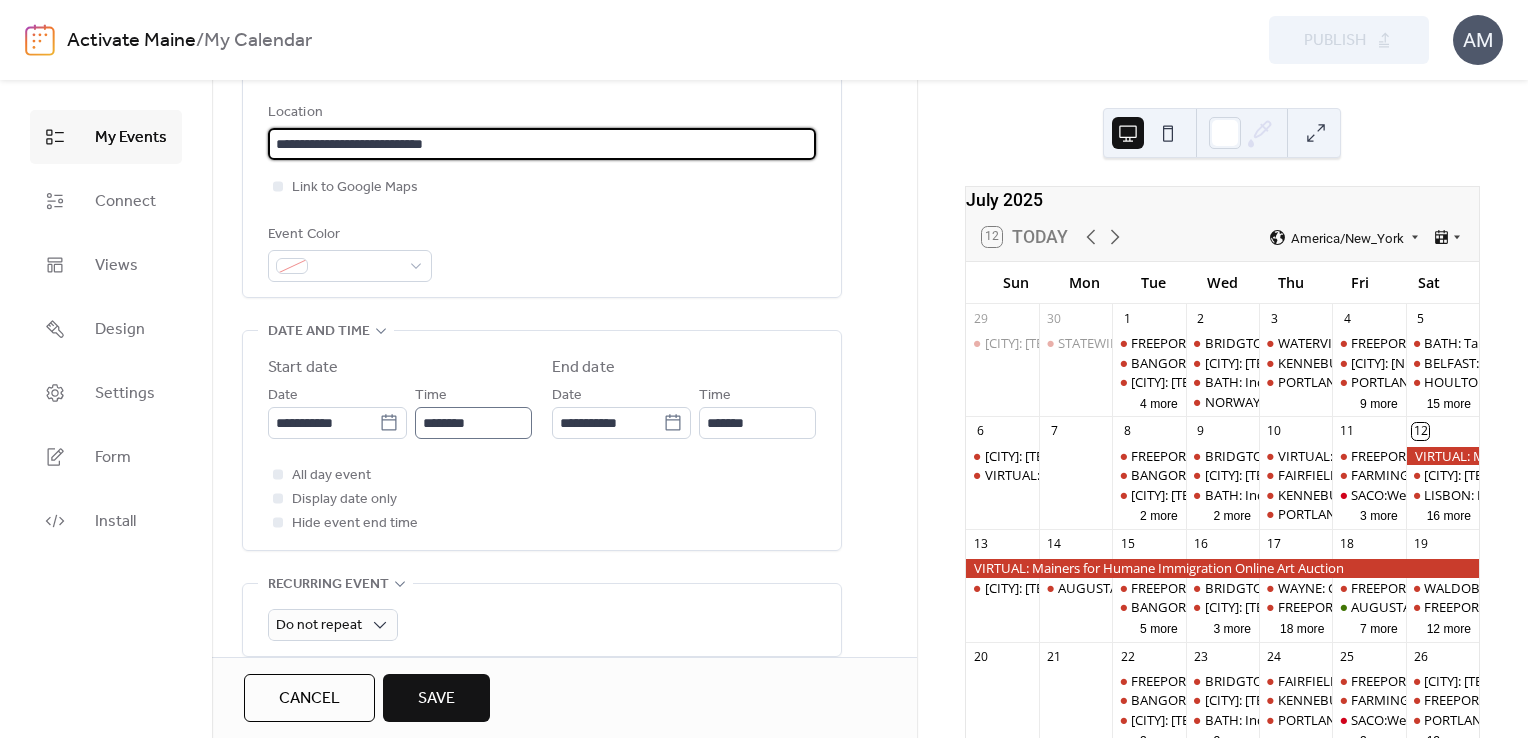 type on "**********" 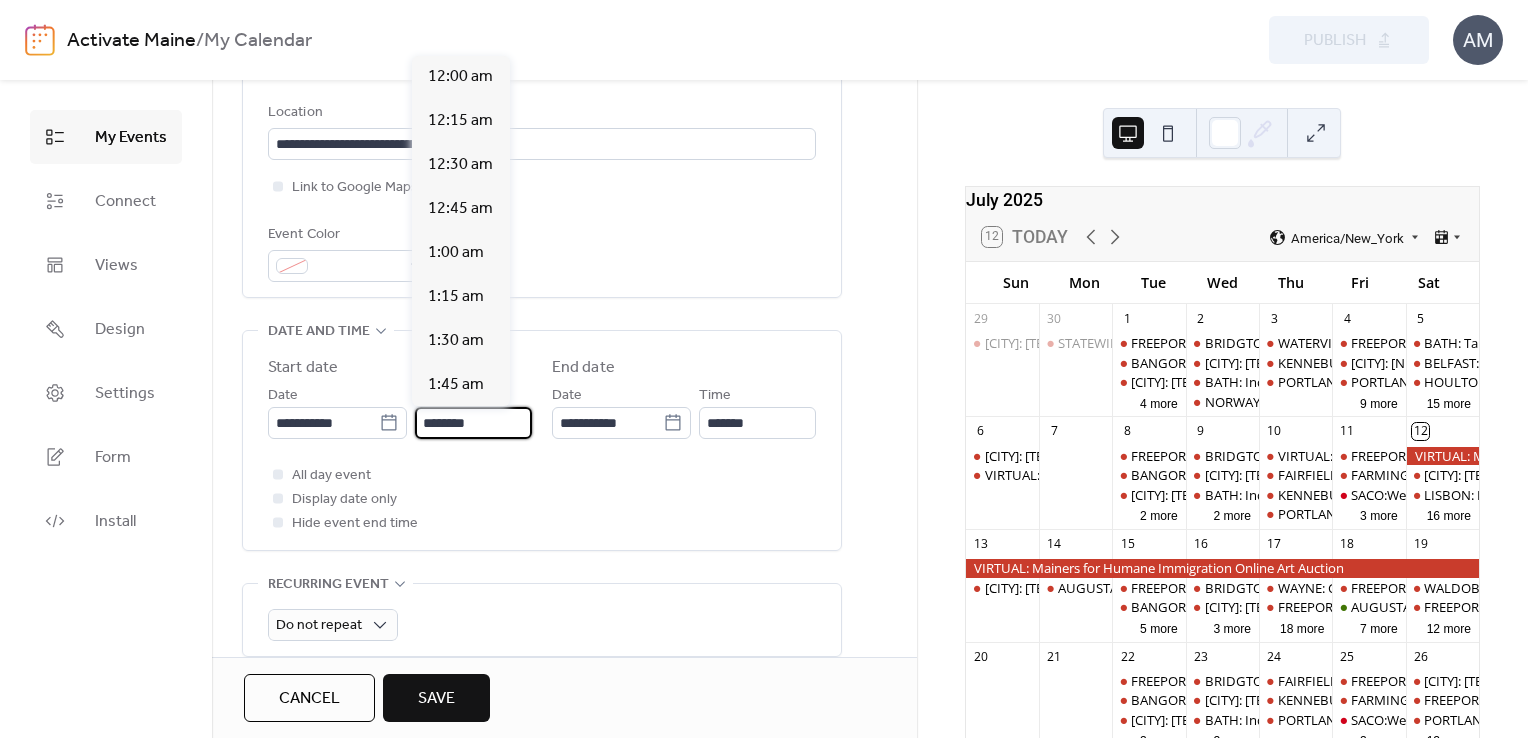 click on "********" at bounding box center (473, 423) 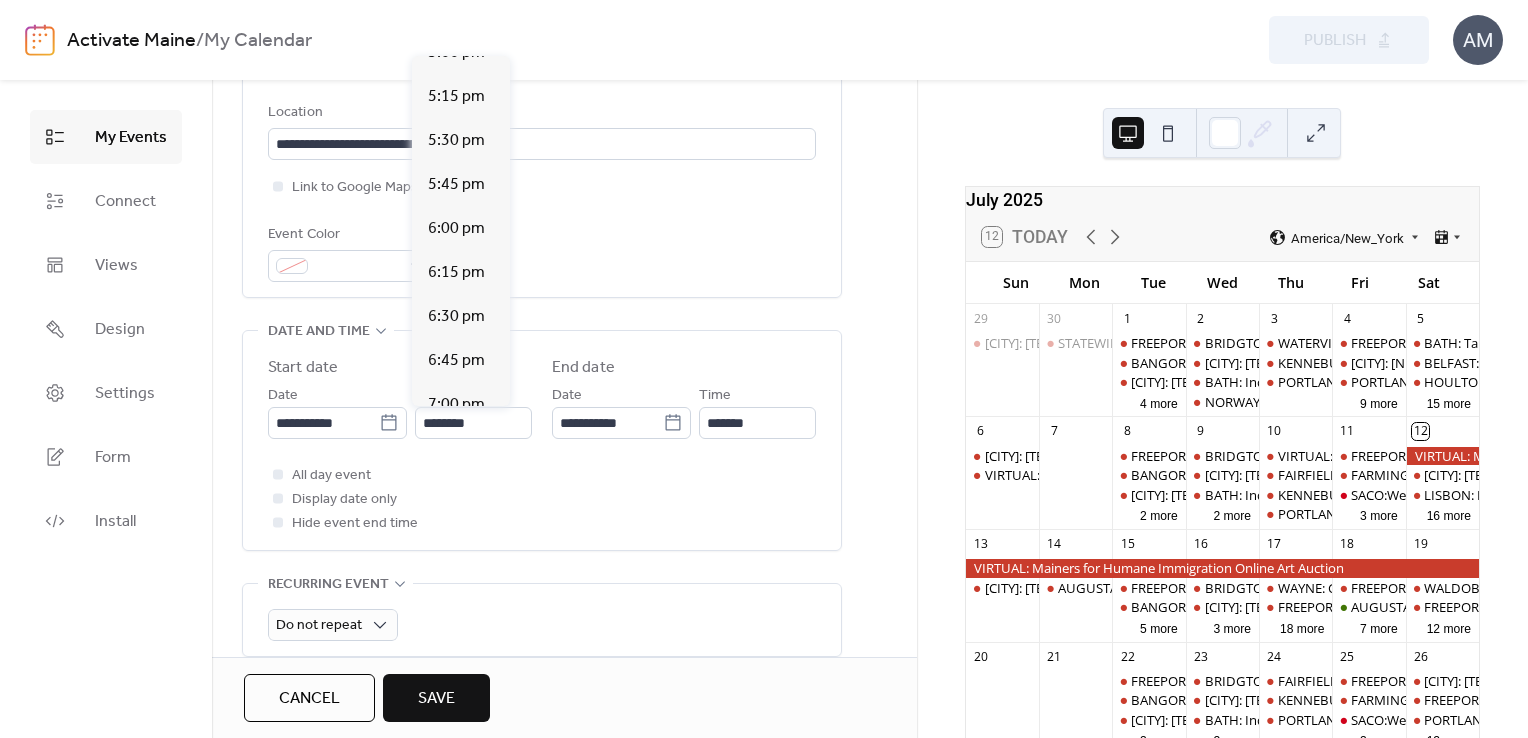 scroll, scrollTop: 3084, scrollLeft: 0, axis: vertical 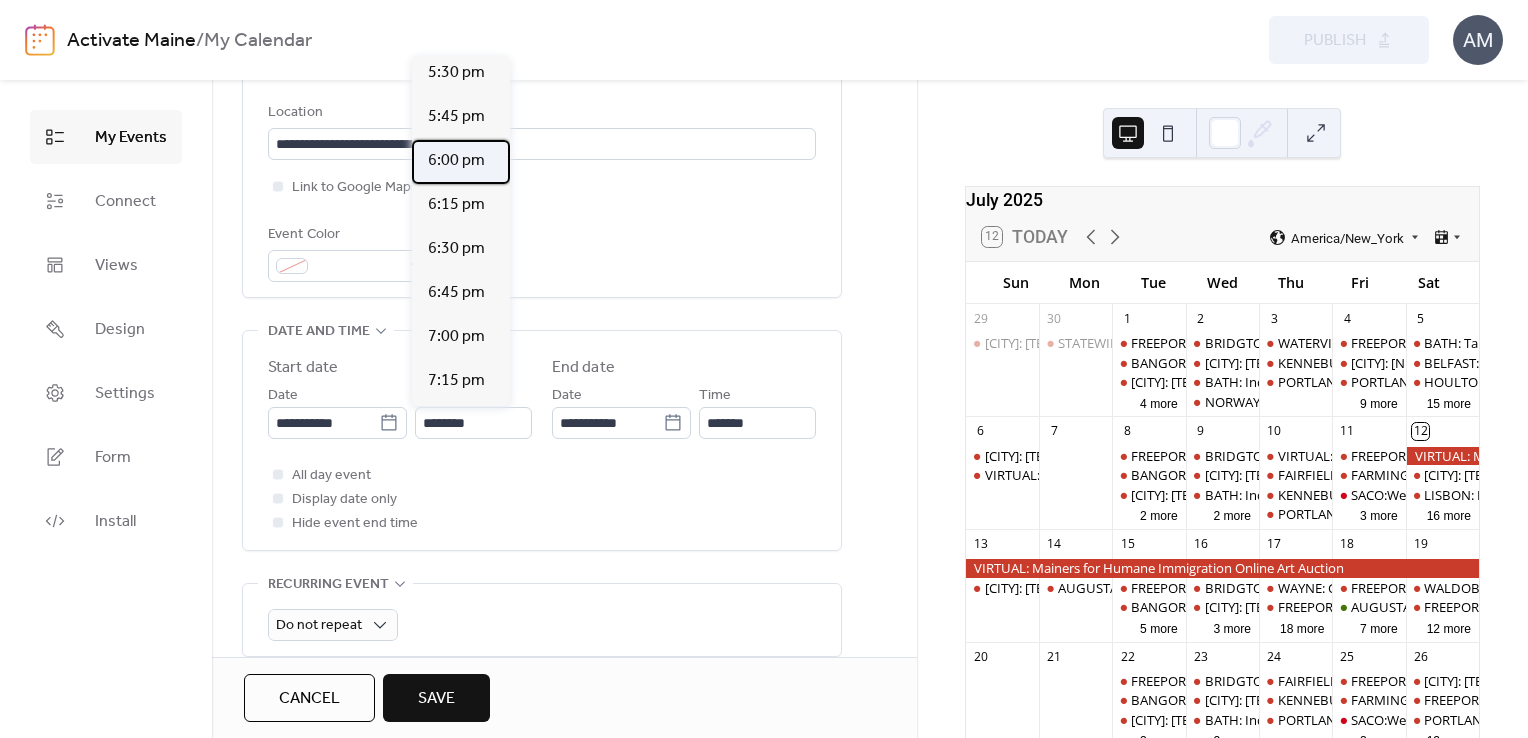 click on "6:00 pm" at bounding box center [456, 161] 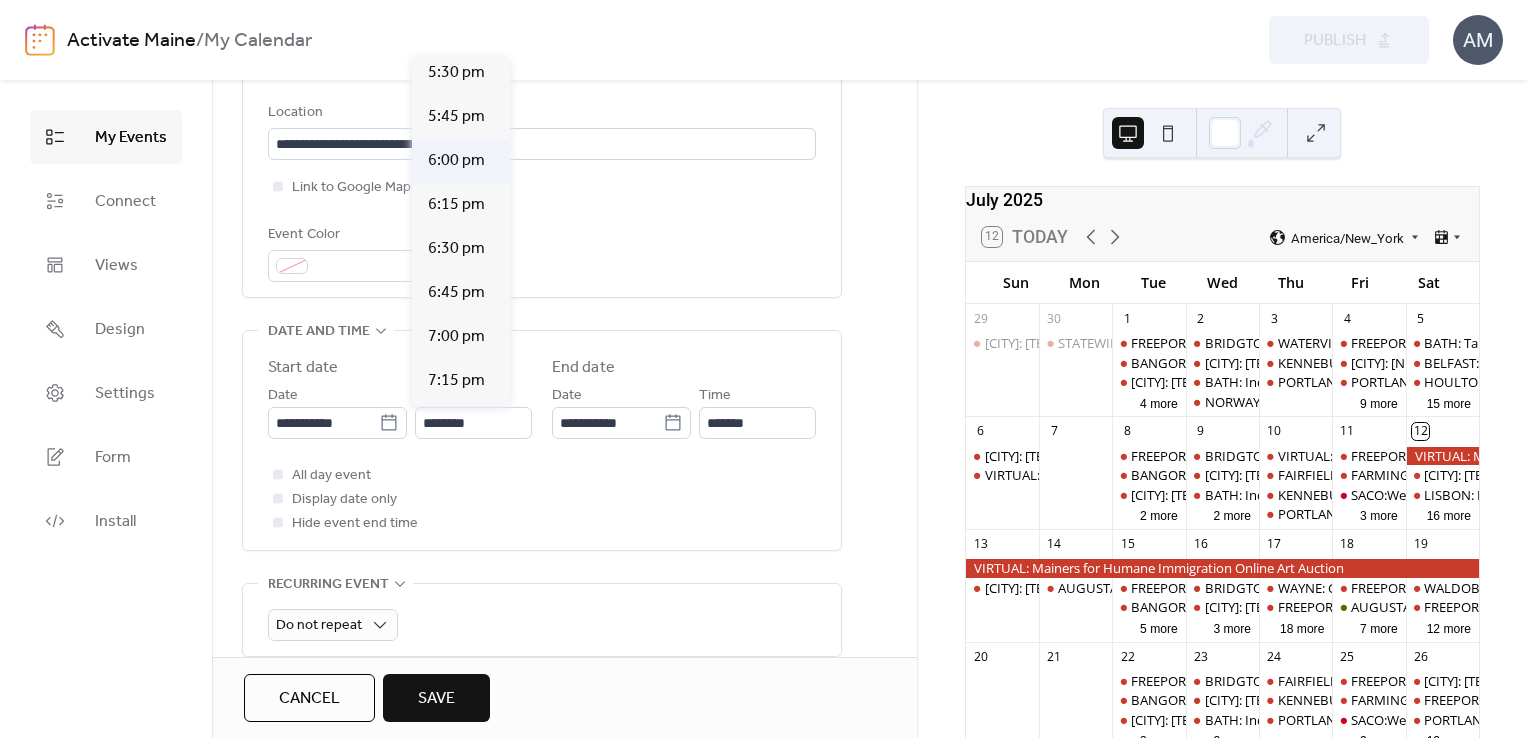 type on "*******" 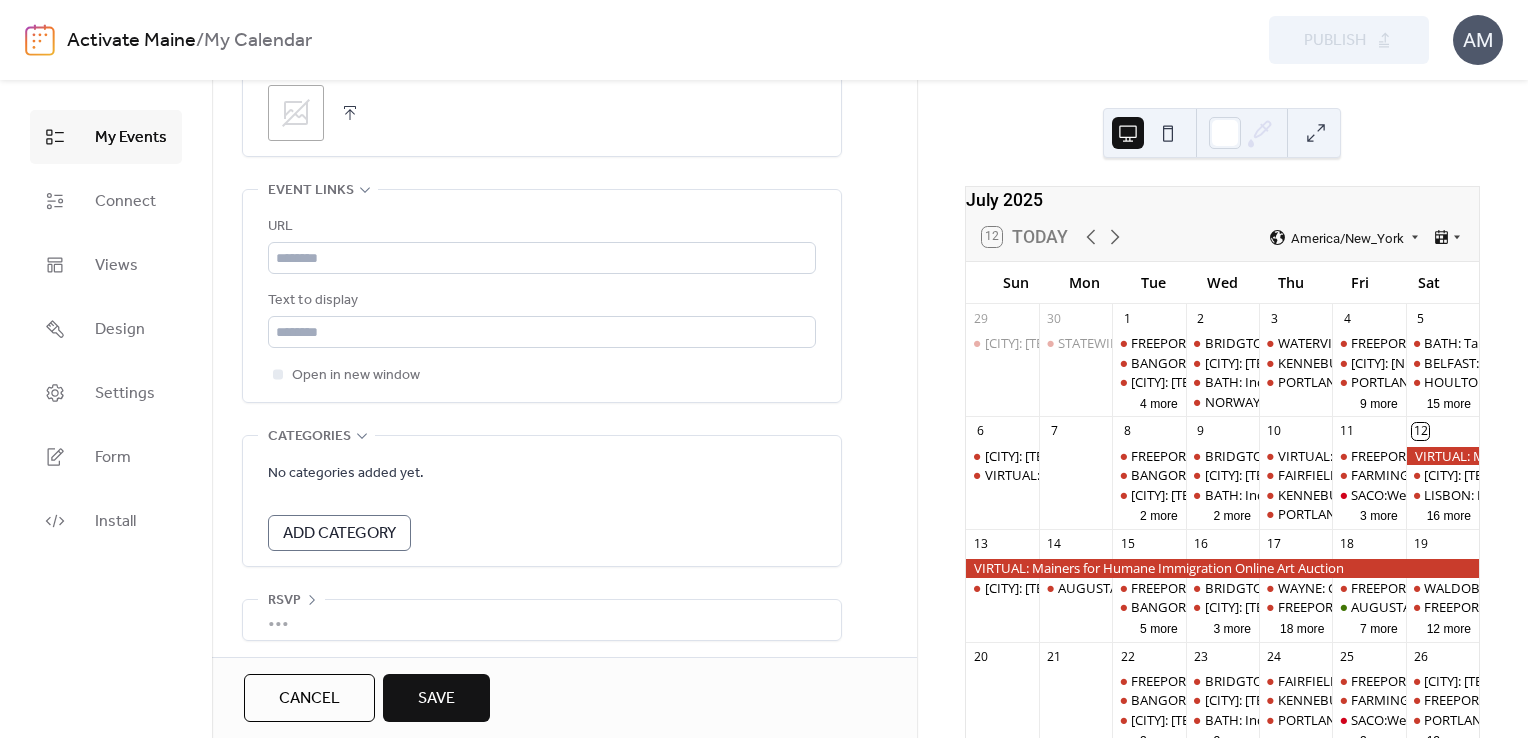 scroll, scrollTop: 1076, scrollLeft: 0, axis: vertical 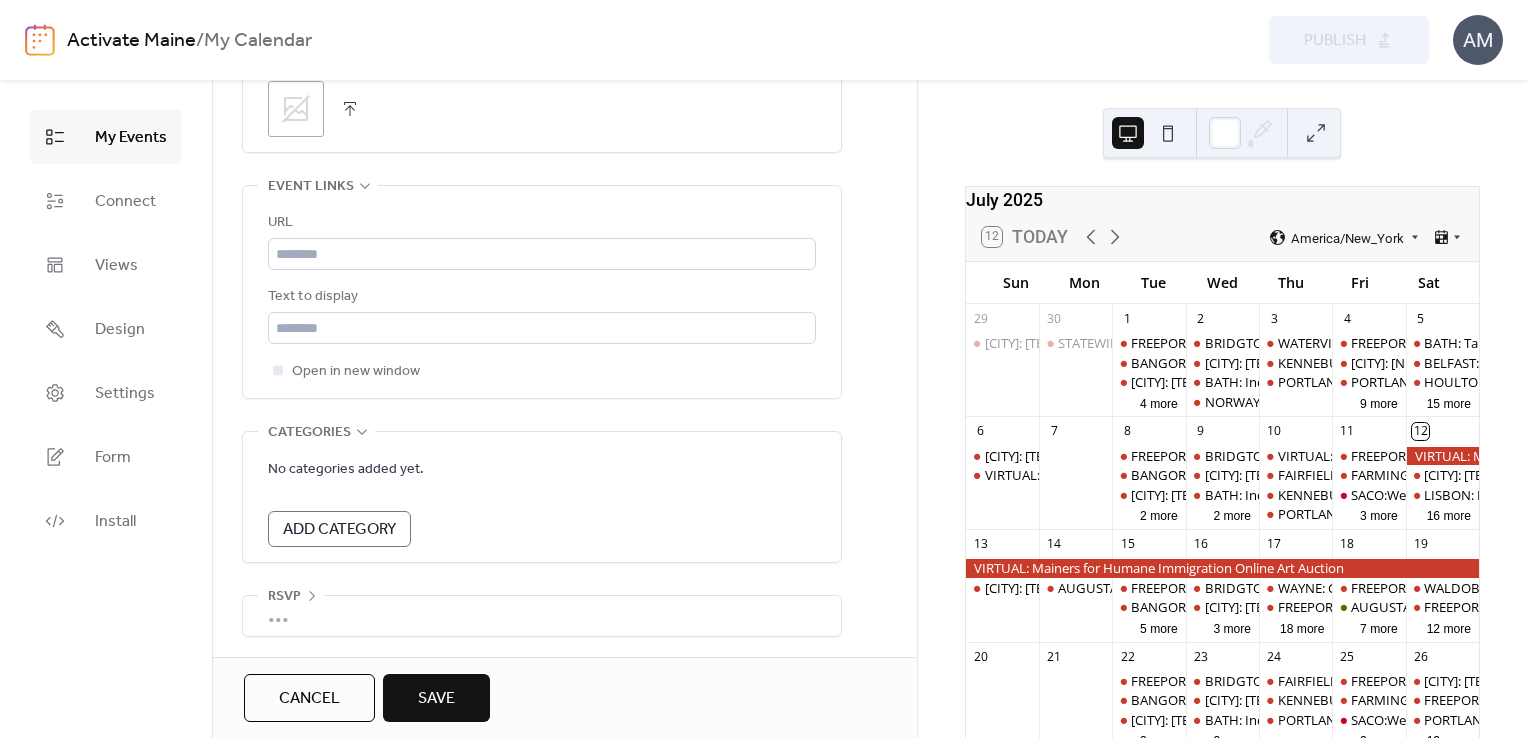 click on "Save" at bounding box center [436, 699] 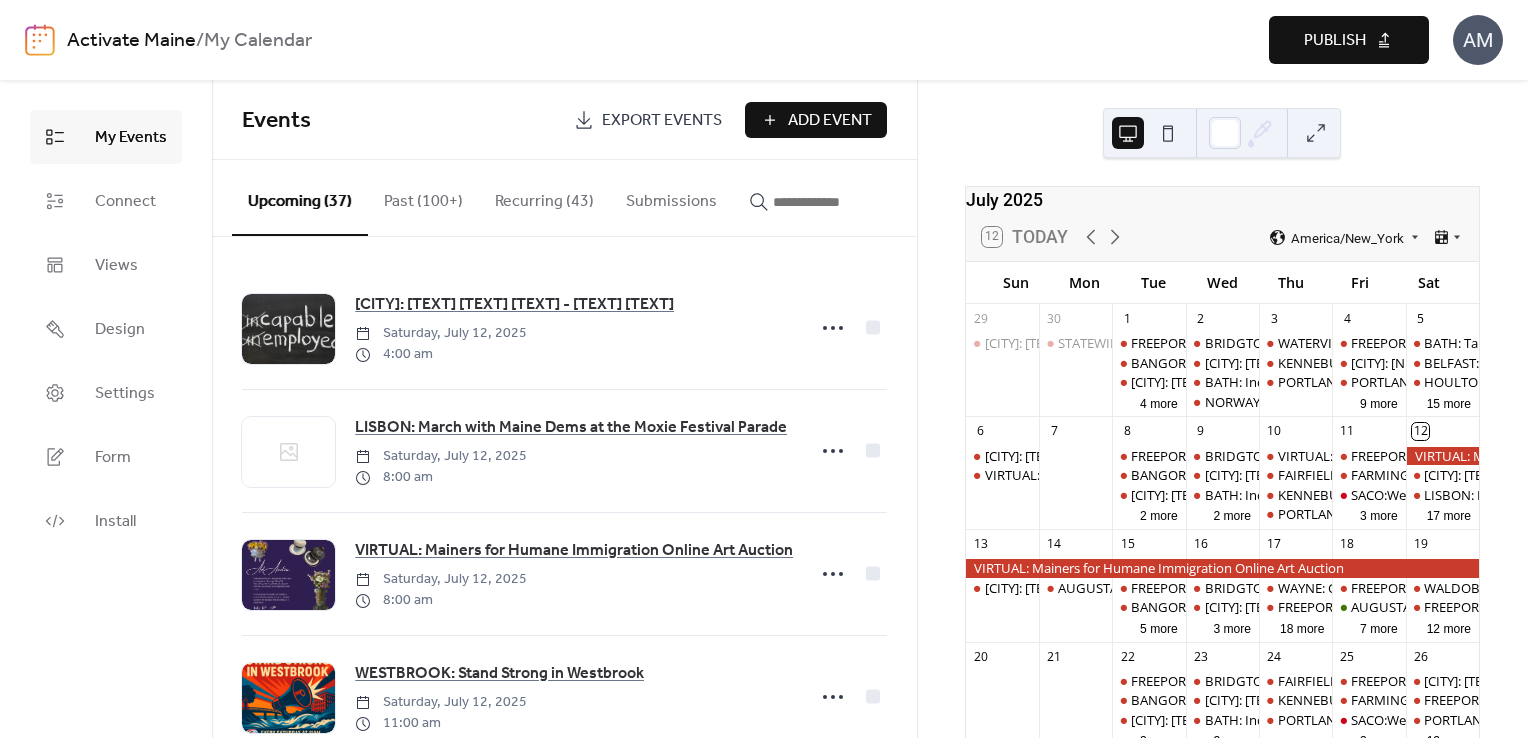 click on "Publish" at bounding box center (1349, 40) 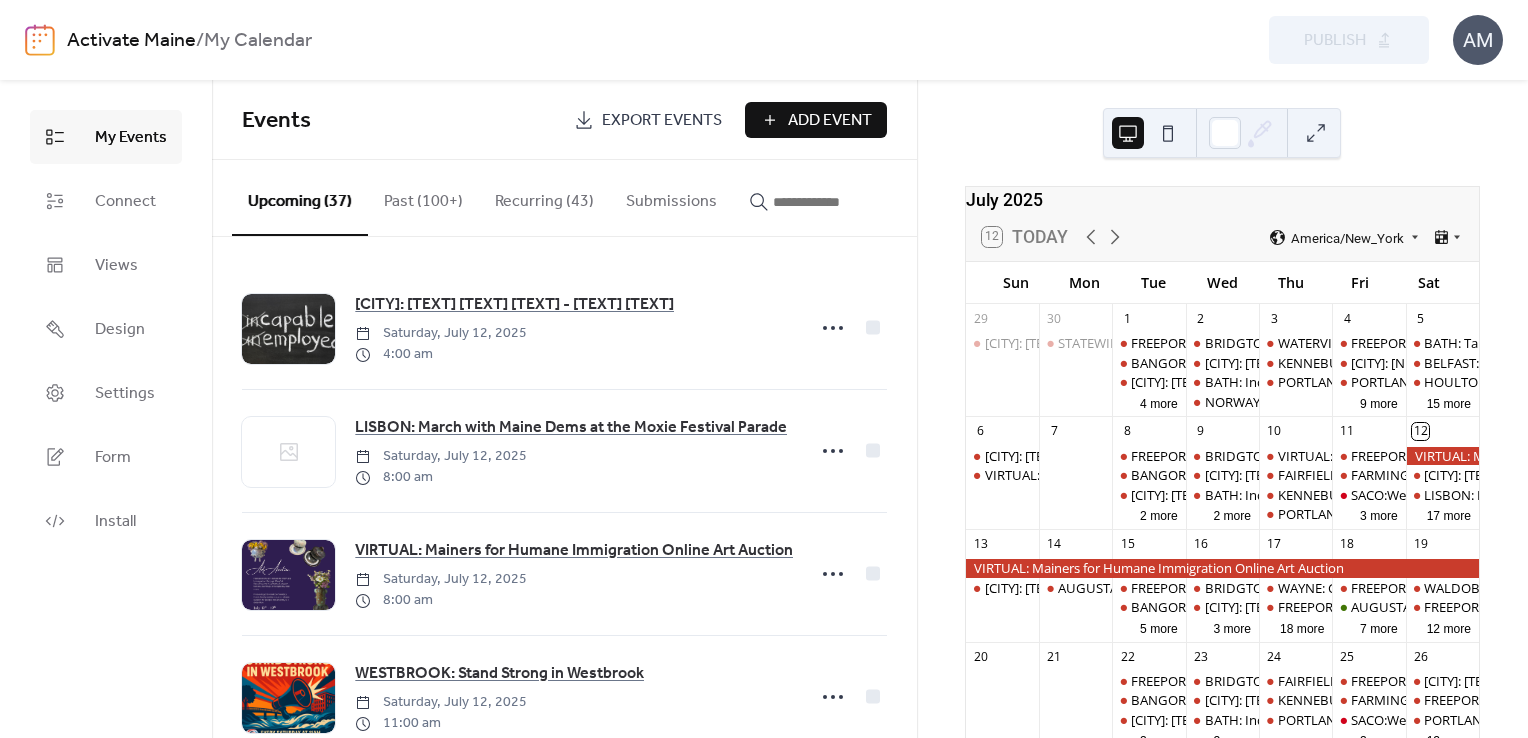 click on "Add Event" at bounding box center (830, 121) 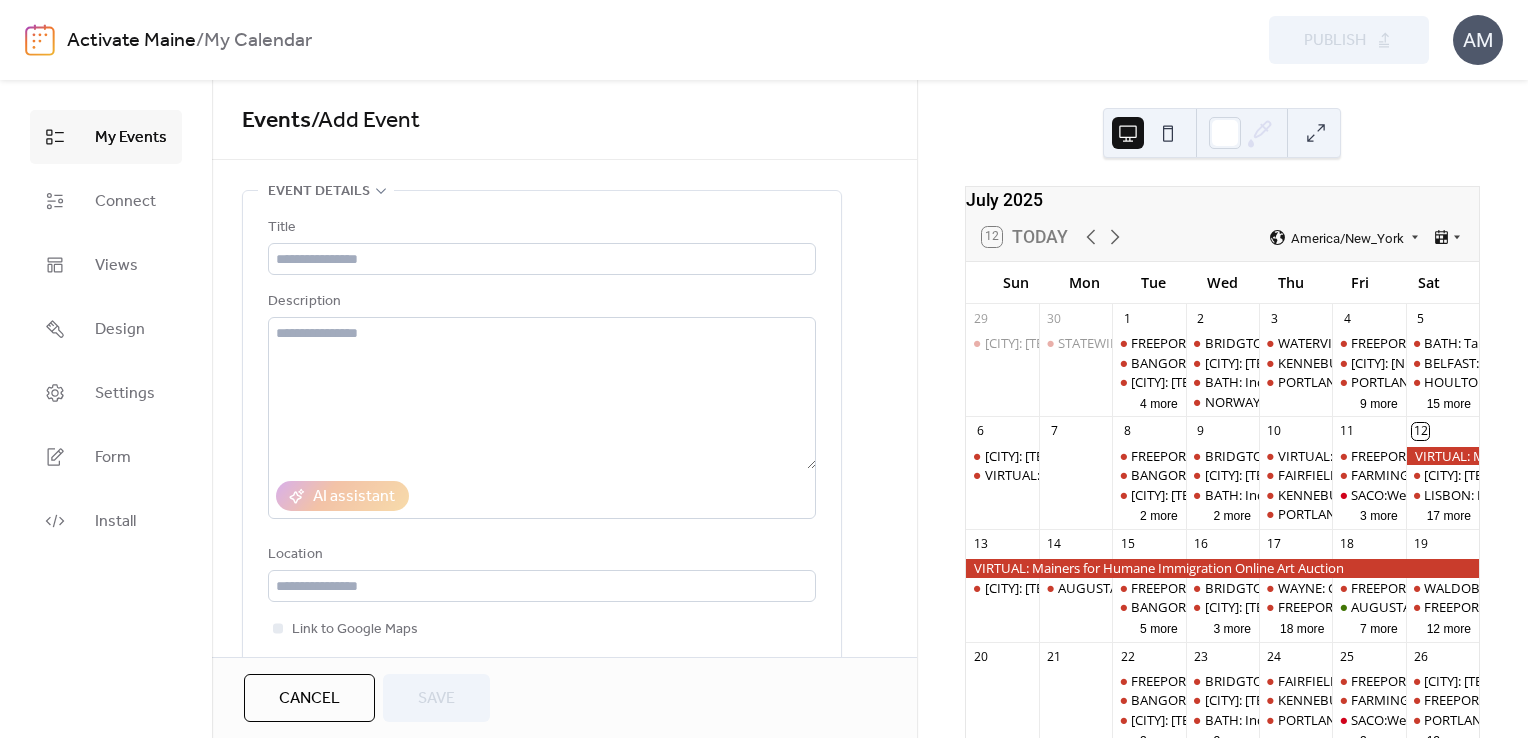 click on "Title" at bounding box center [540, 228] 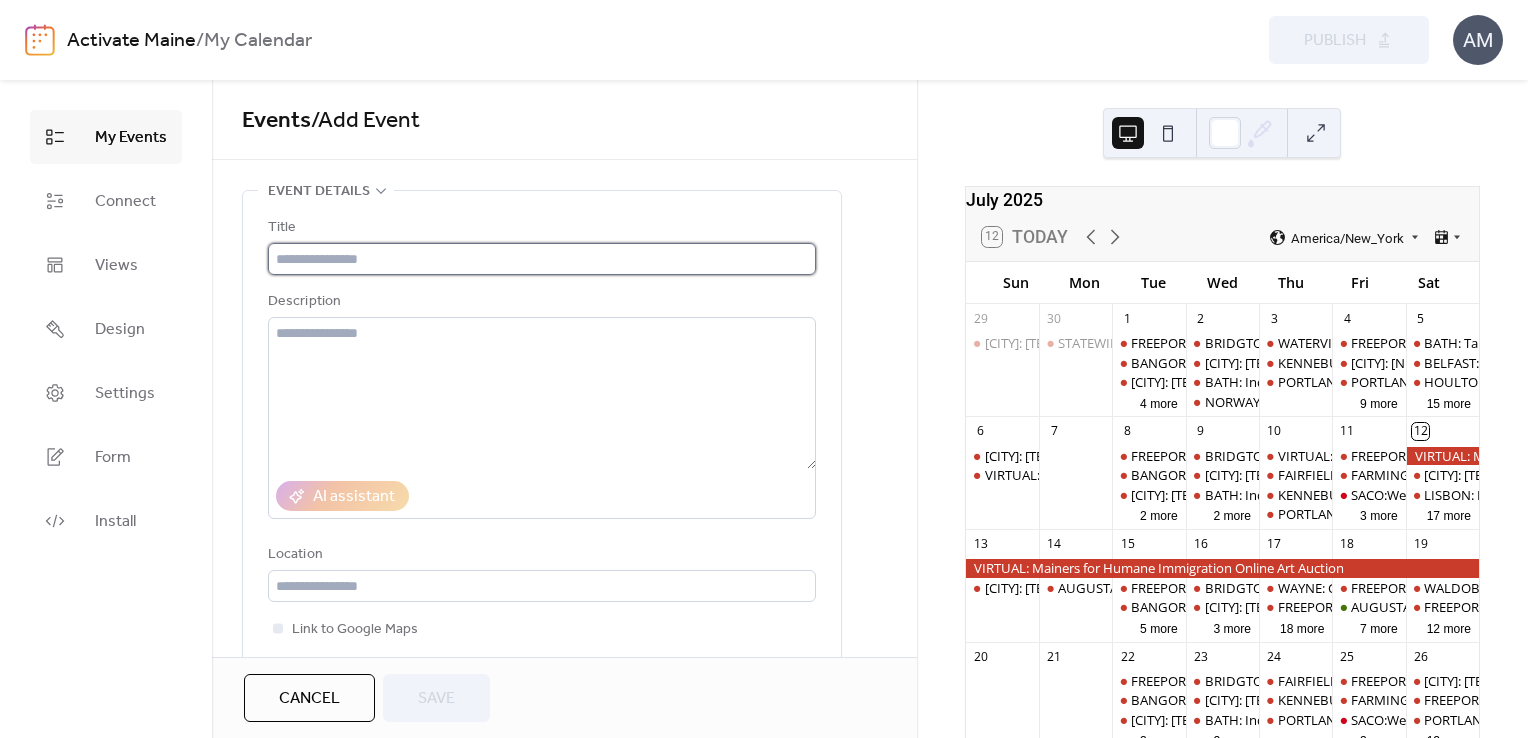 click at bounding box center (542, 259) 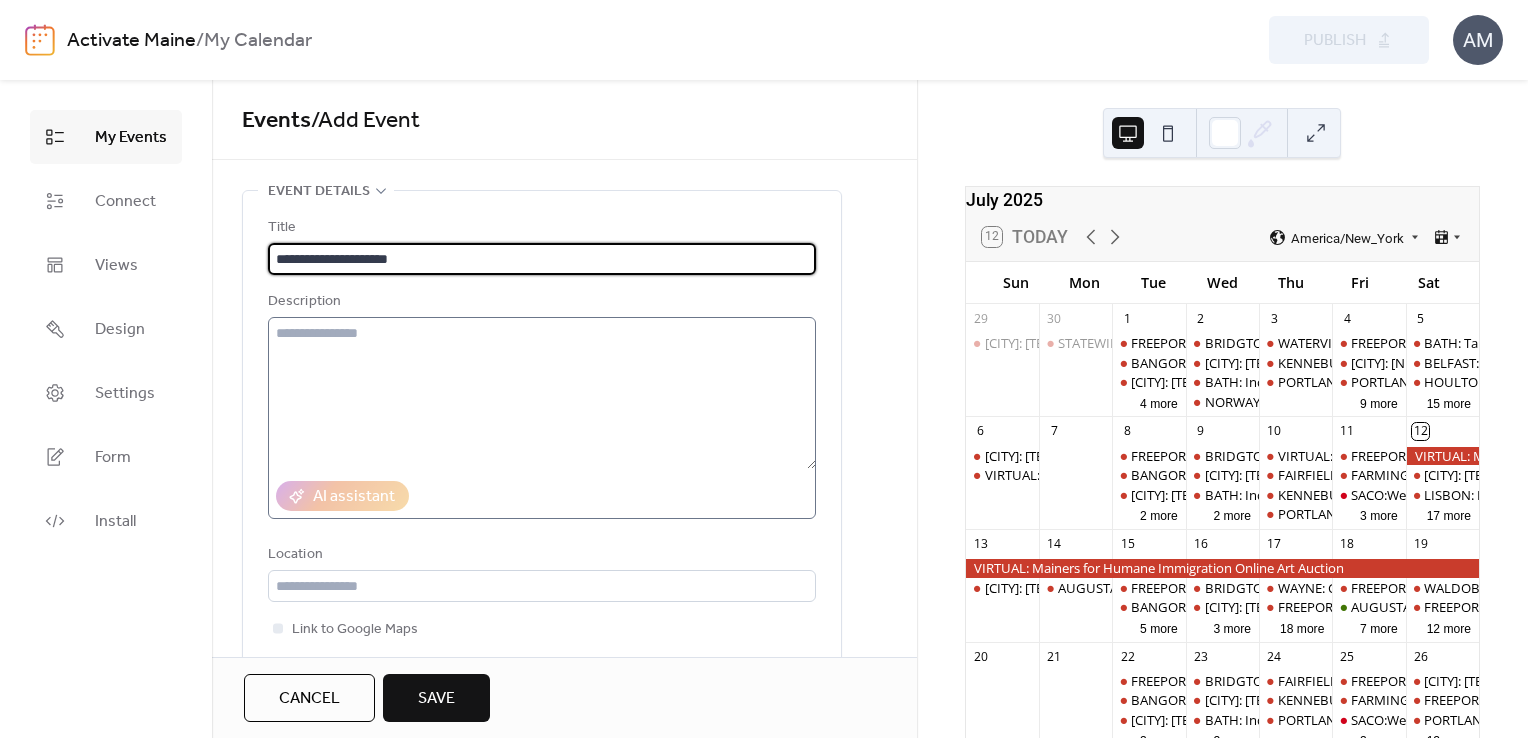 type on "**********" 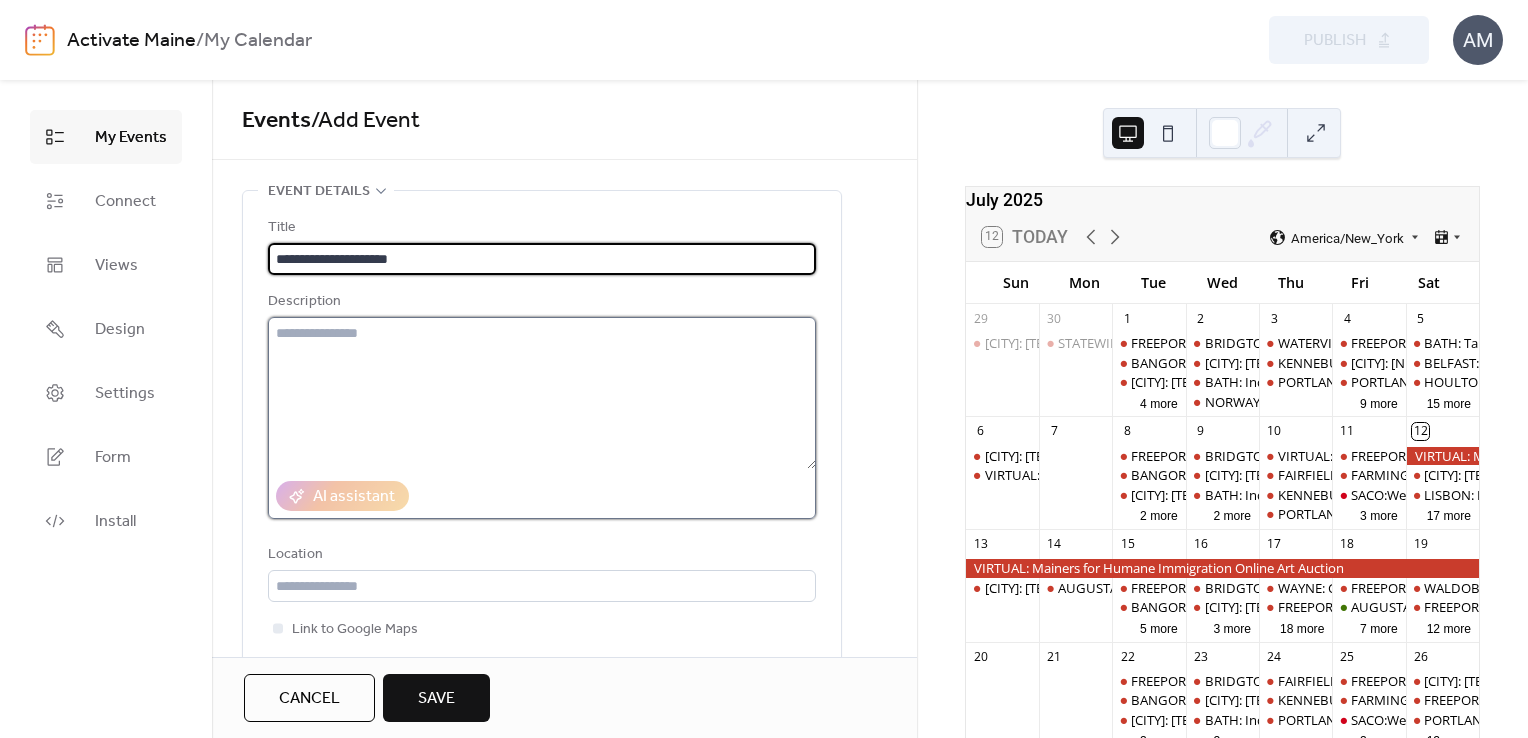 click at bounding box center (542, 393) 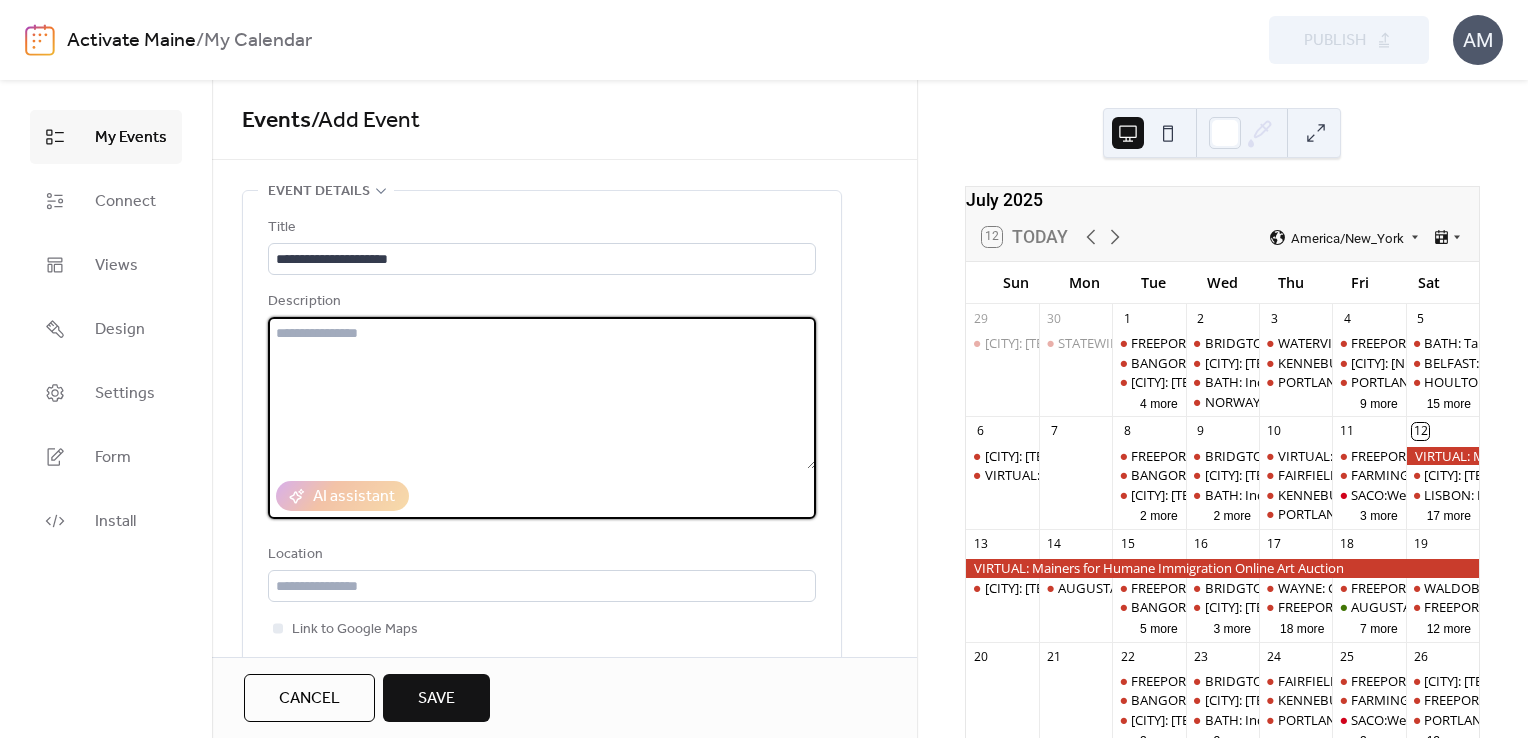 paste on "**********" 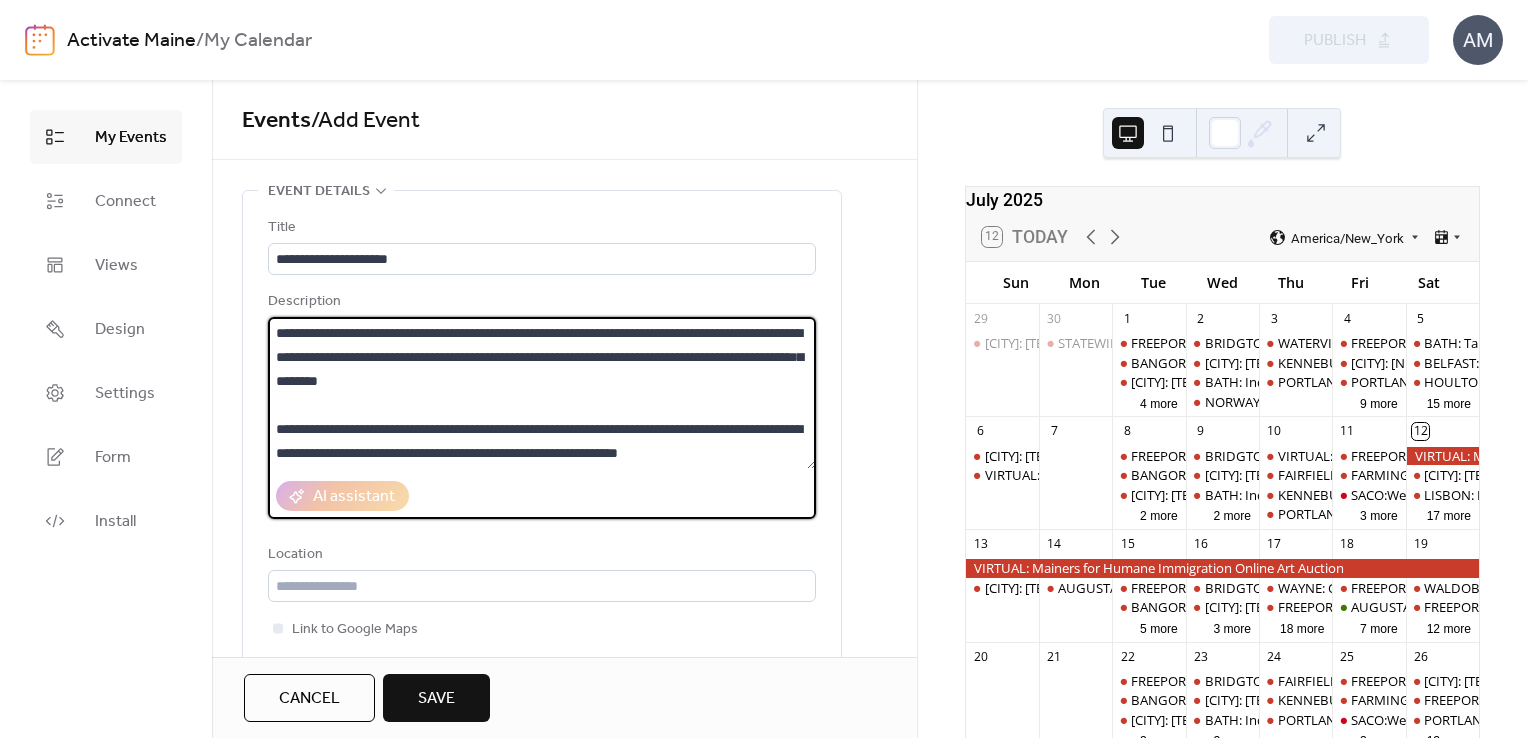 scroll, scrollTop: 308, scrollLeft: 0, axis: vertical 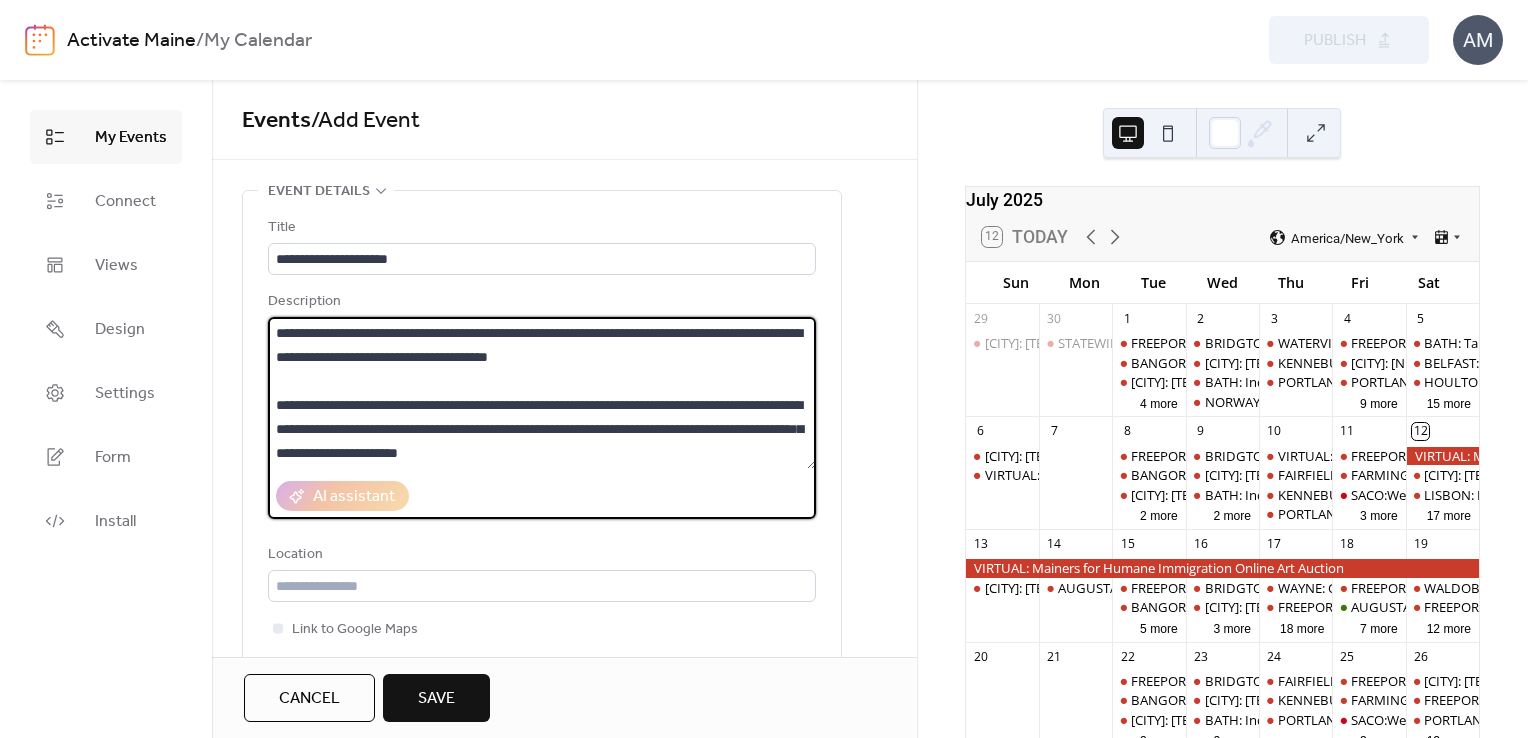 type on "**********" 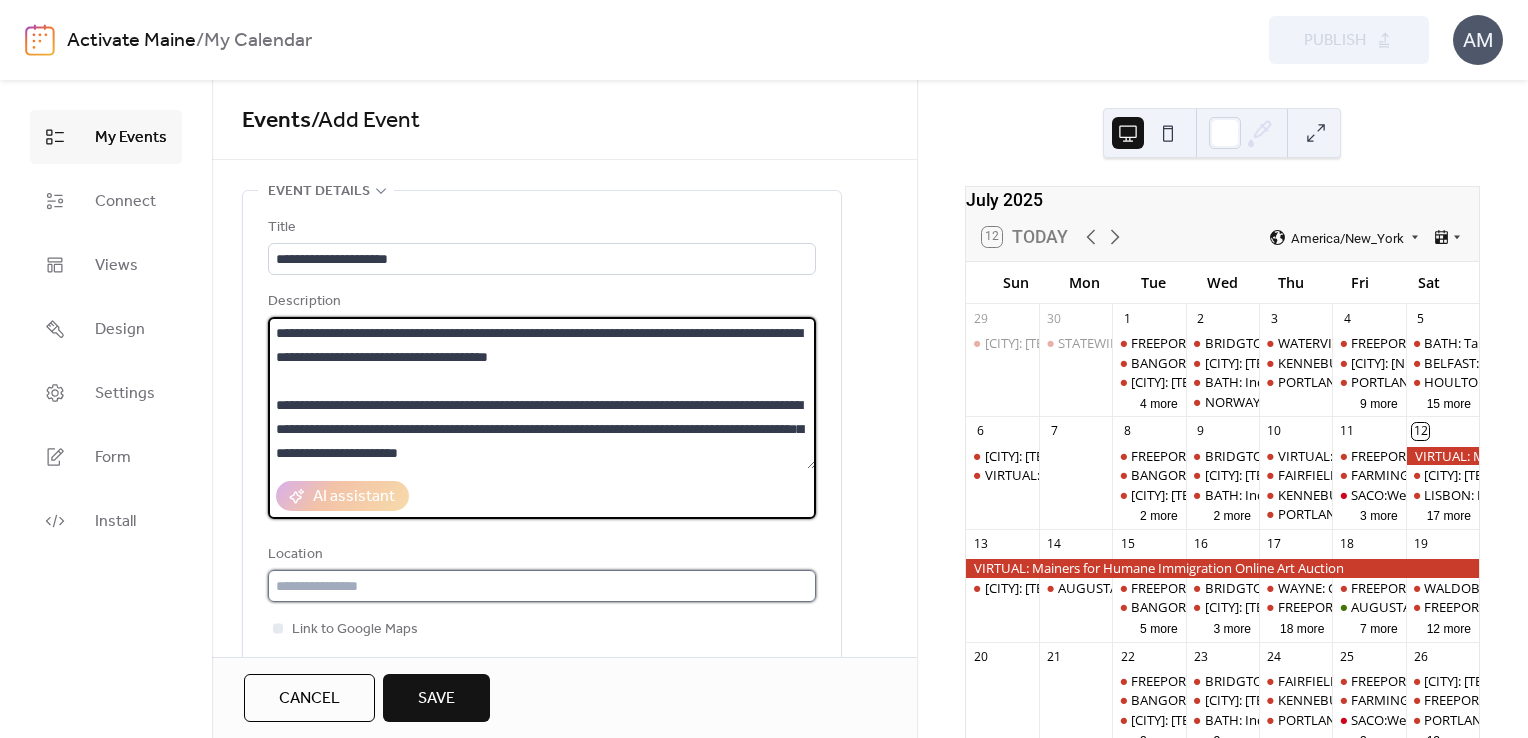 click at bounding box center [542, 586] 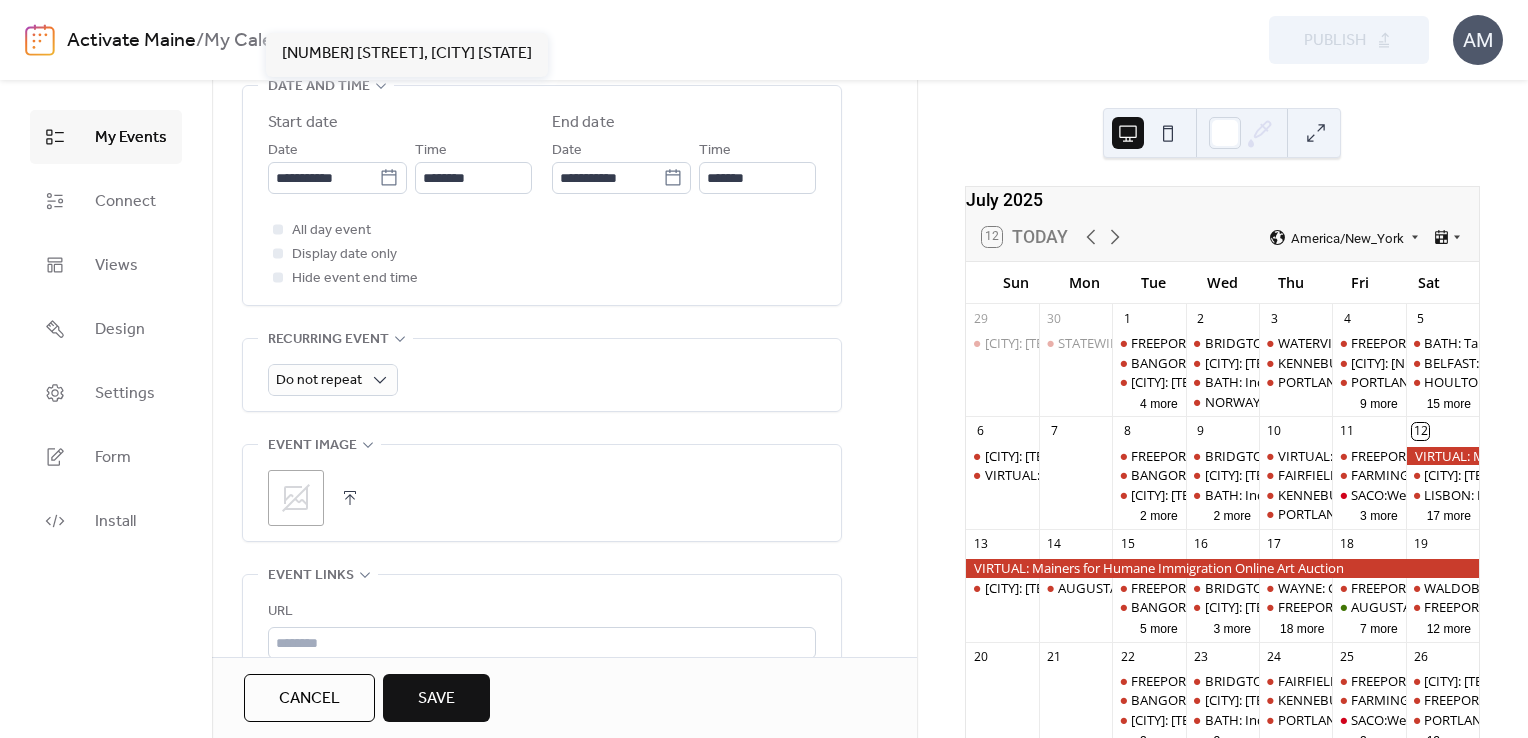 scroll, scrollTop: 698, scrollLeft: 0, axis: vertical 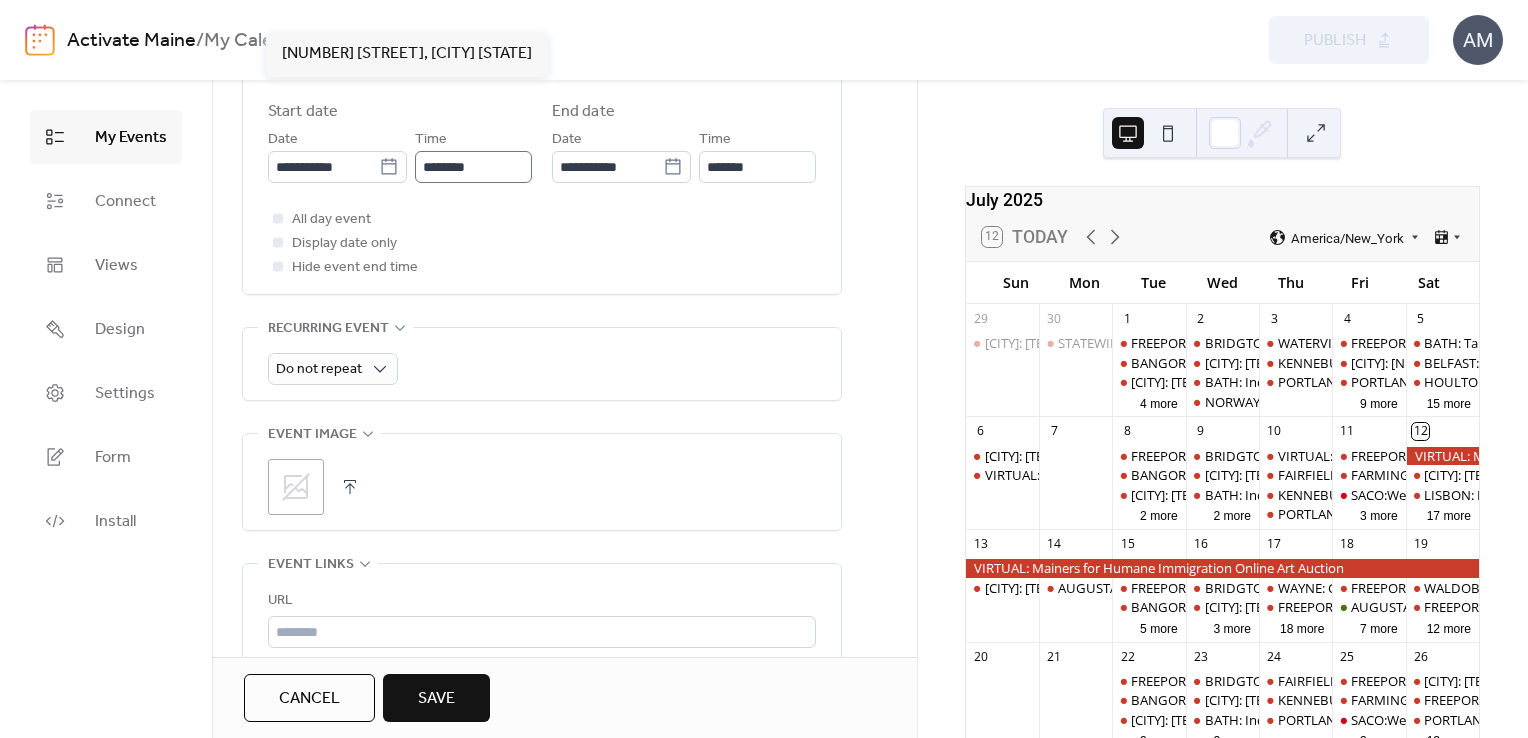type on "**********" 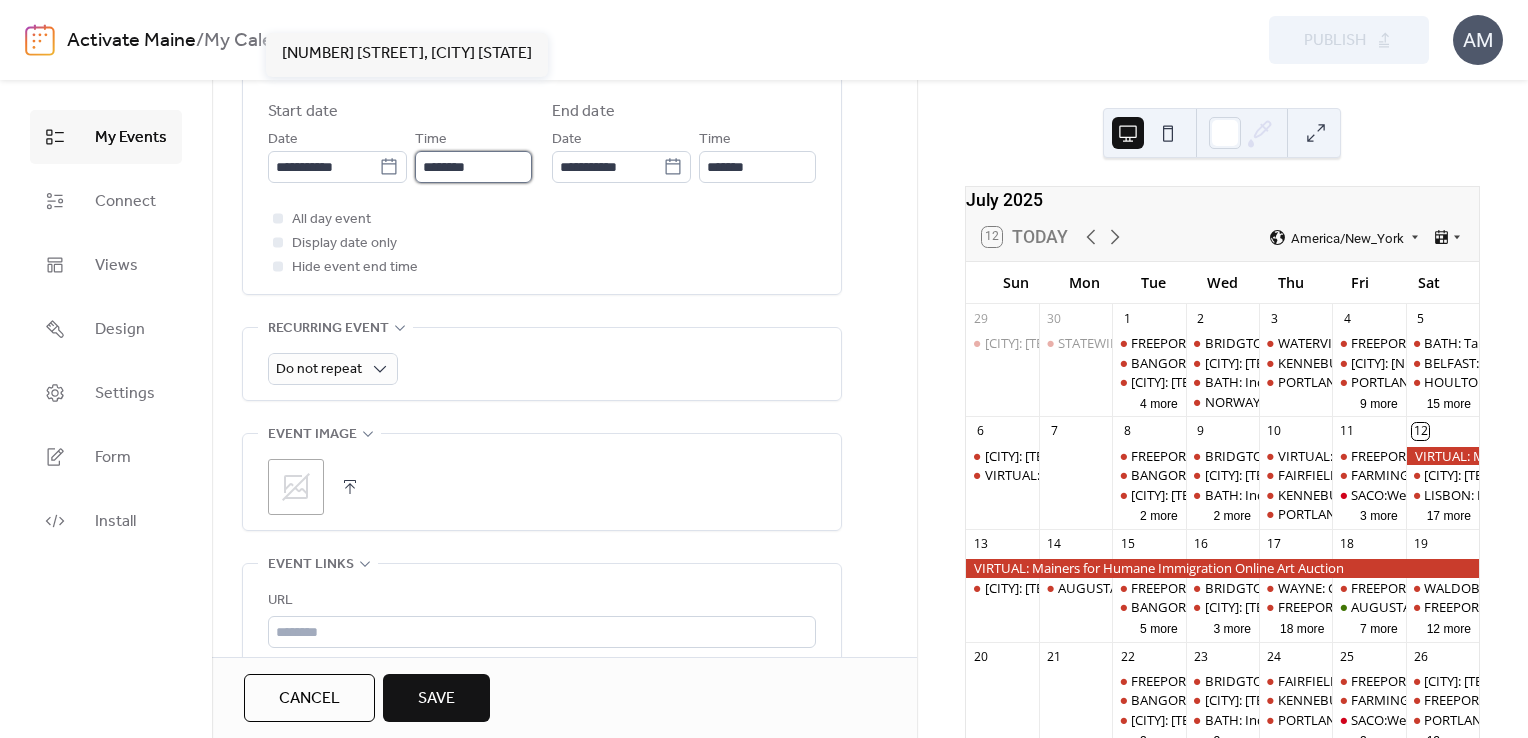click on "********" at bounding box center (473, 167) 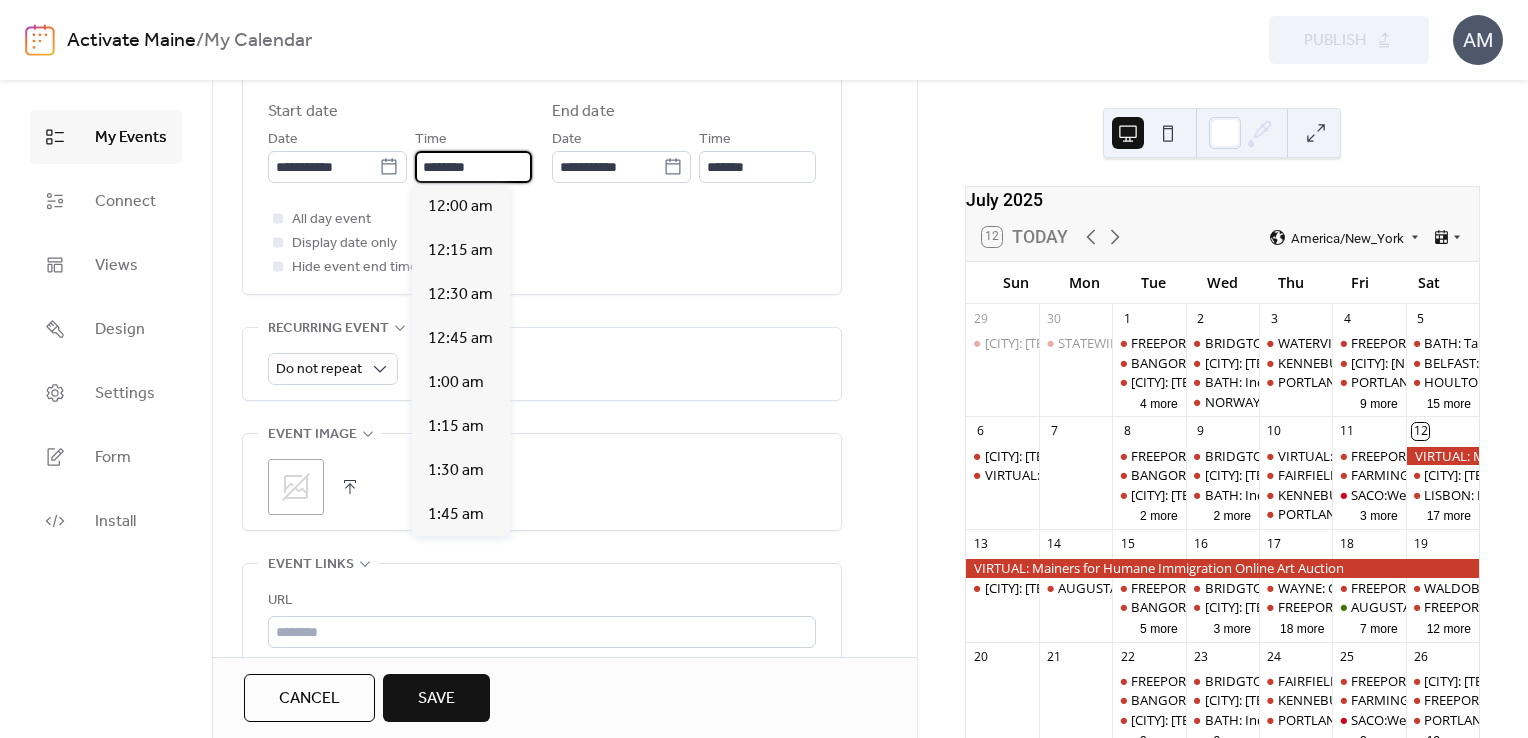 scroll, scrollTop: 2112, scrollLeft: 0, axis: vertical 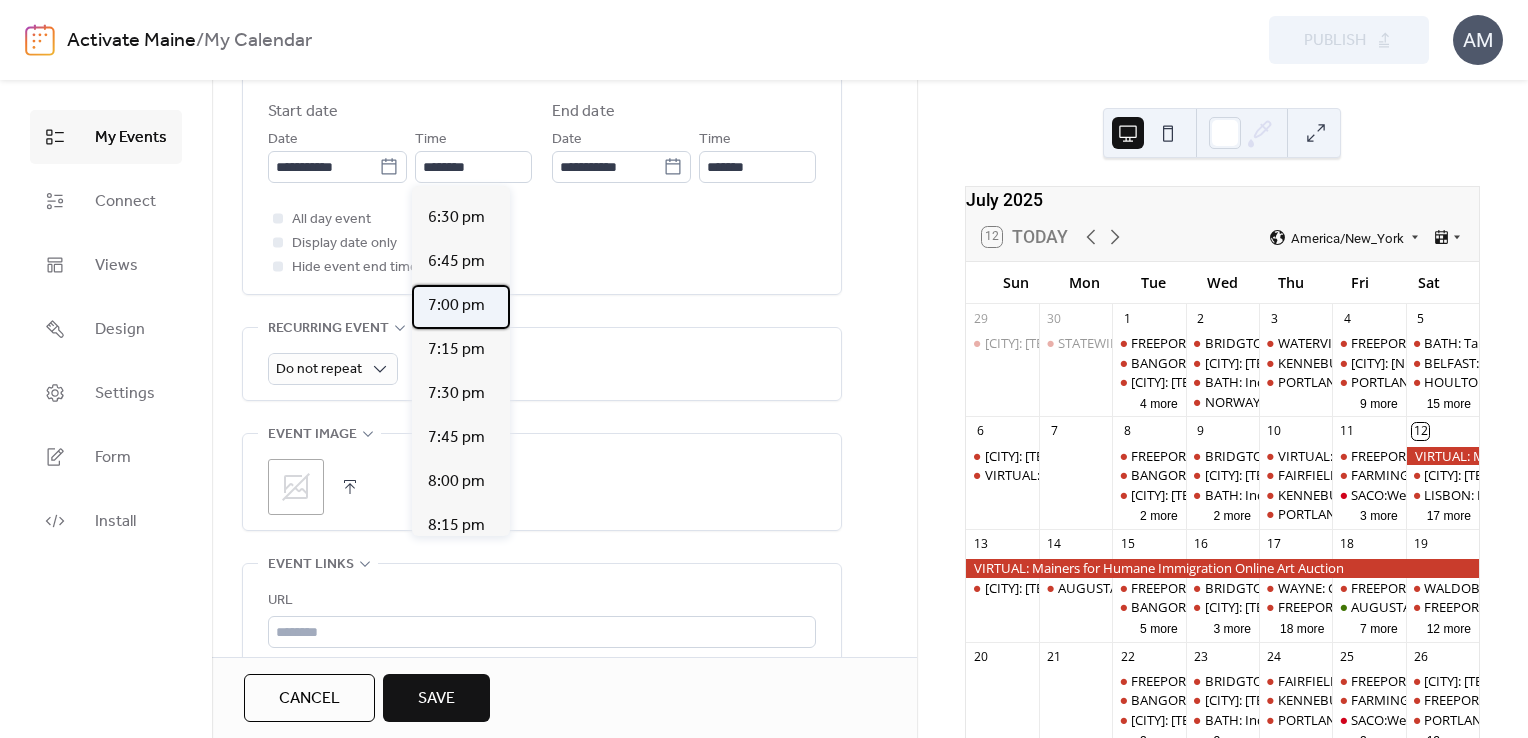click on "7:00 pm" at bounding box center (456, 306) 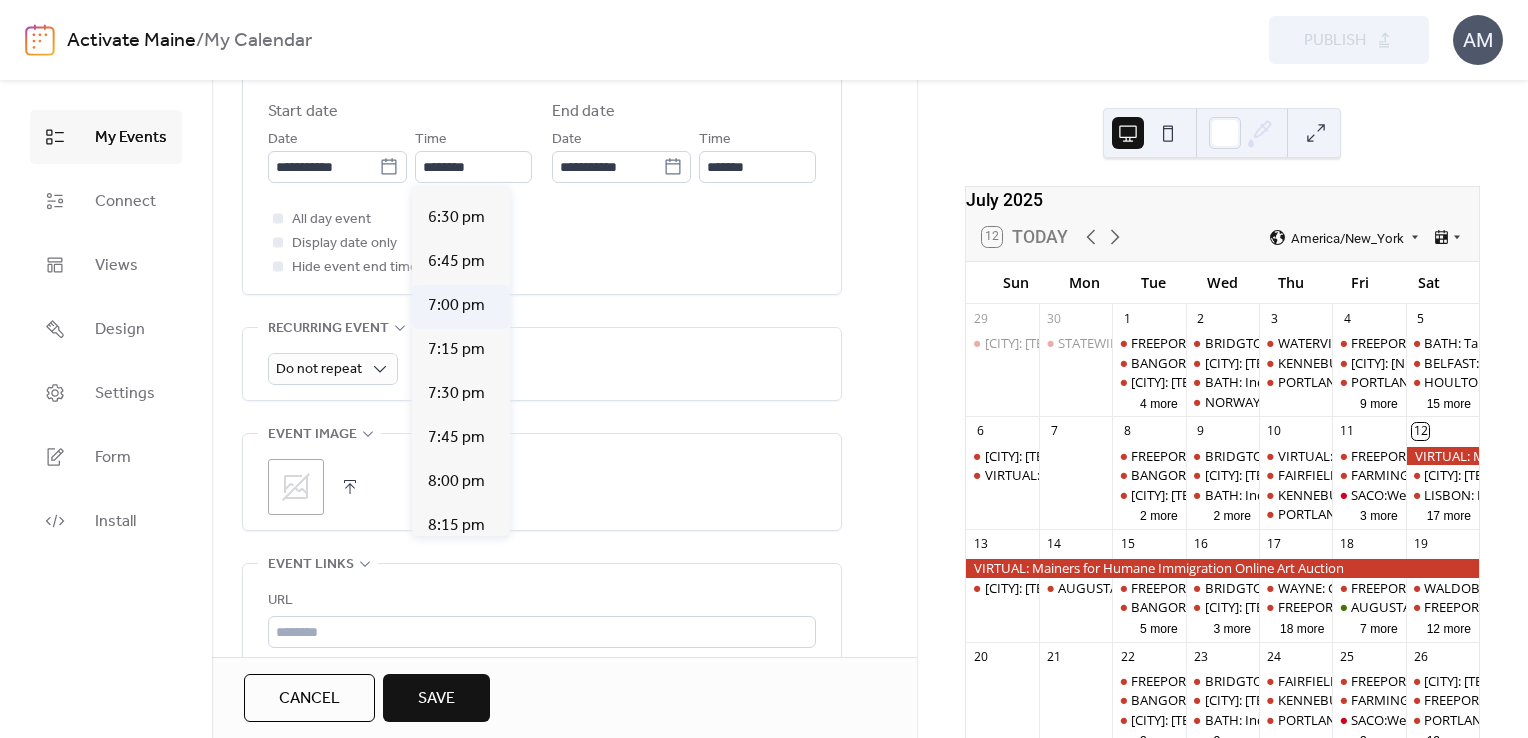 type on "*******" 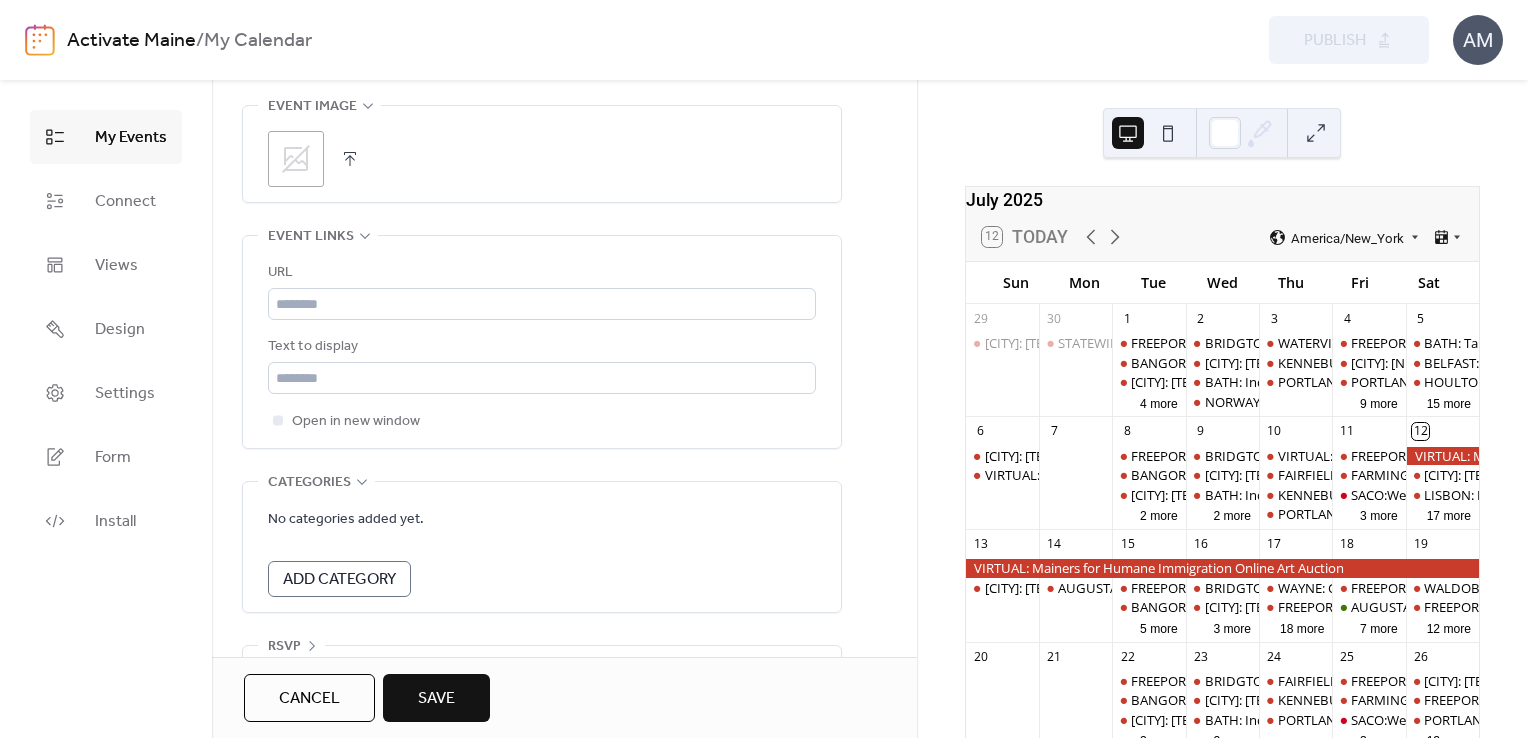 scroll, scrollTop: 1076, scrollLeft: 0, axis: vertical 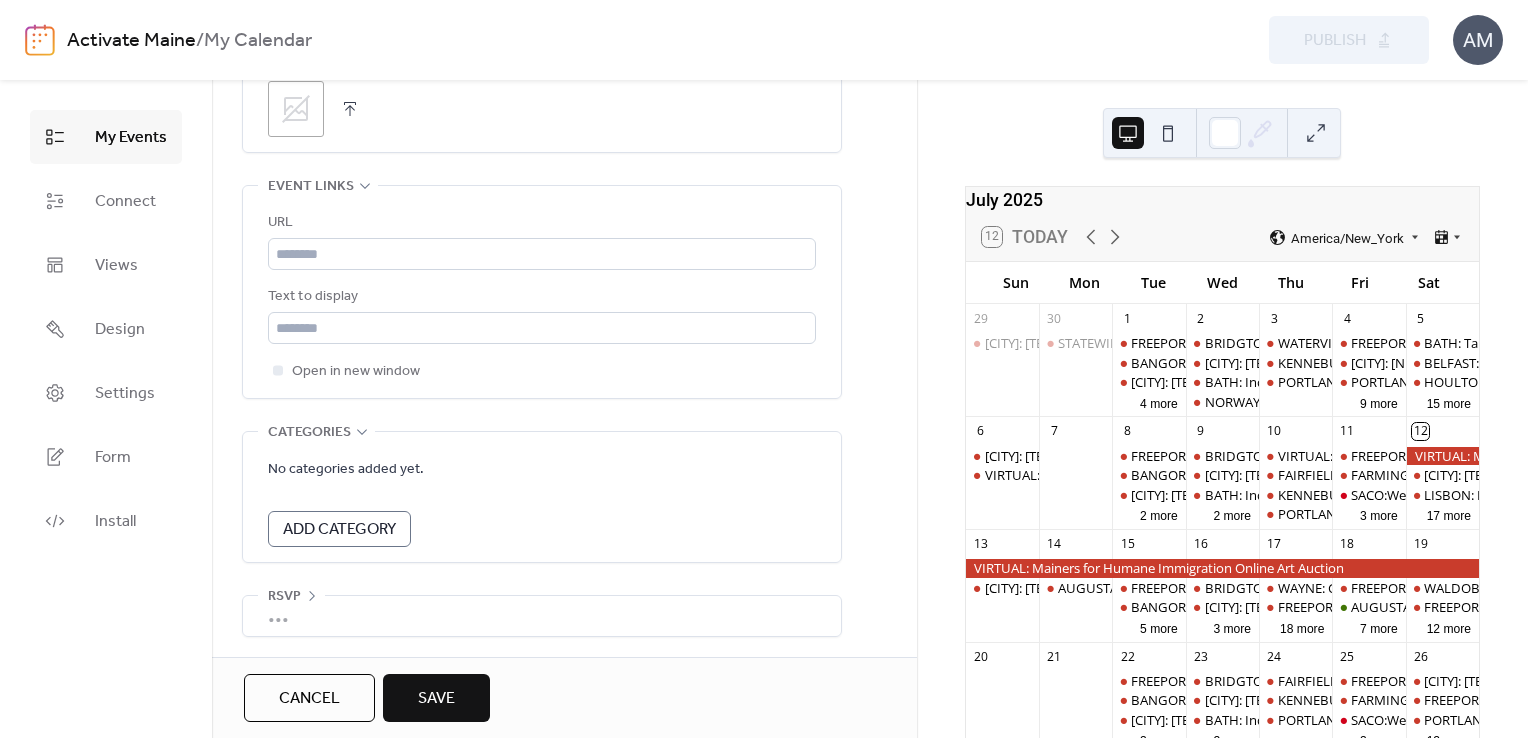 click on "Save" at bounding box center [436, 699] 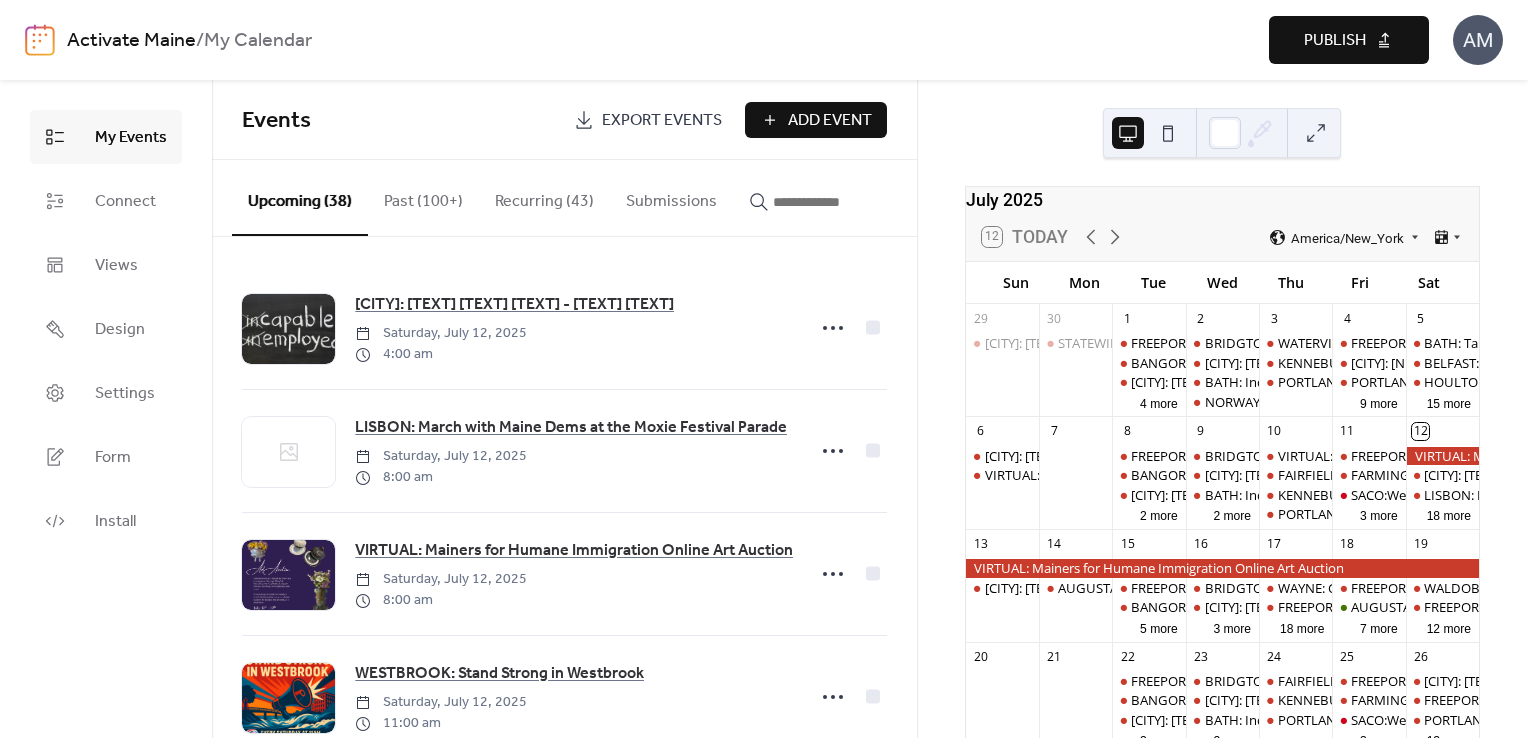click on "Publish" at bounding box center (1349, 40) 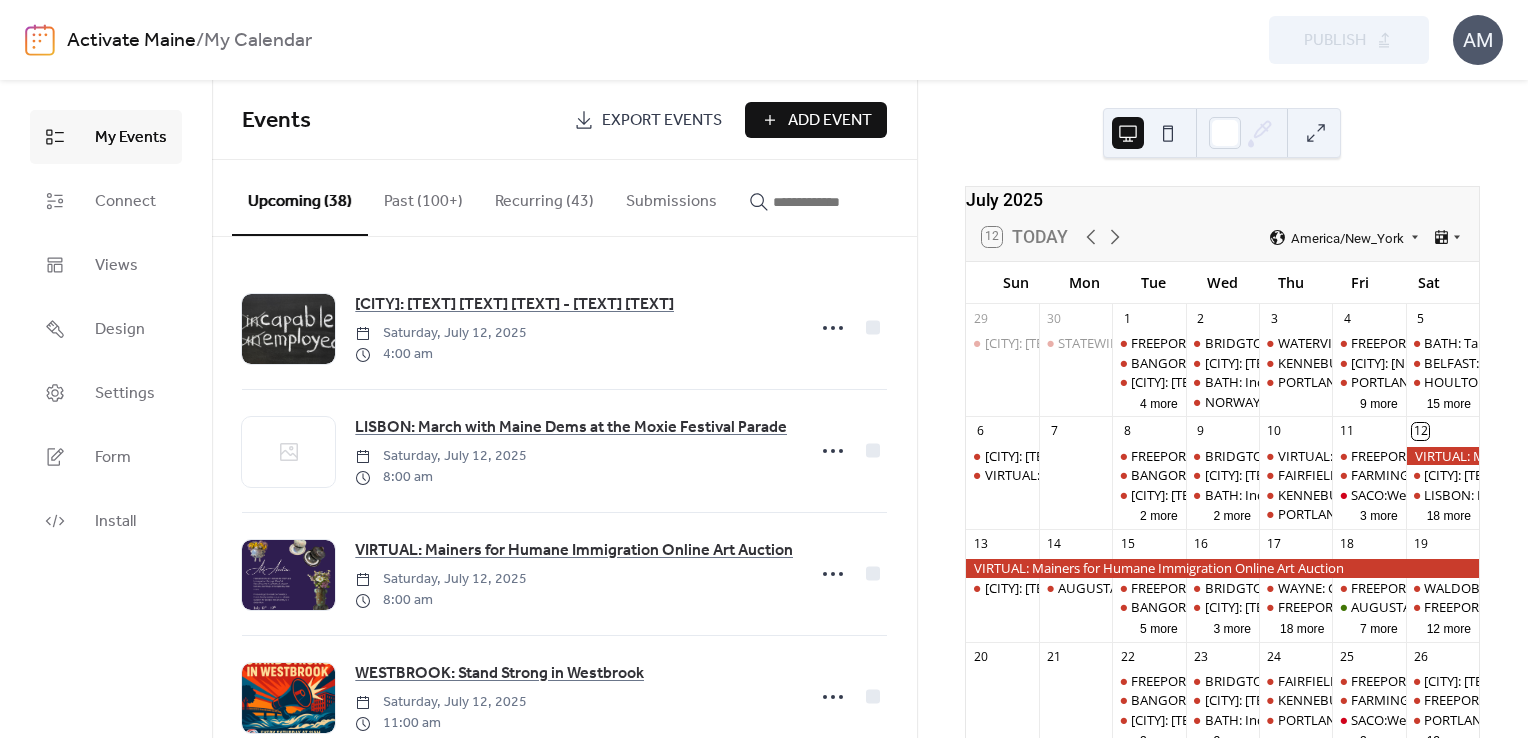 click on "Add Event" at bounding box center (830, 121) 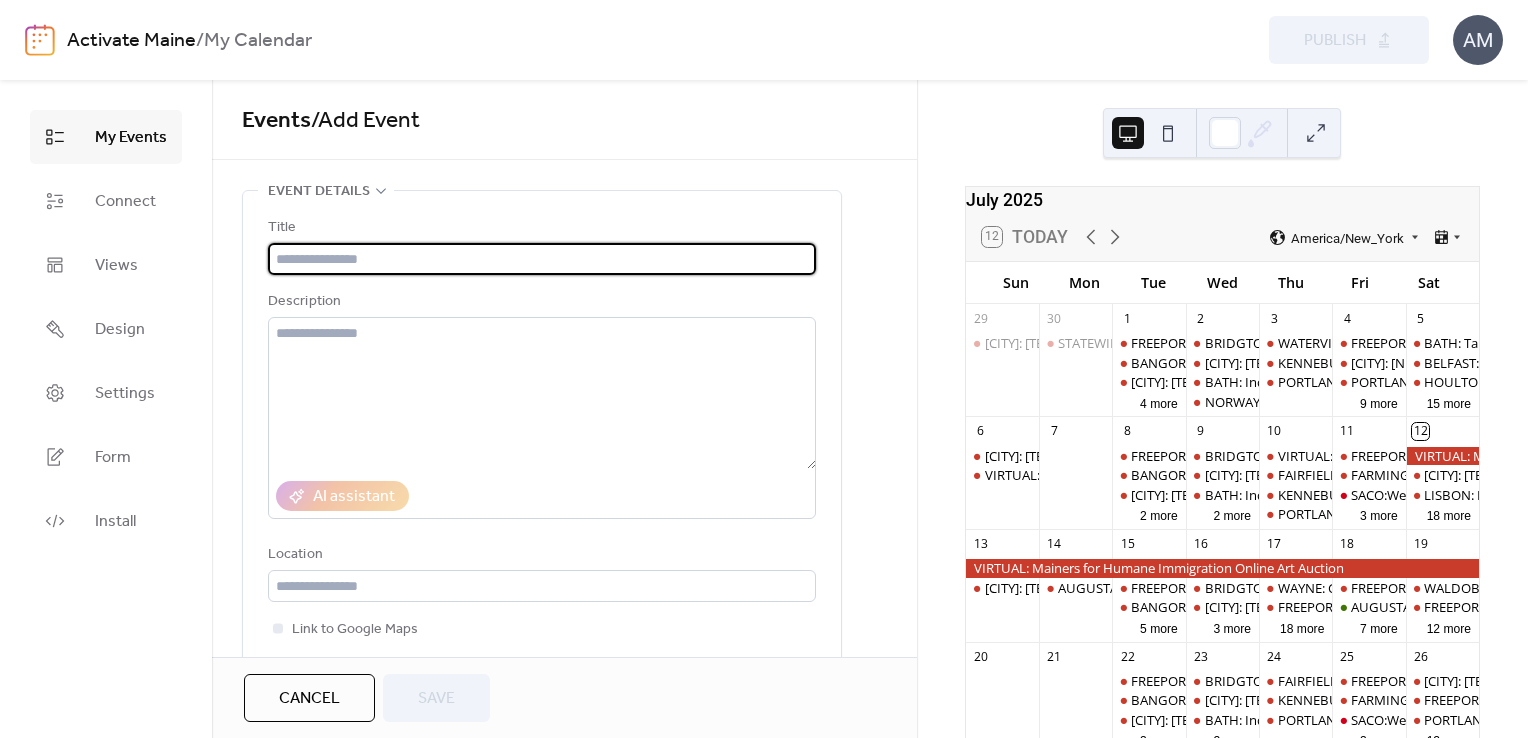 click at bounding box center [542, 259] 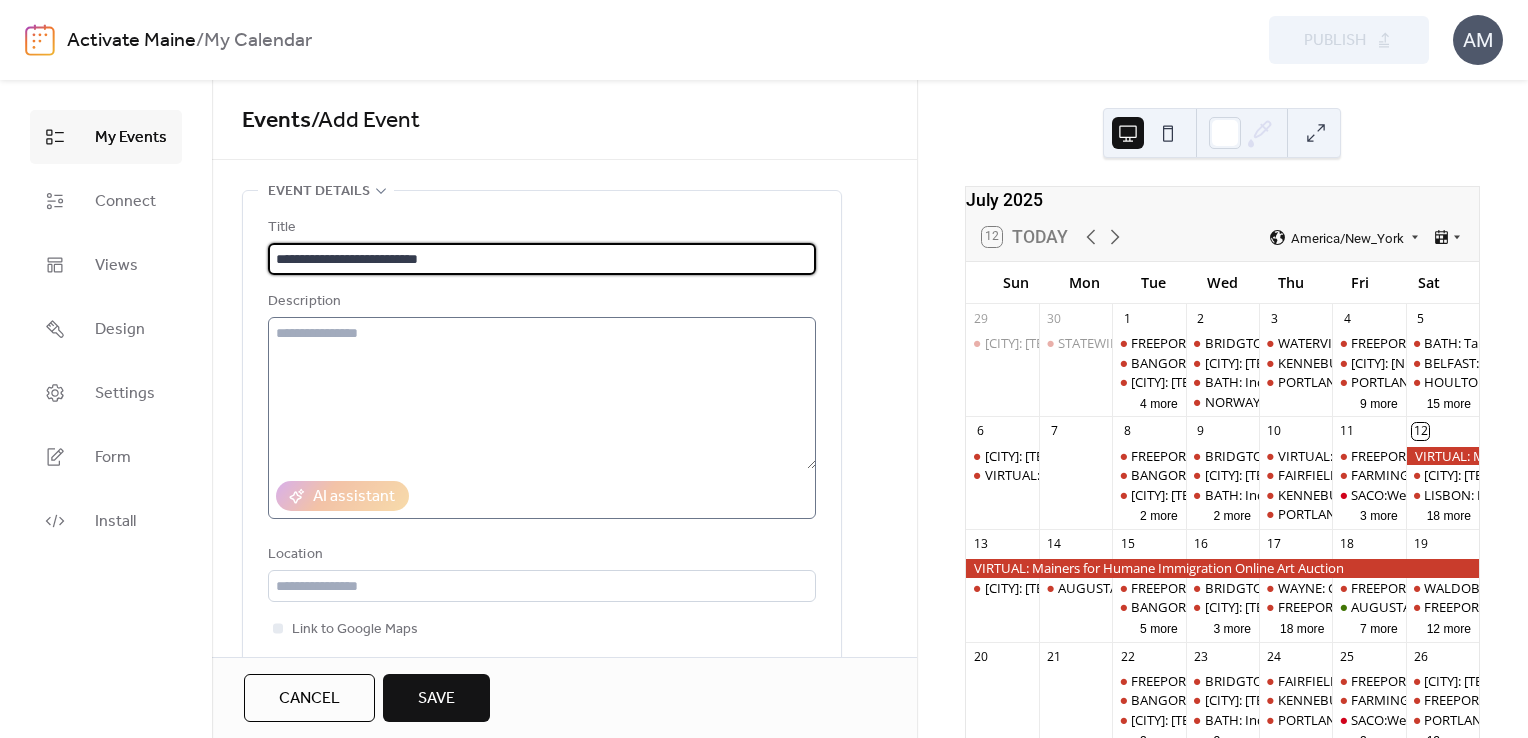 type on "**********" 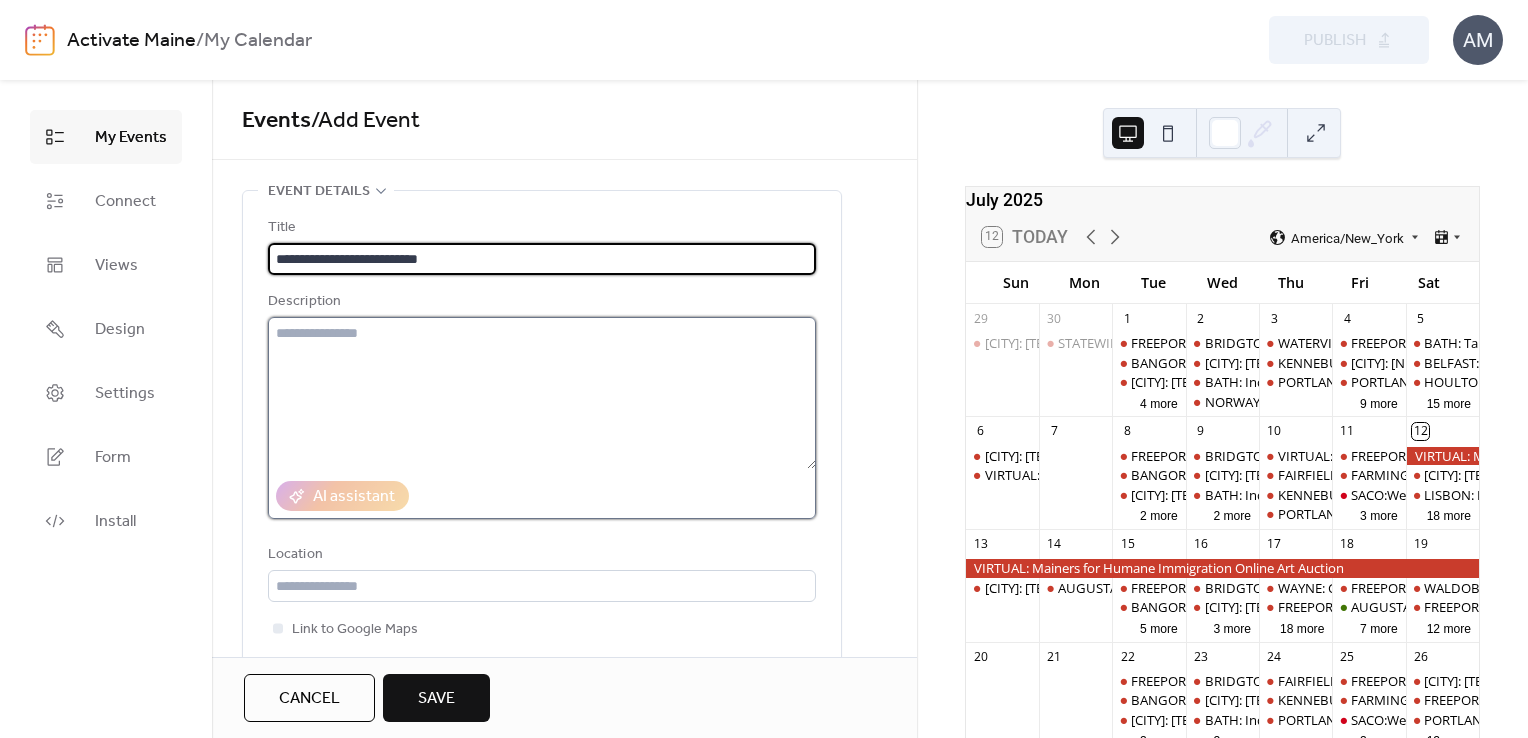 click at bounding box center [542, 393] 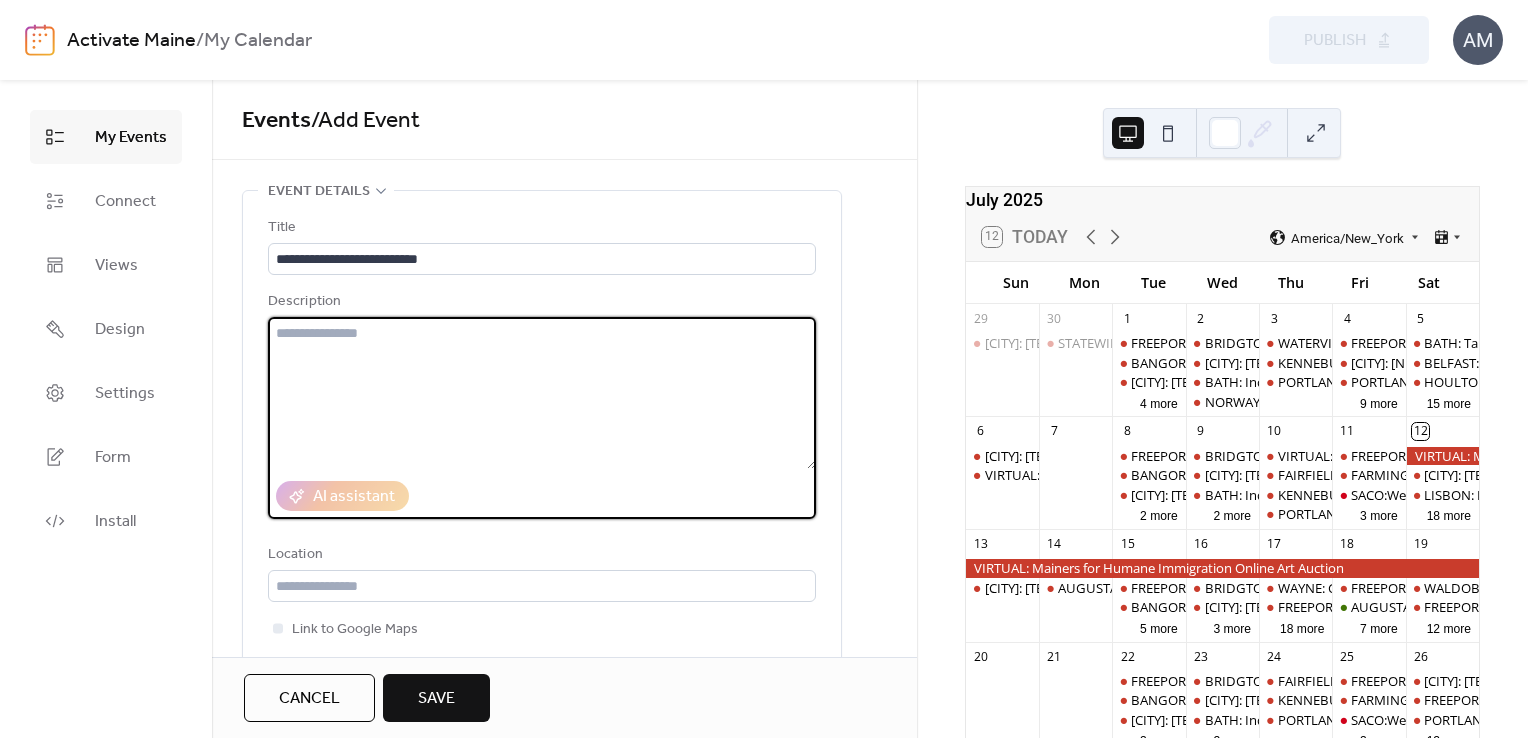 paste on "**********" 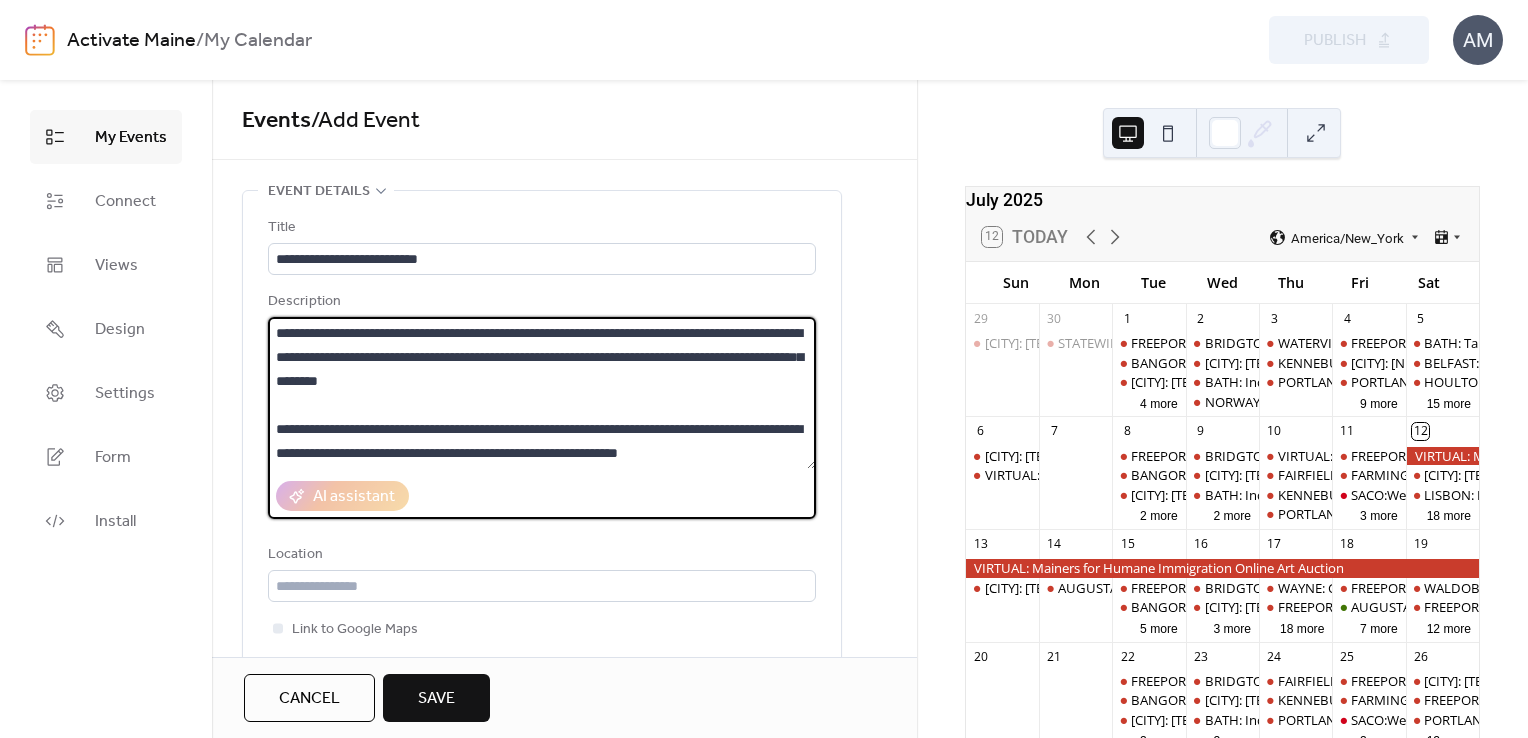 scroll, scrollTop: 308, scrollLeft: 0, axis: vertical 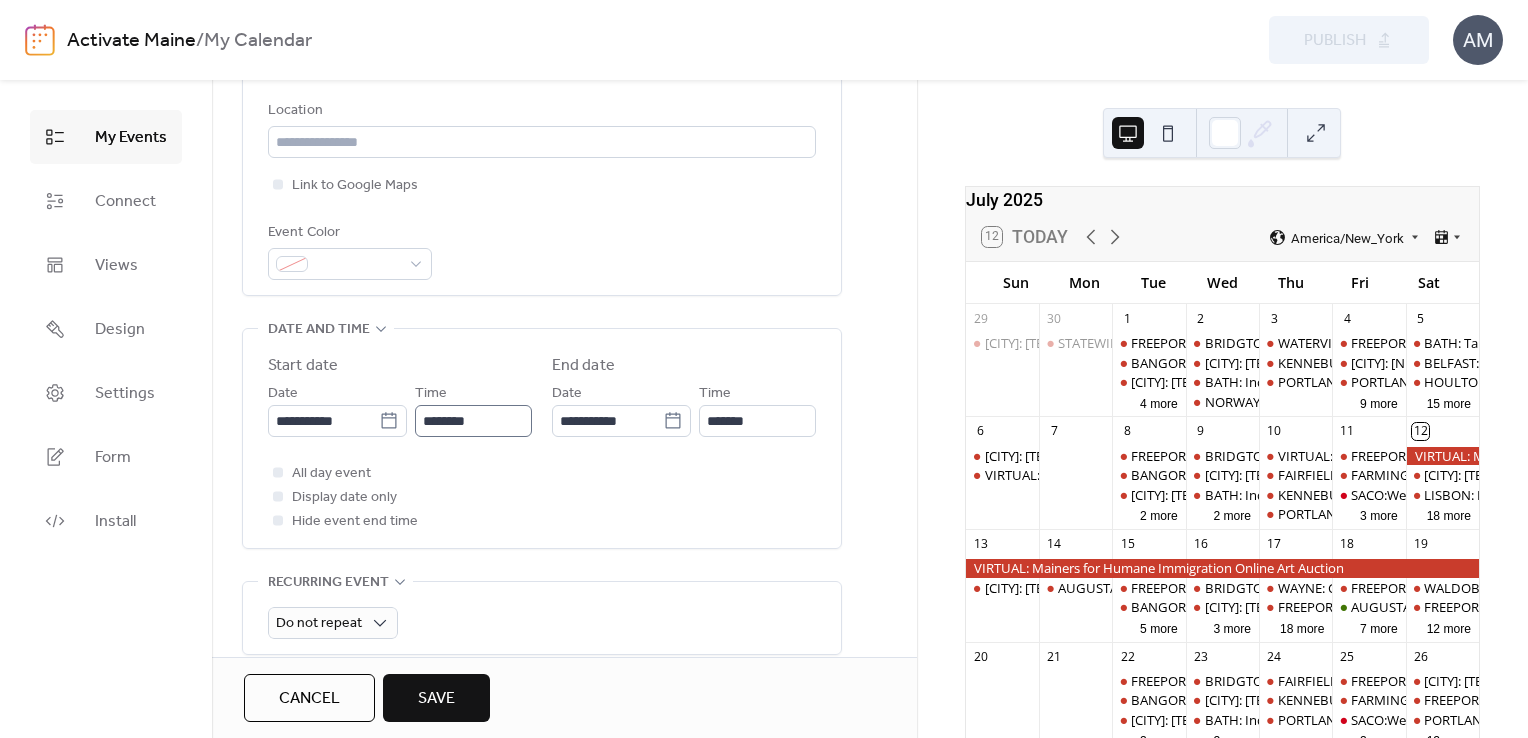 type on "**********" 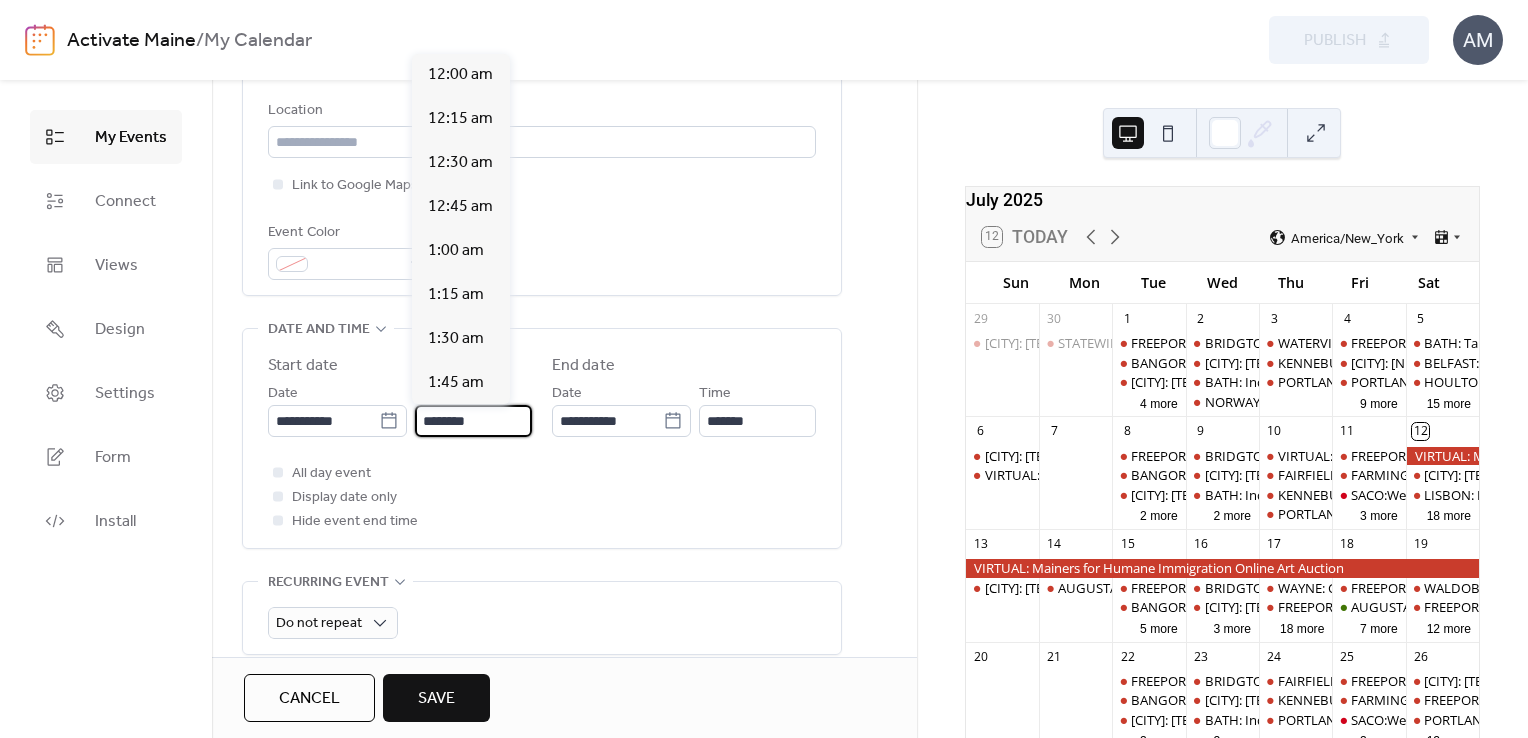click on "********" at bounding box center [473, 421] 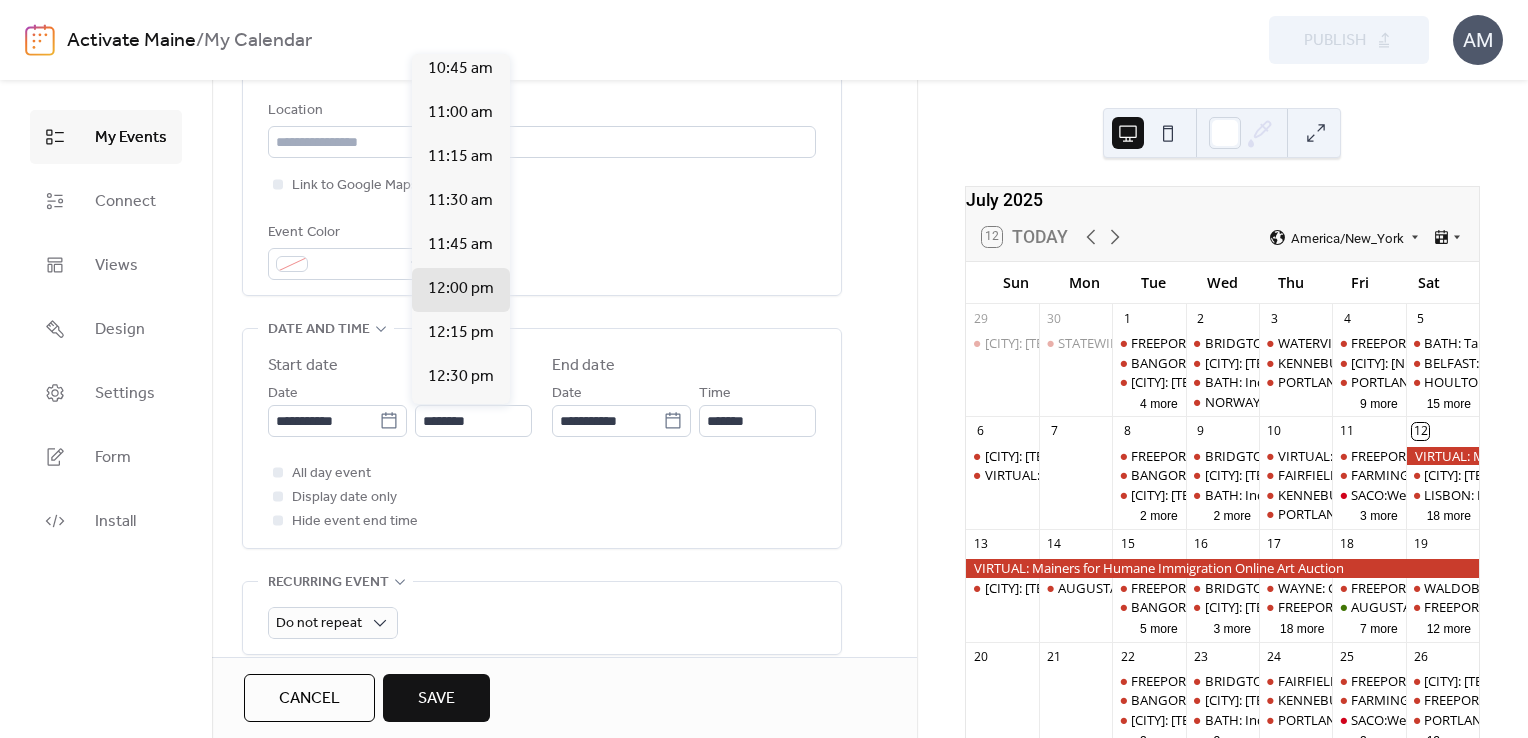 scroll, scrollTop: 1878, scrollLeft: 0, axis: vertical 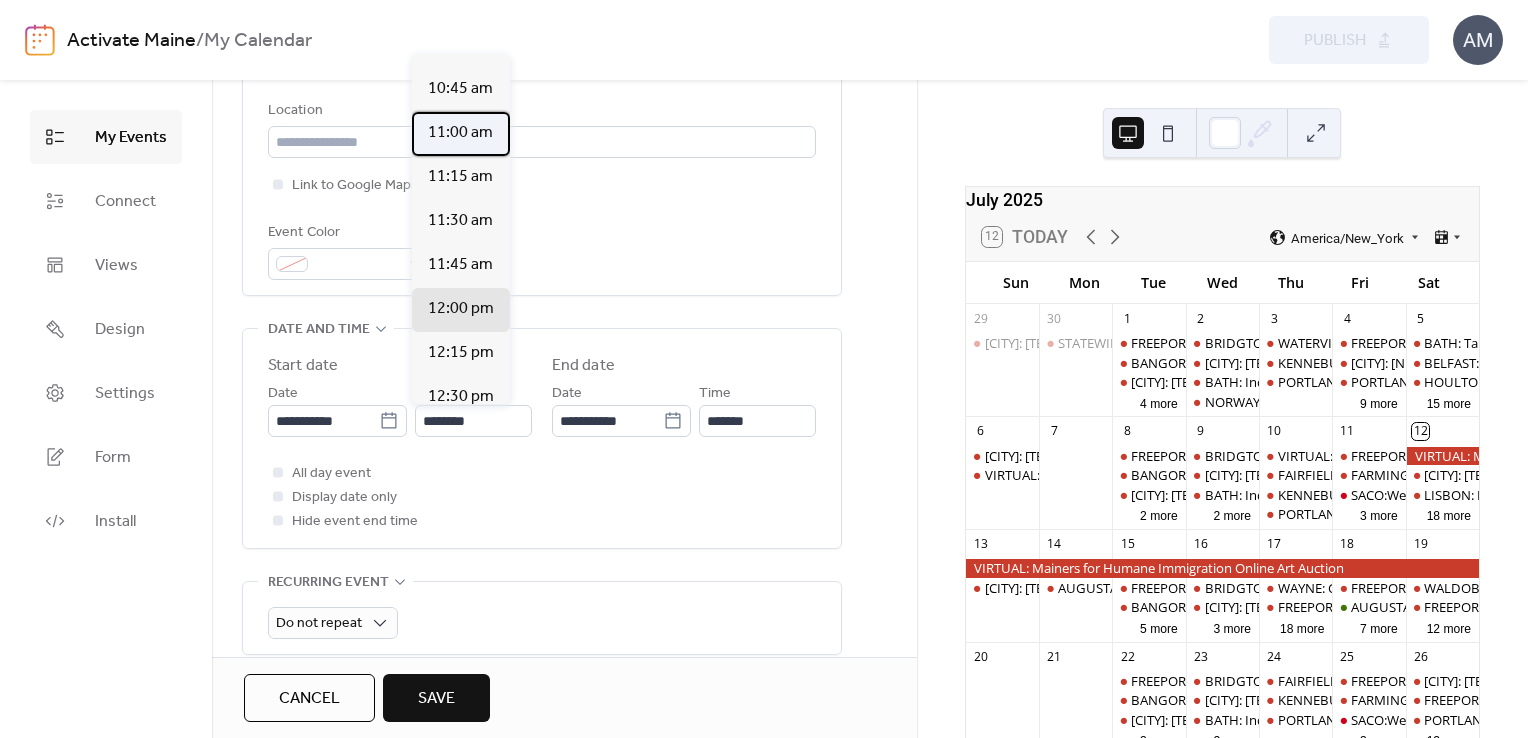click on "11:00 am" at bounding box center (460, 133) 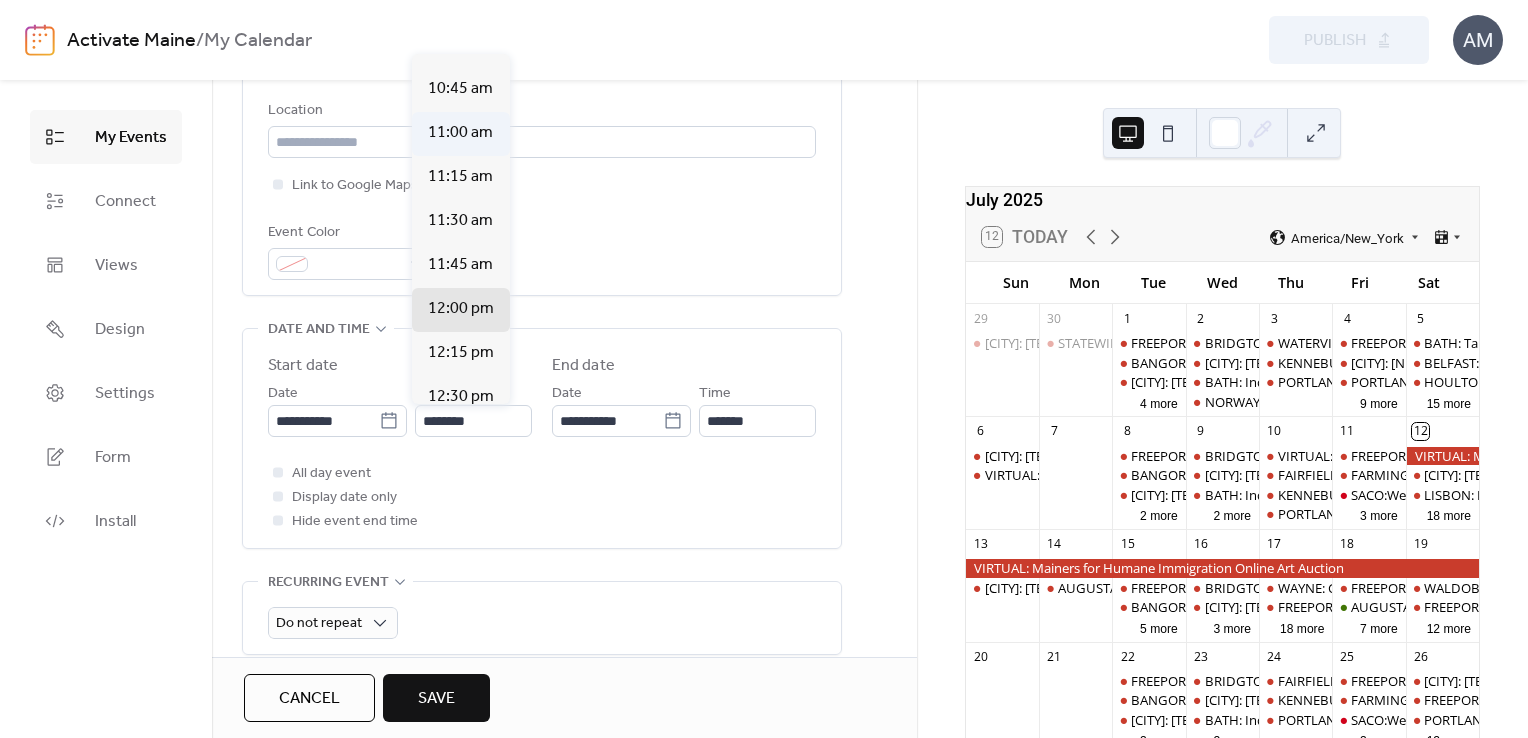 type on "********" 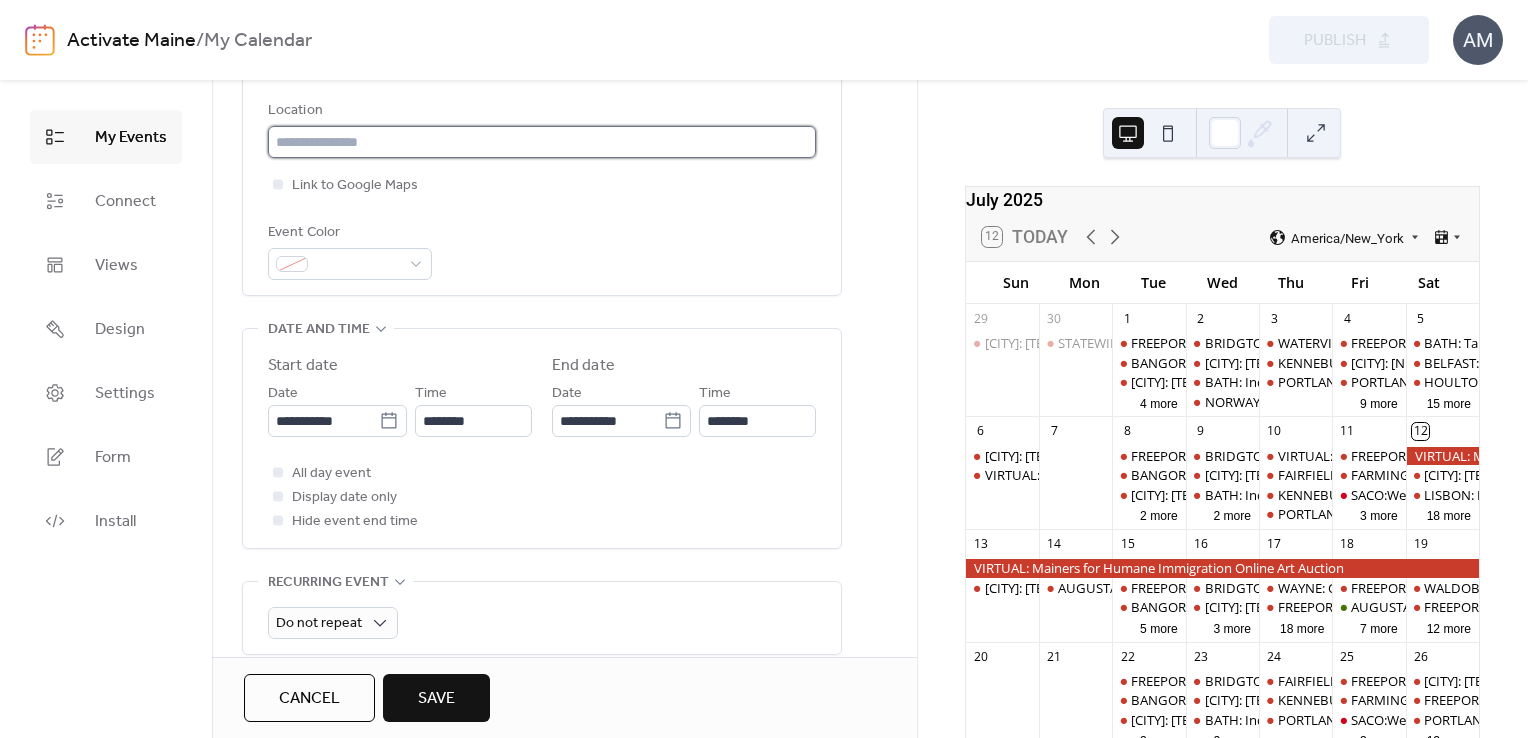 click at bounding box center [542, 142] 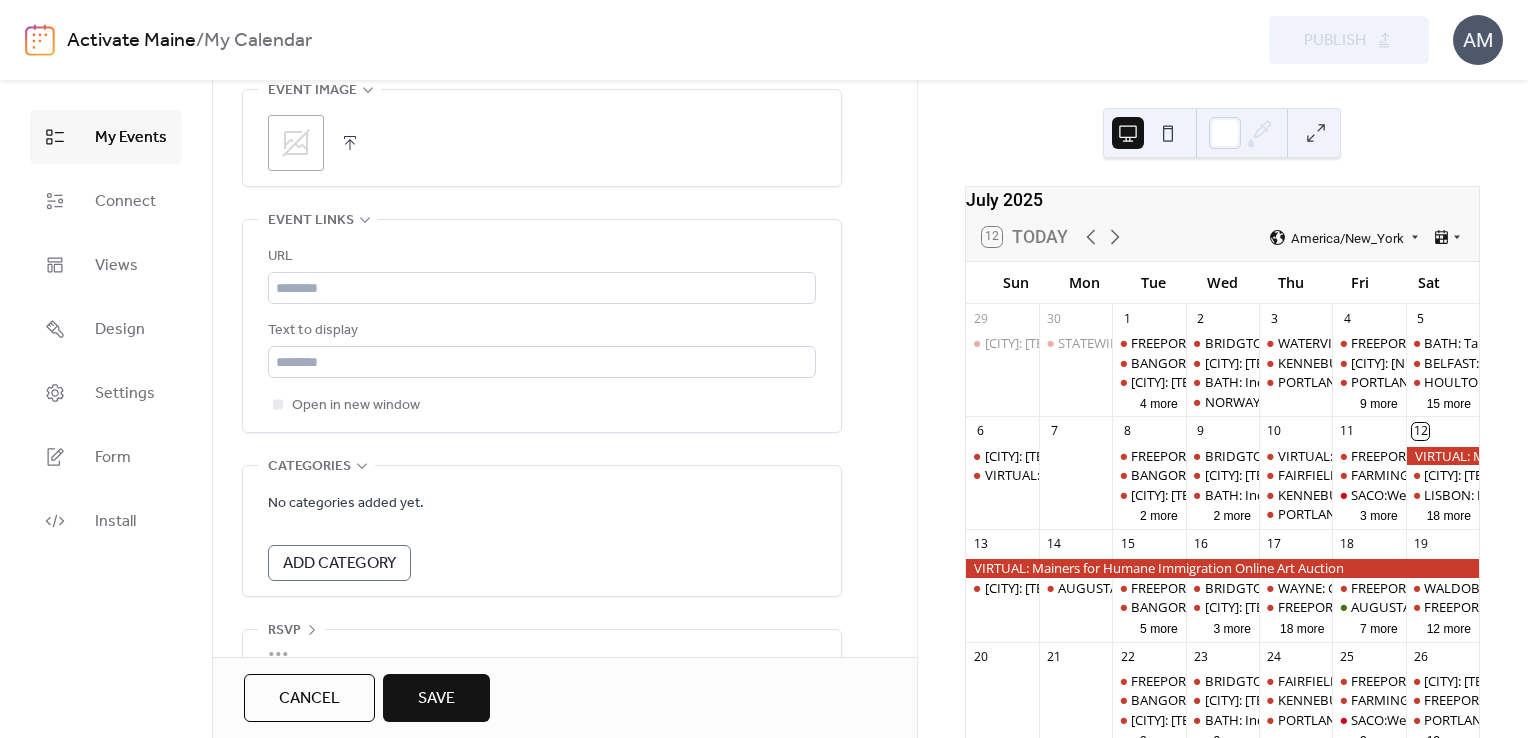 scroll, scrollTop: 1076, scrollLeft: 0, axis: vertical 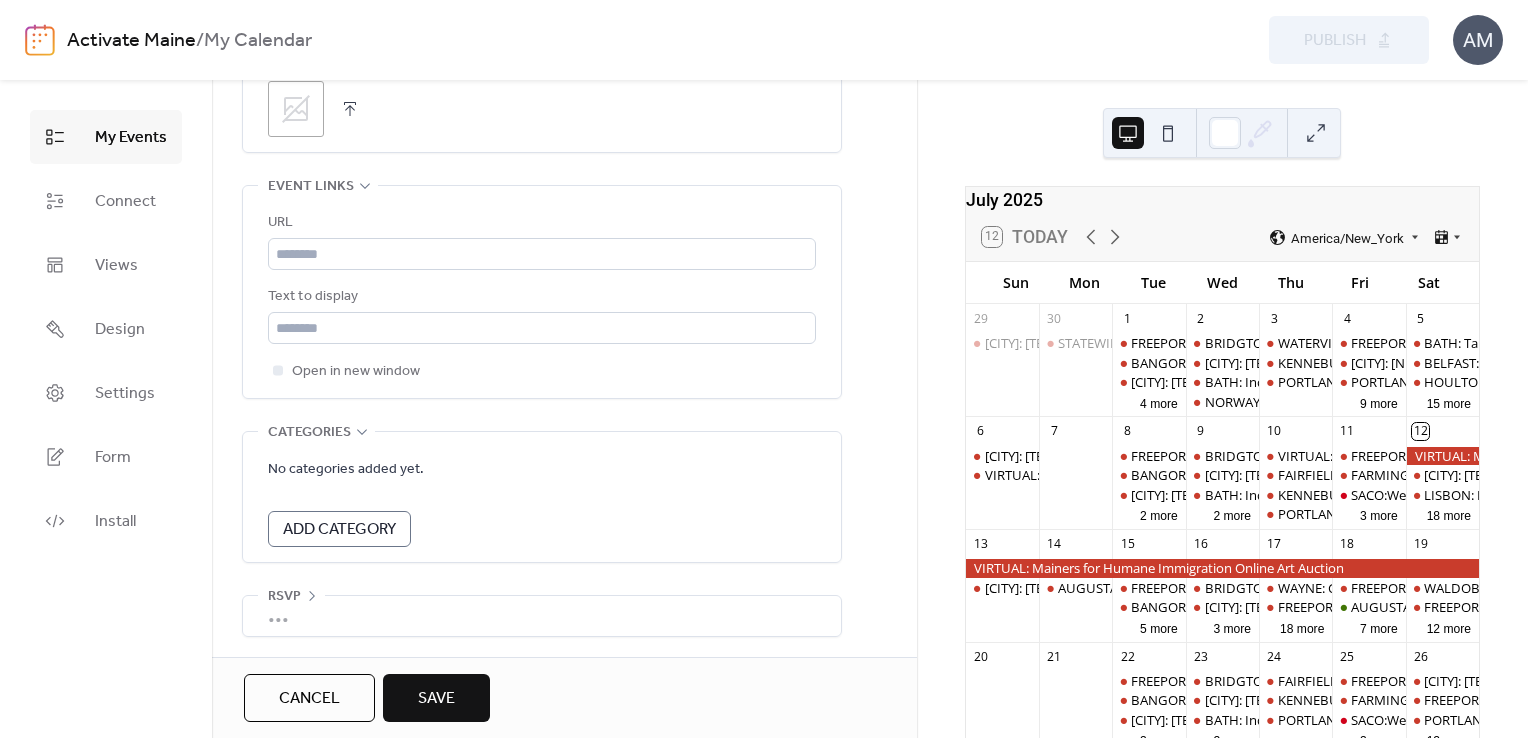 type on "**********" 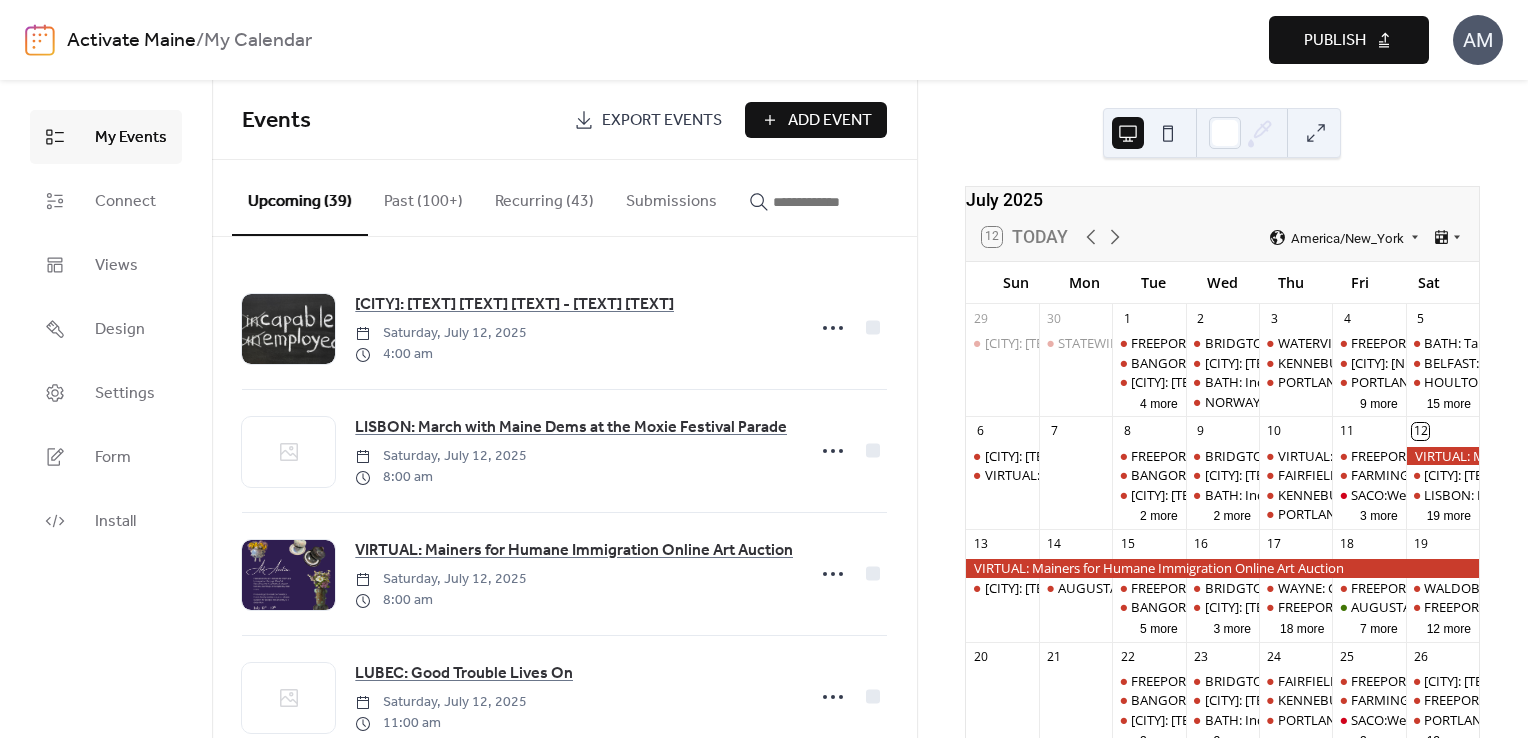 click on "Publish" at bounding box center (1335, 41) 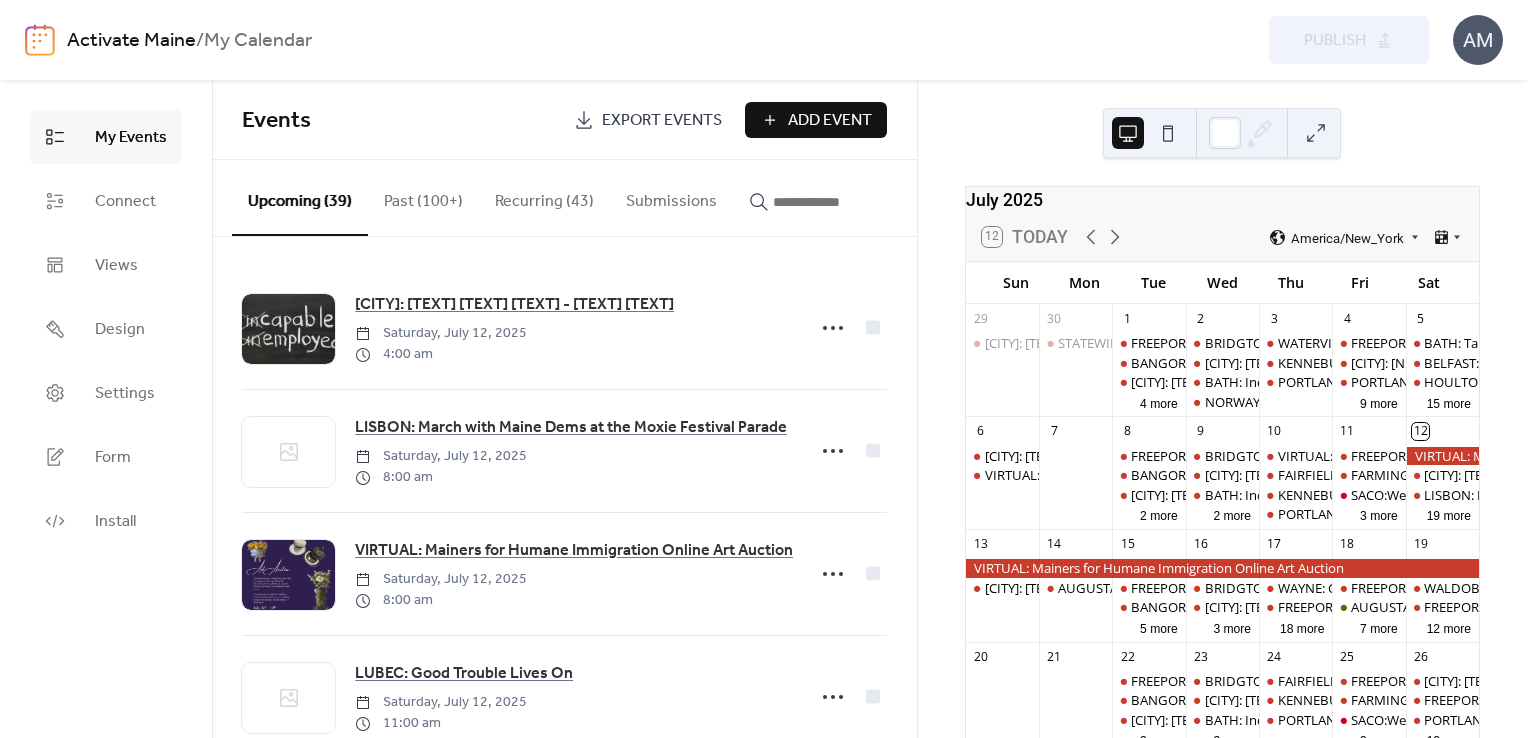 click on "Add Event" at bounding box center (830, 121) 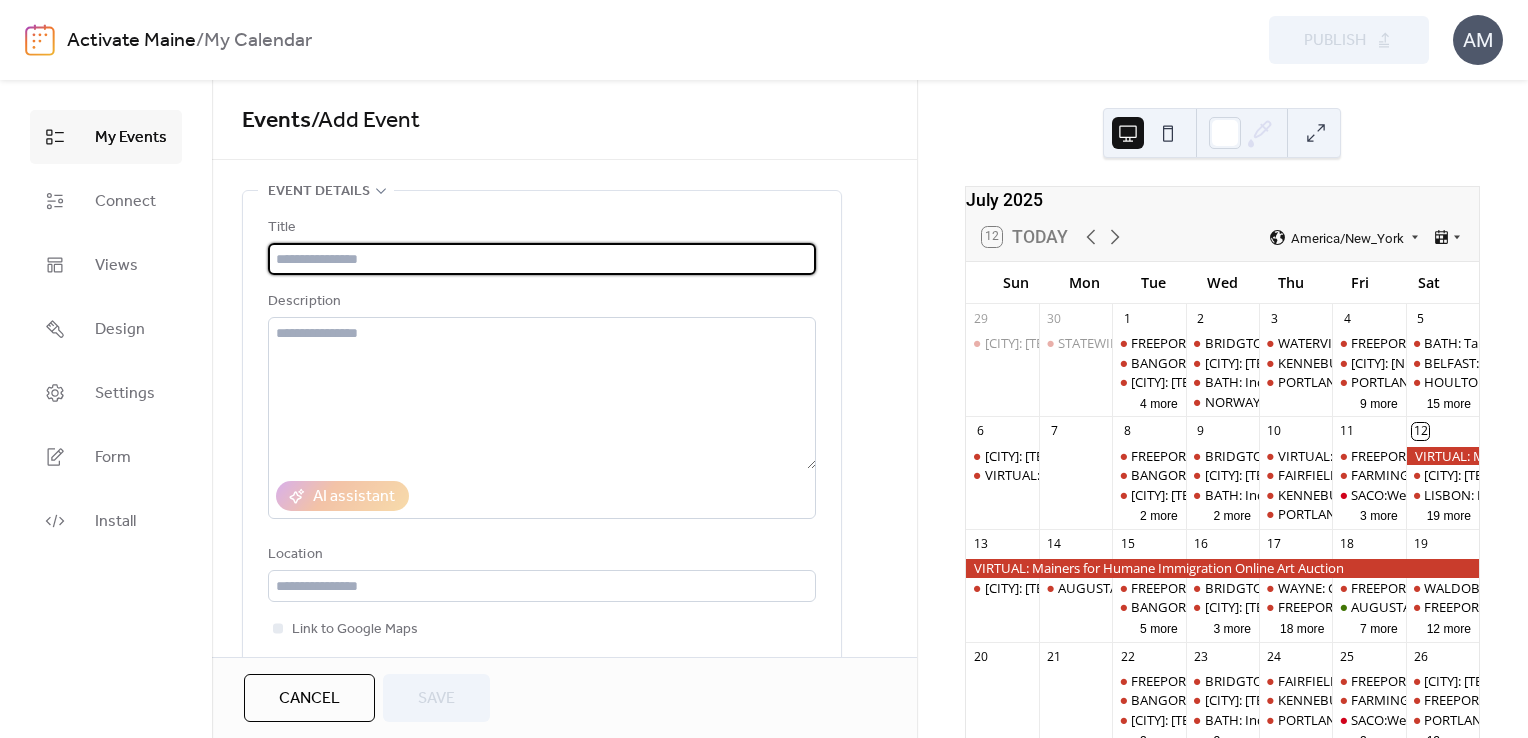 click at bounding box center [542, 259] 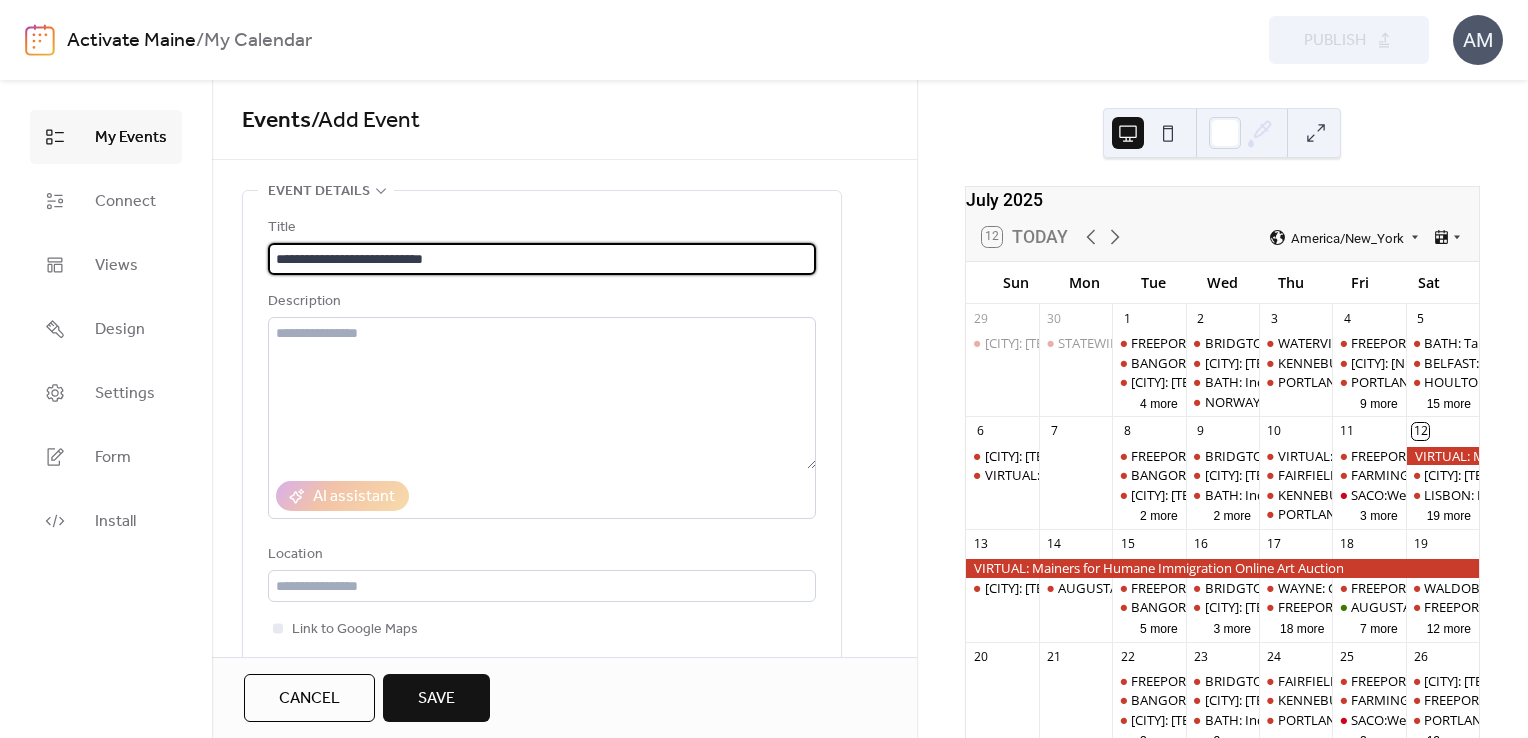 type on "**********" 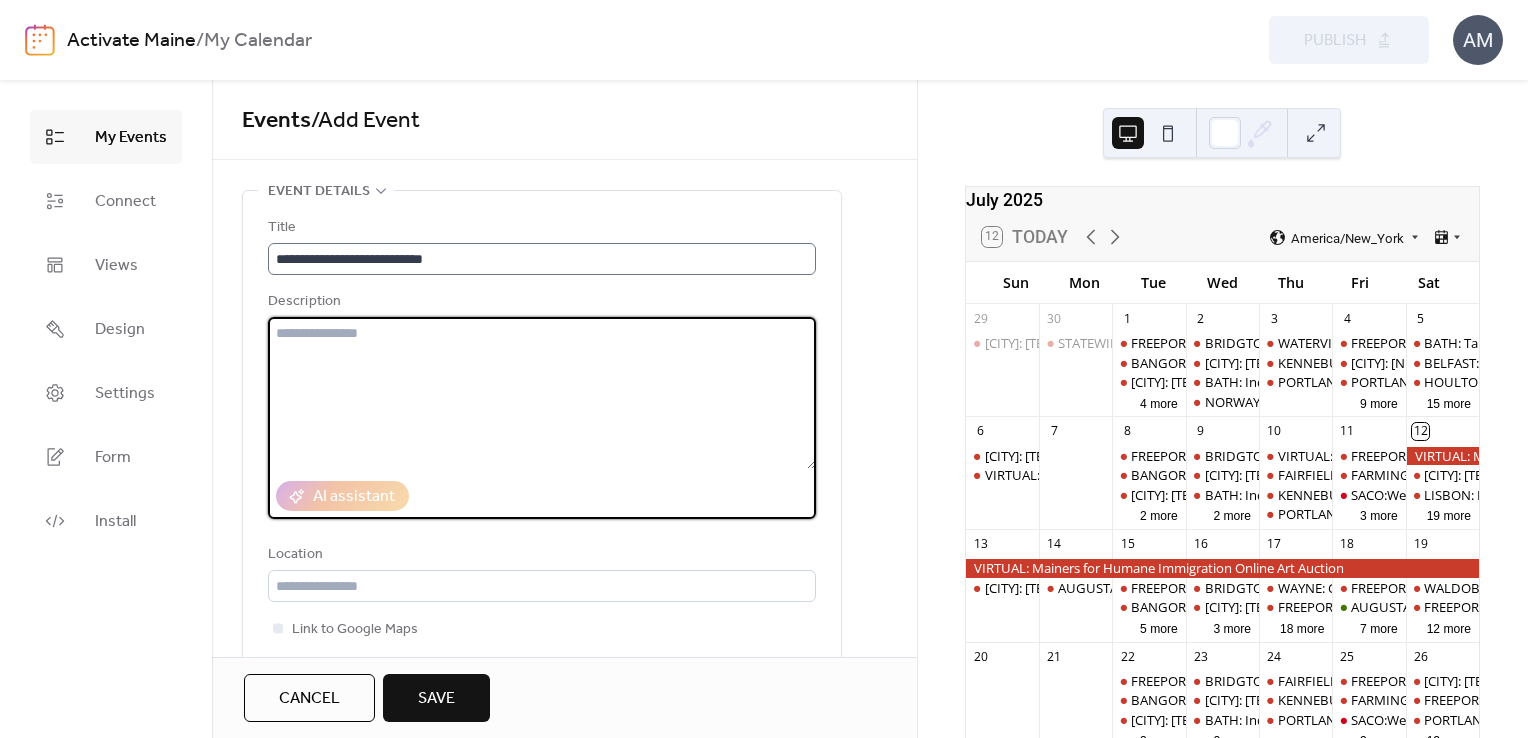 paste on "**********" 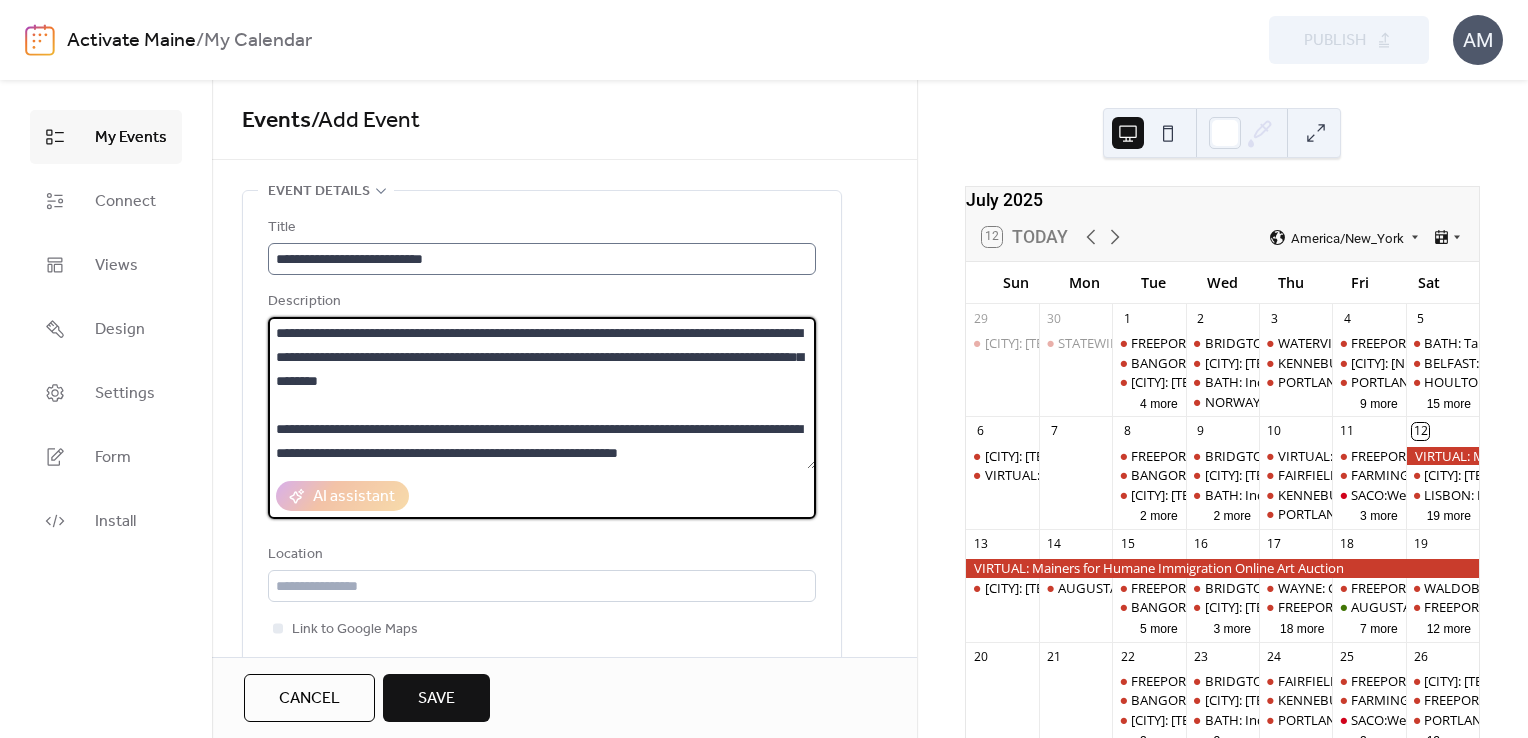 scroll, scrollTop: 308, scrollLeft: 0, axis: vertical 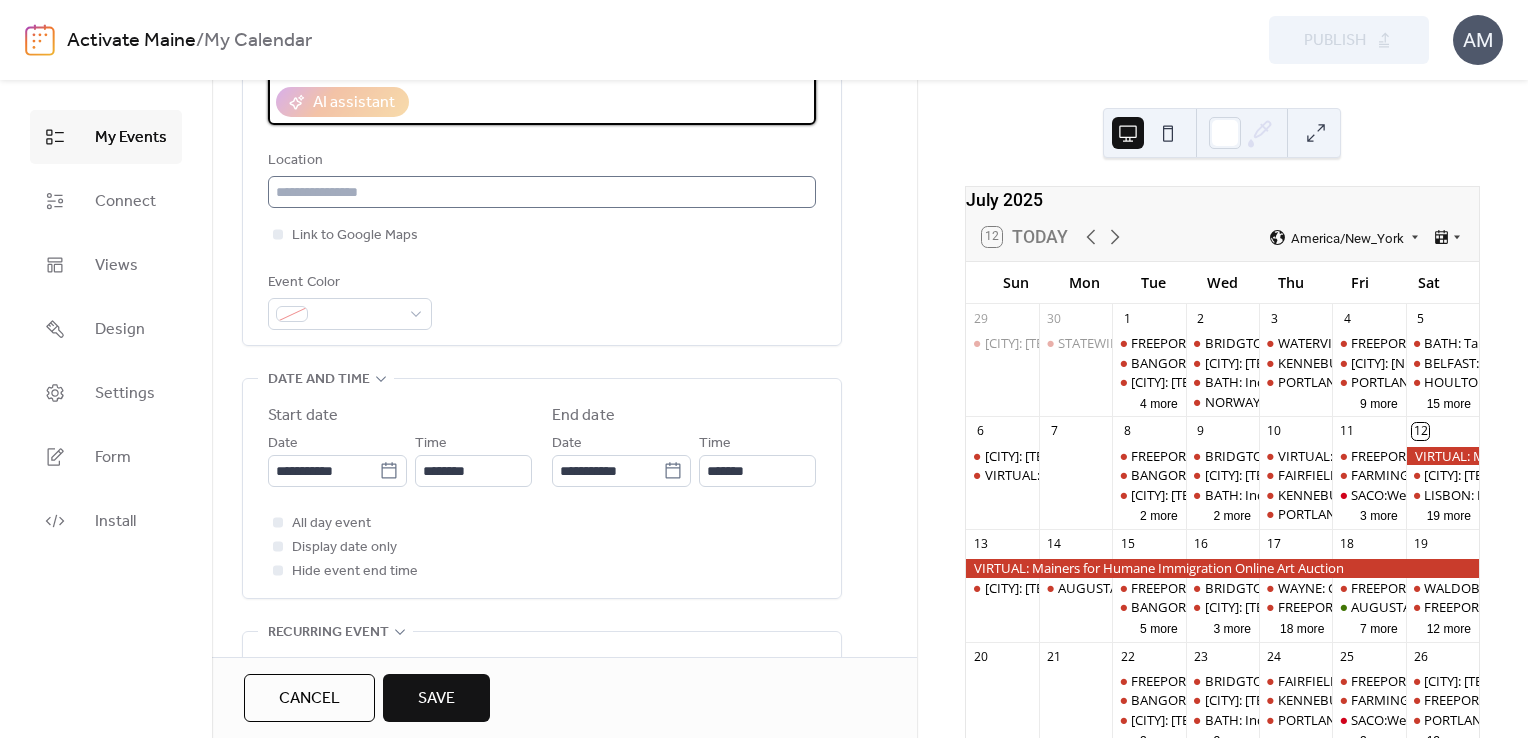 type on "**********" 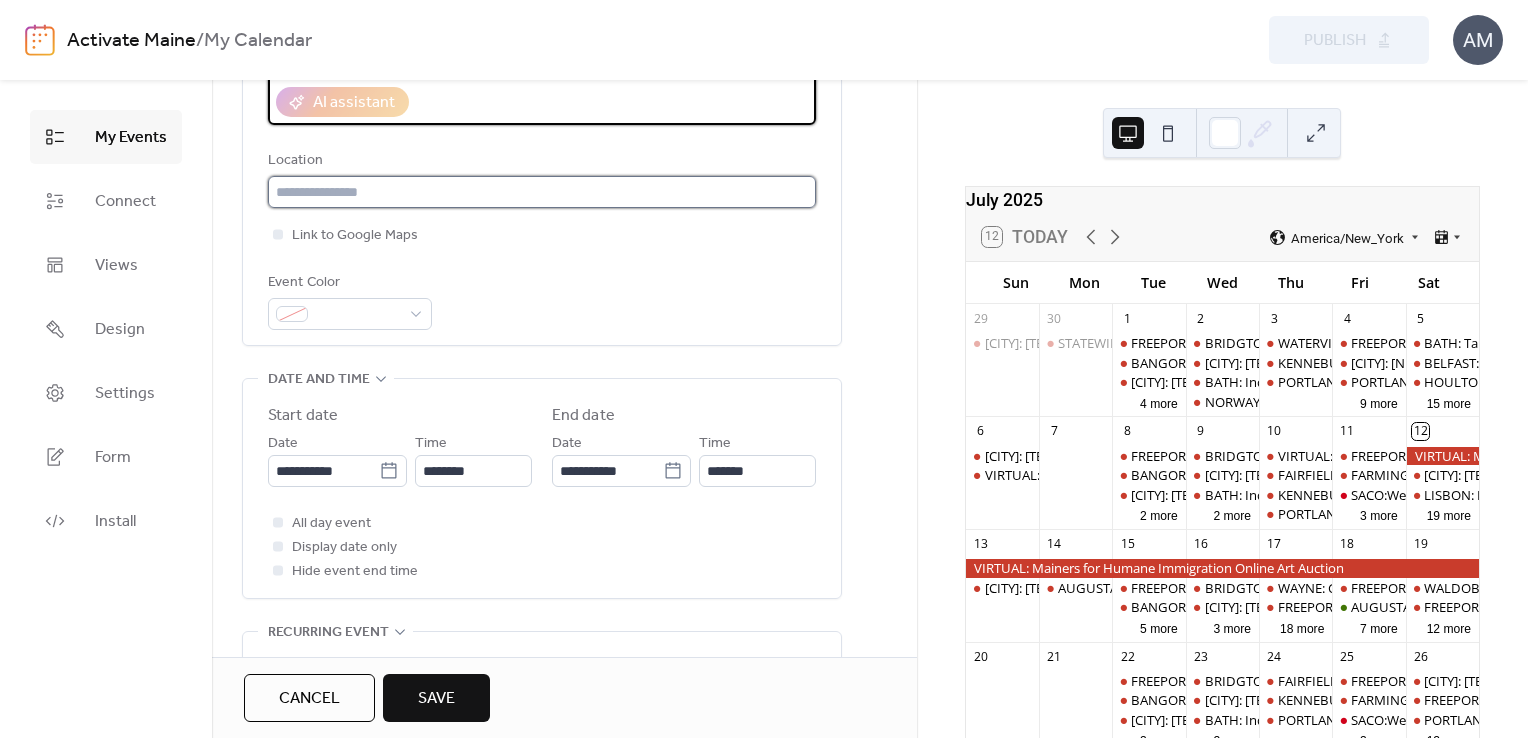 click at bounding box center [542, 192] 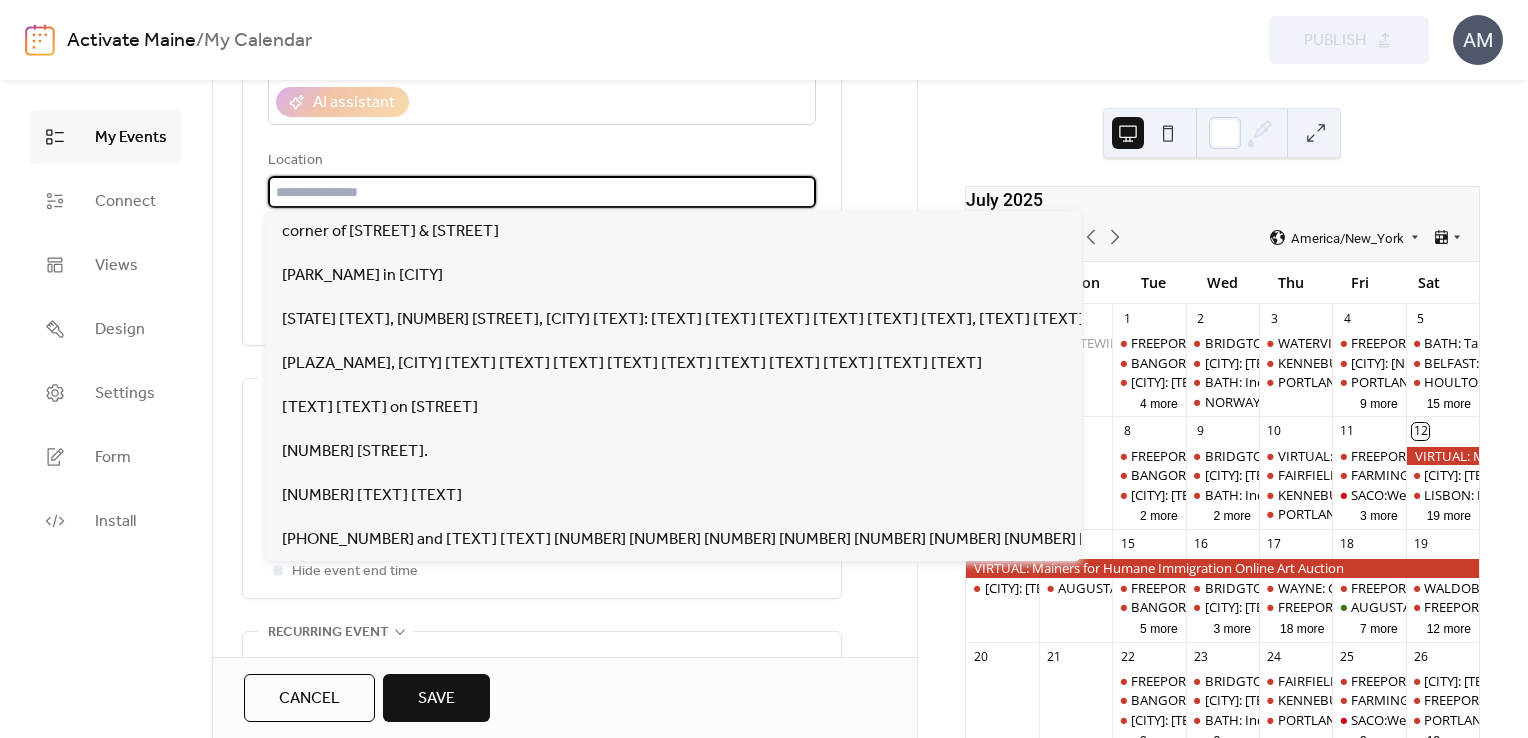 click at bounding box center [542, 192] 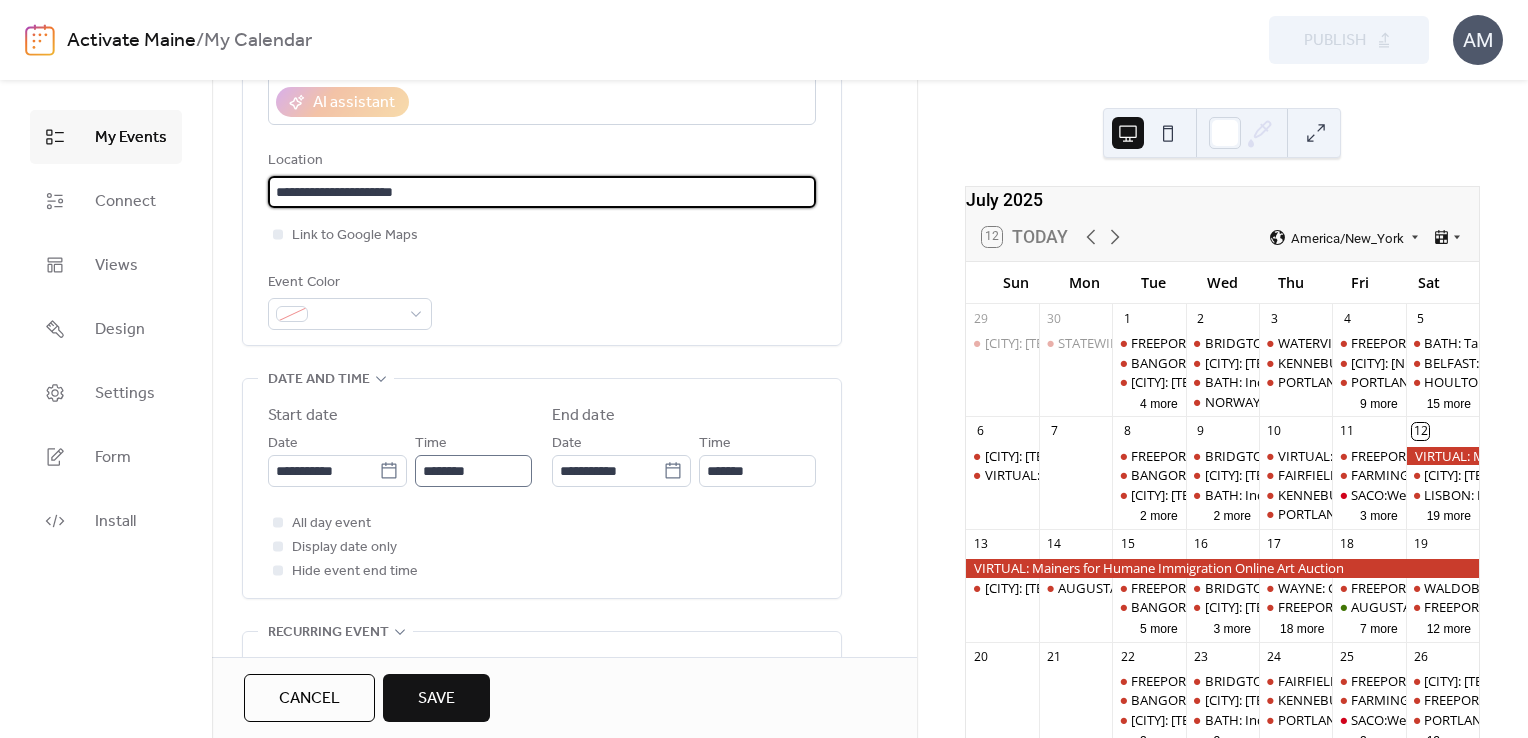 type on "**********" 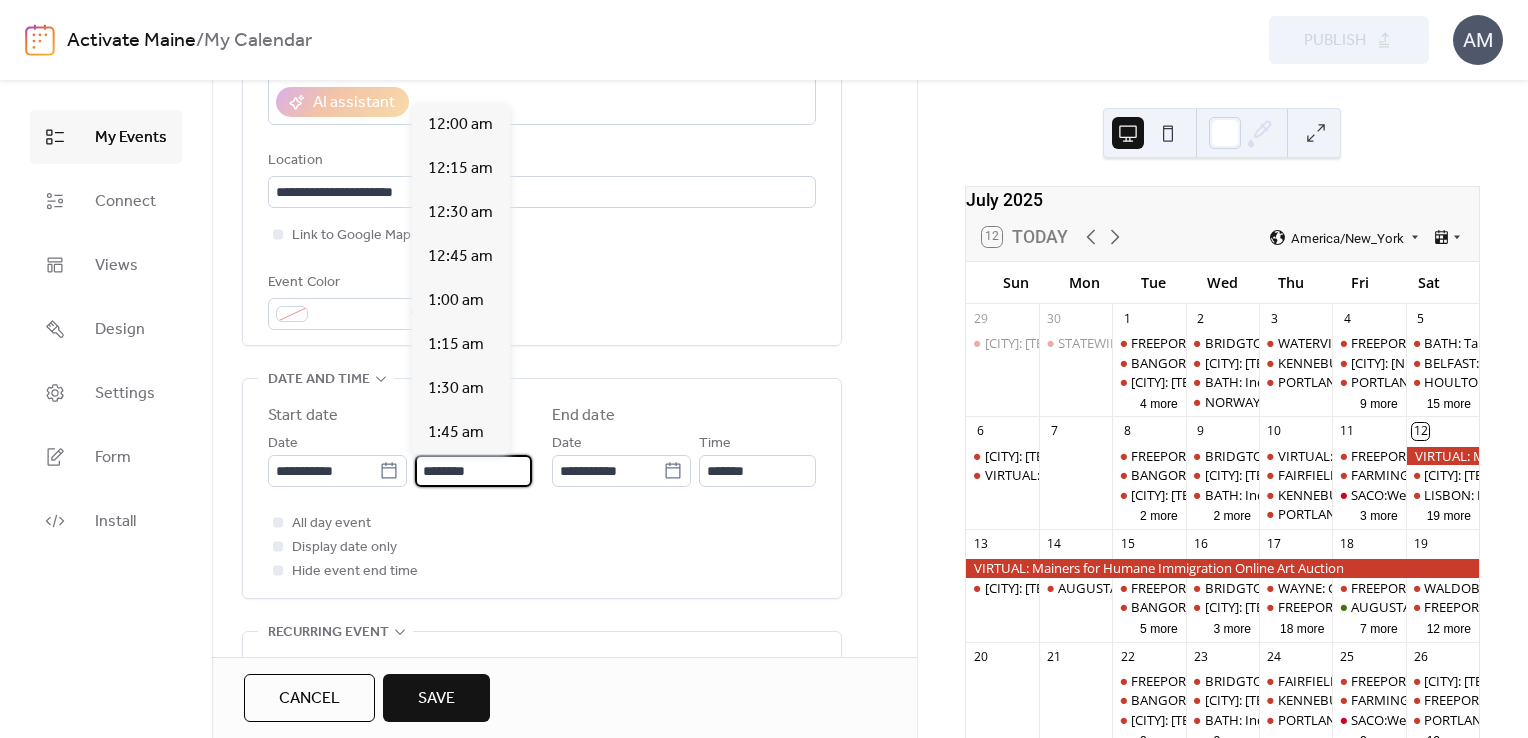 click on "********" at bounding box center [473, 471] 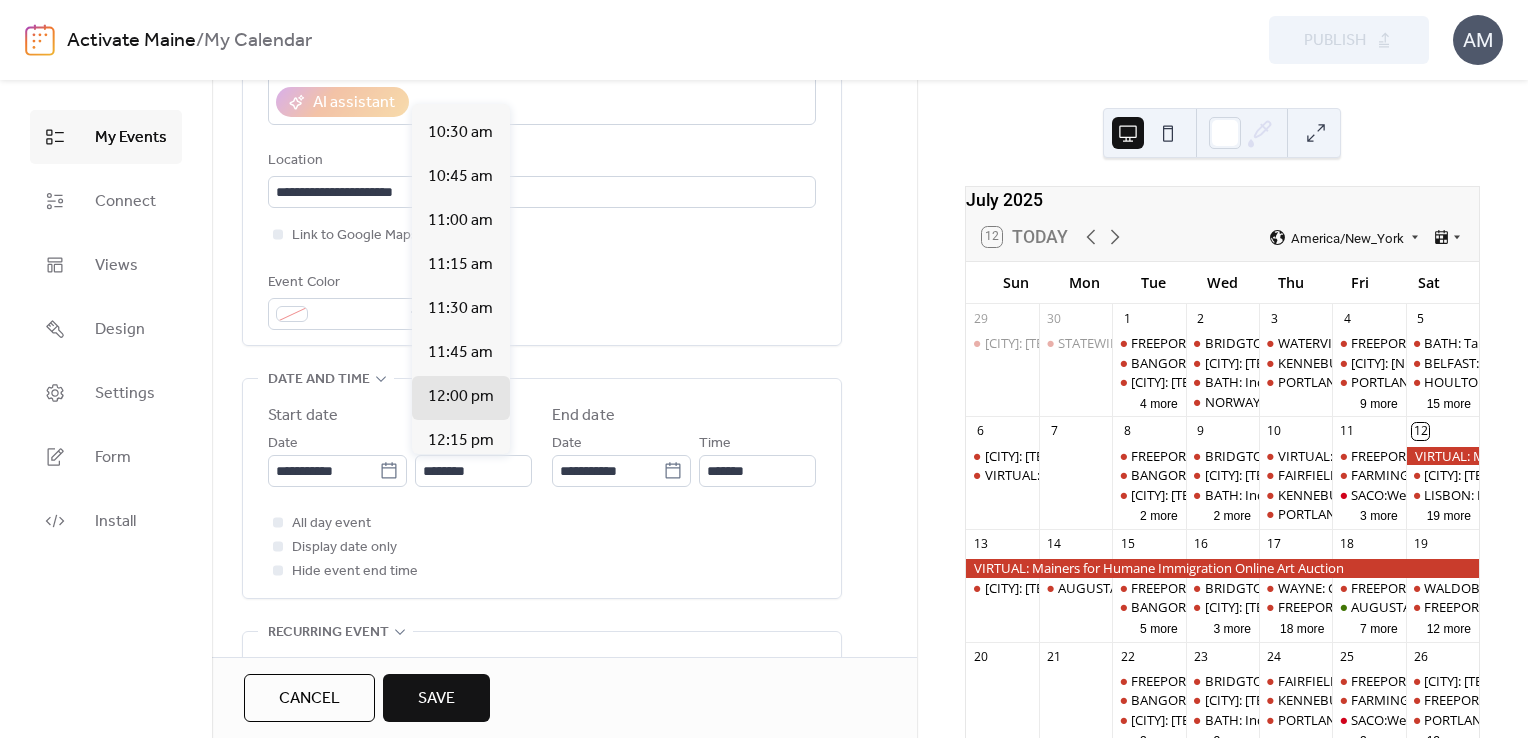 scroll, scrollTop: 1830, scrollLeft: 0, axis: vertical 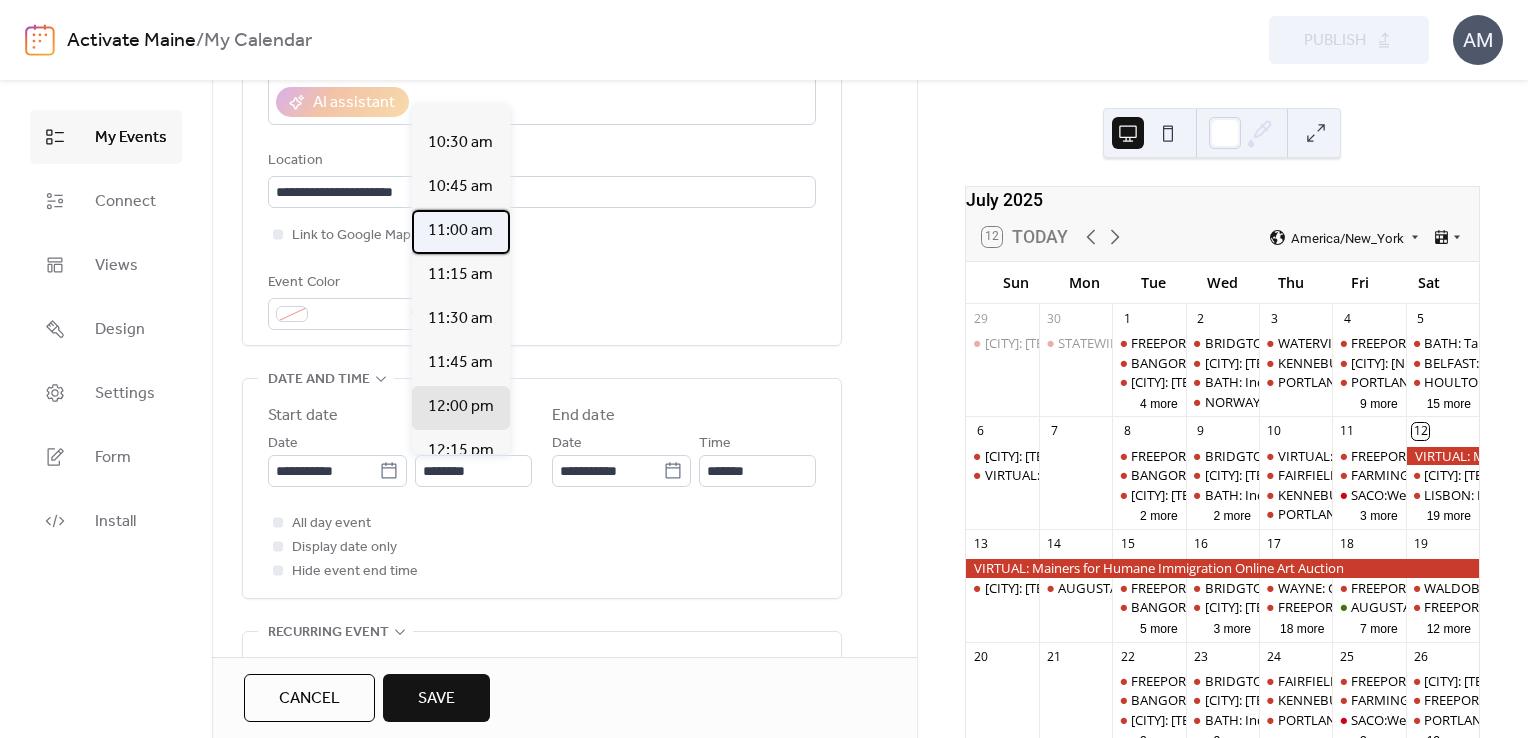 click on "11:00 am" at bounding box center (460, 231) 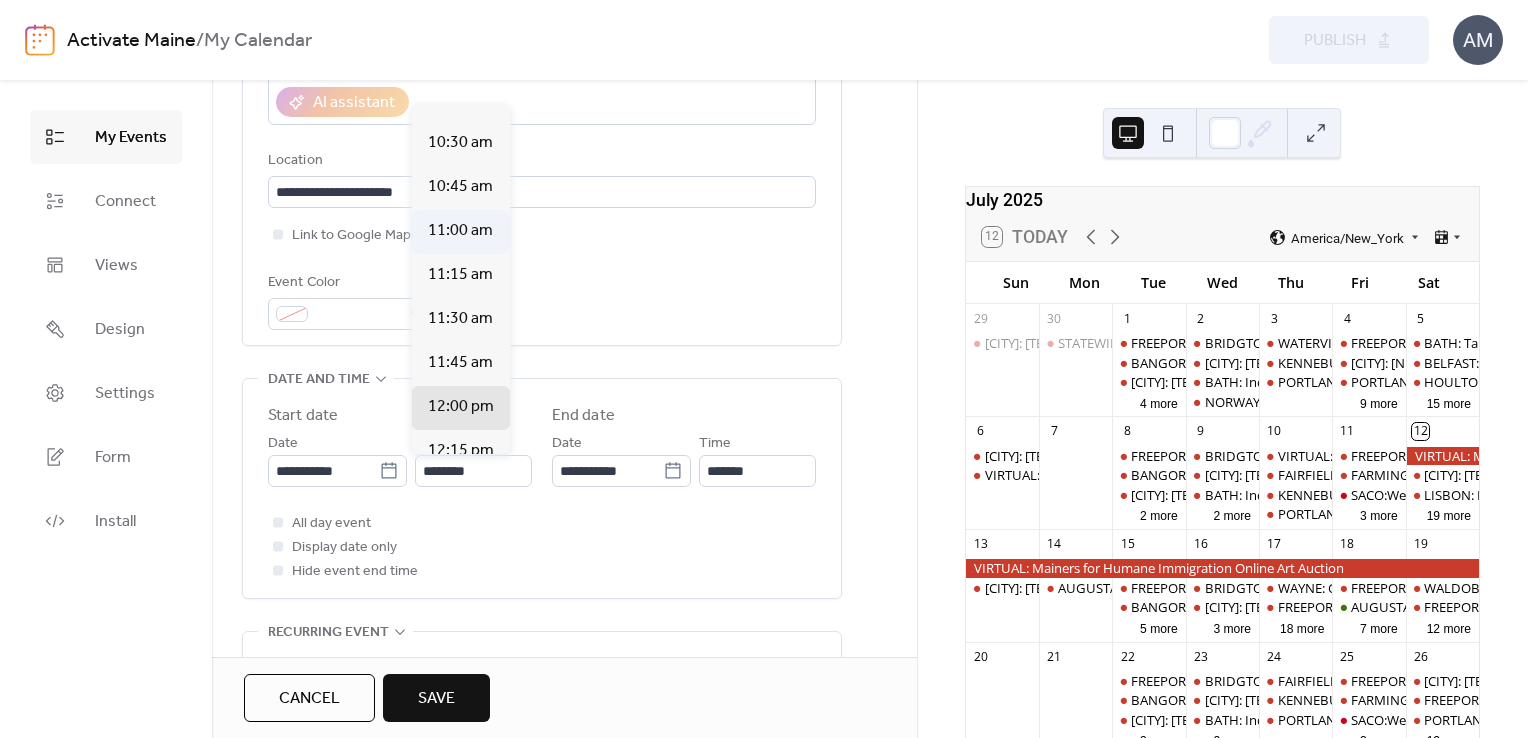 type on "********" 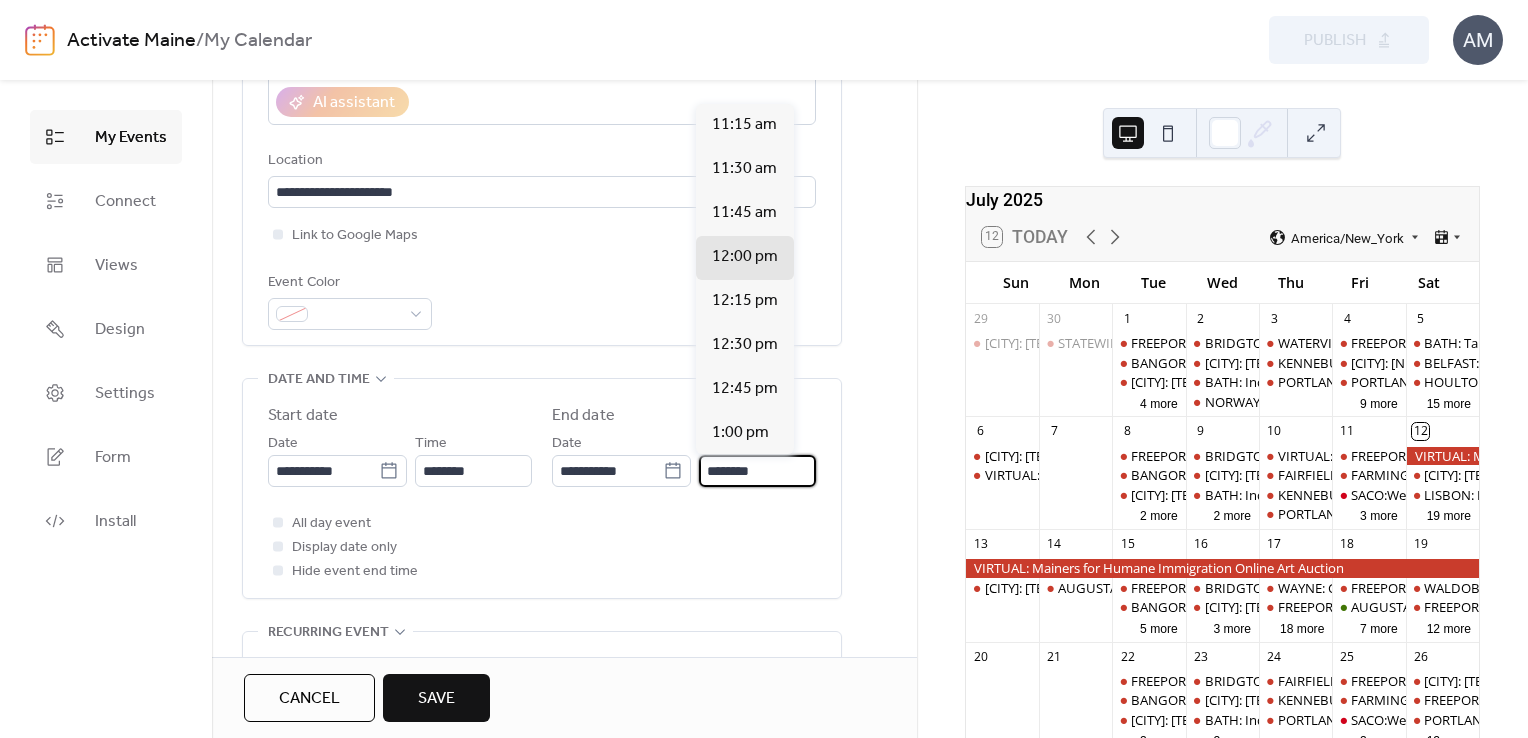 click on "********" at bounding box center (757, 471) 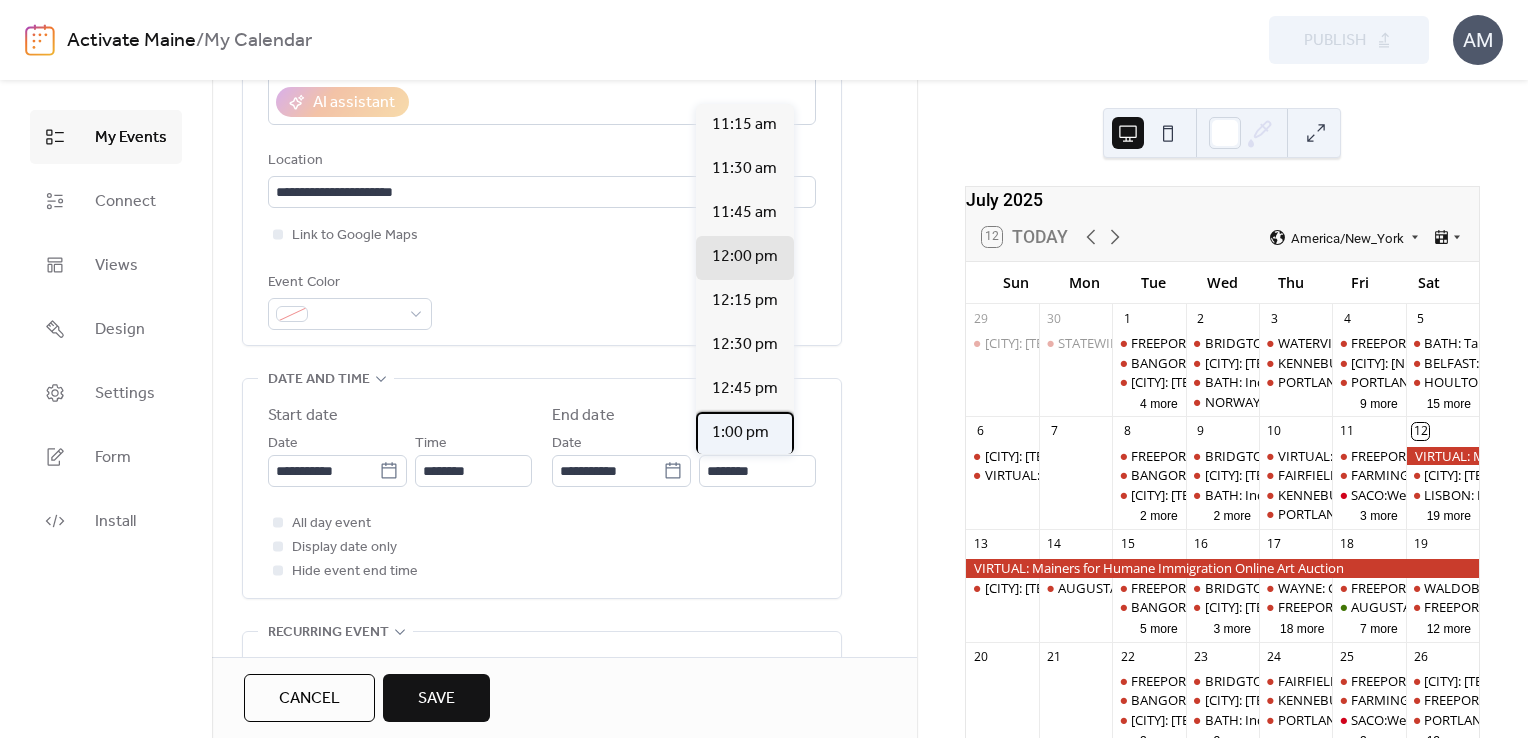 click on "1:00 pm" at bounding box center (740, 433) 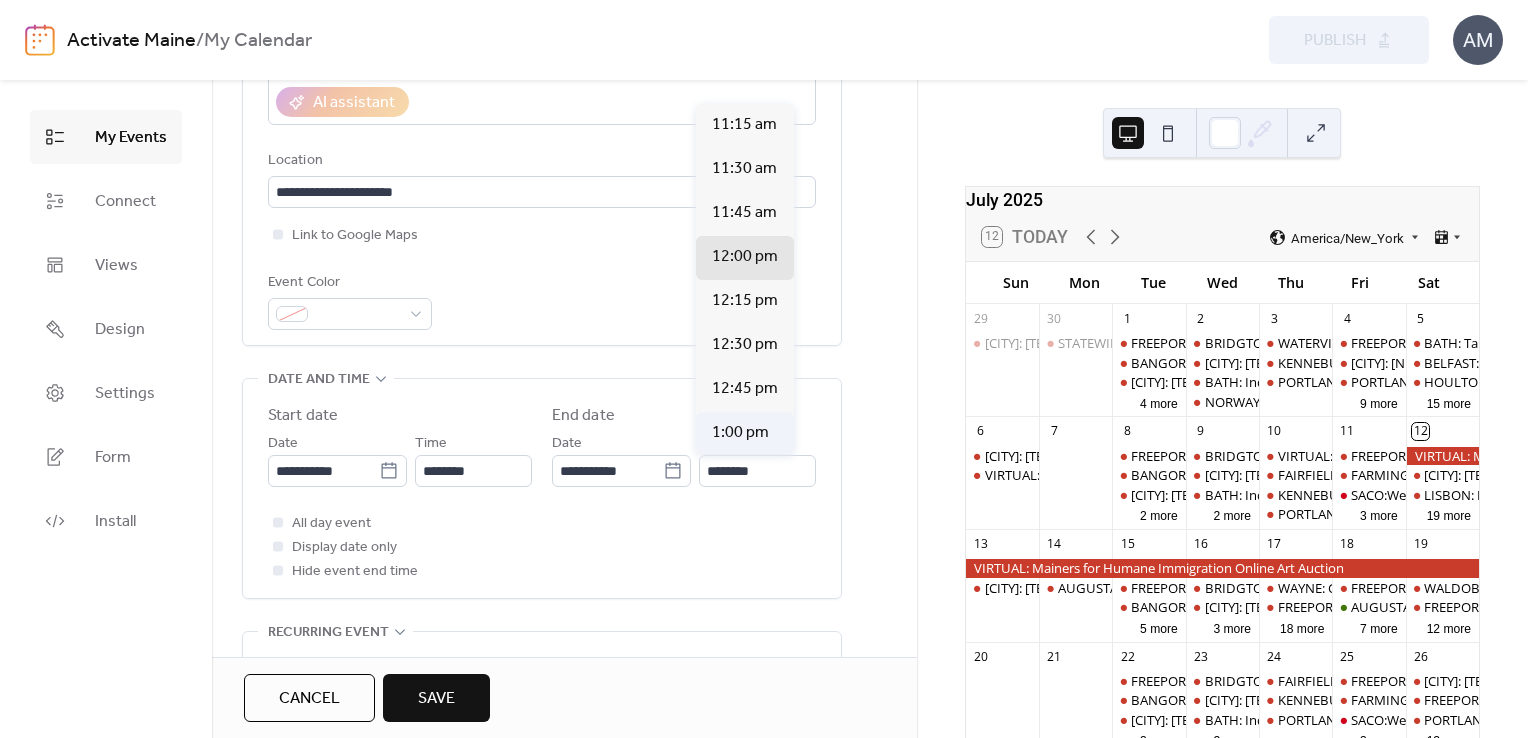 type on "*******" 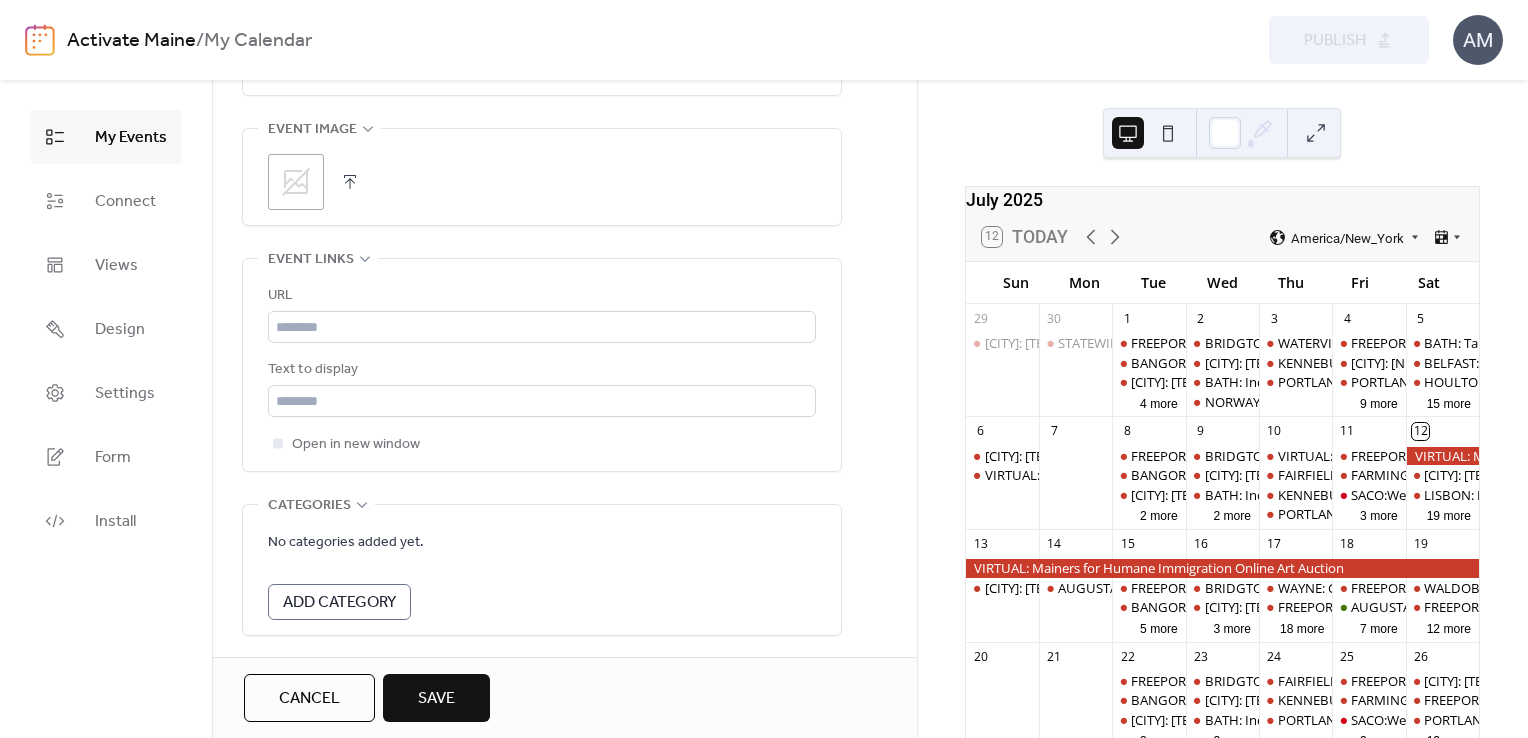 scroll, scrollTop: 1076, scrollLeft: 0, axis: vertical 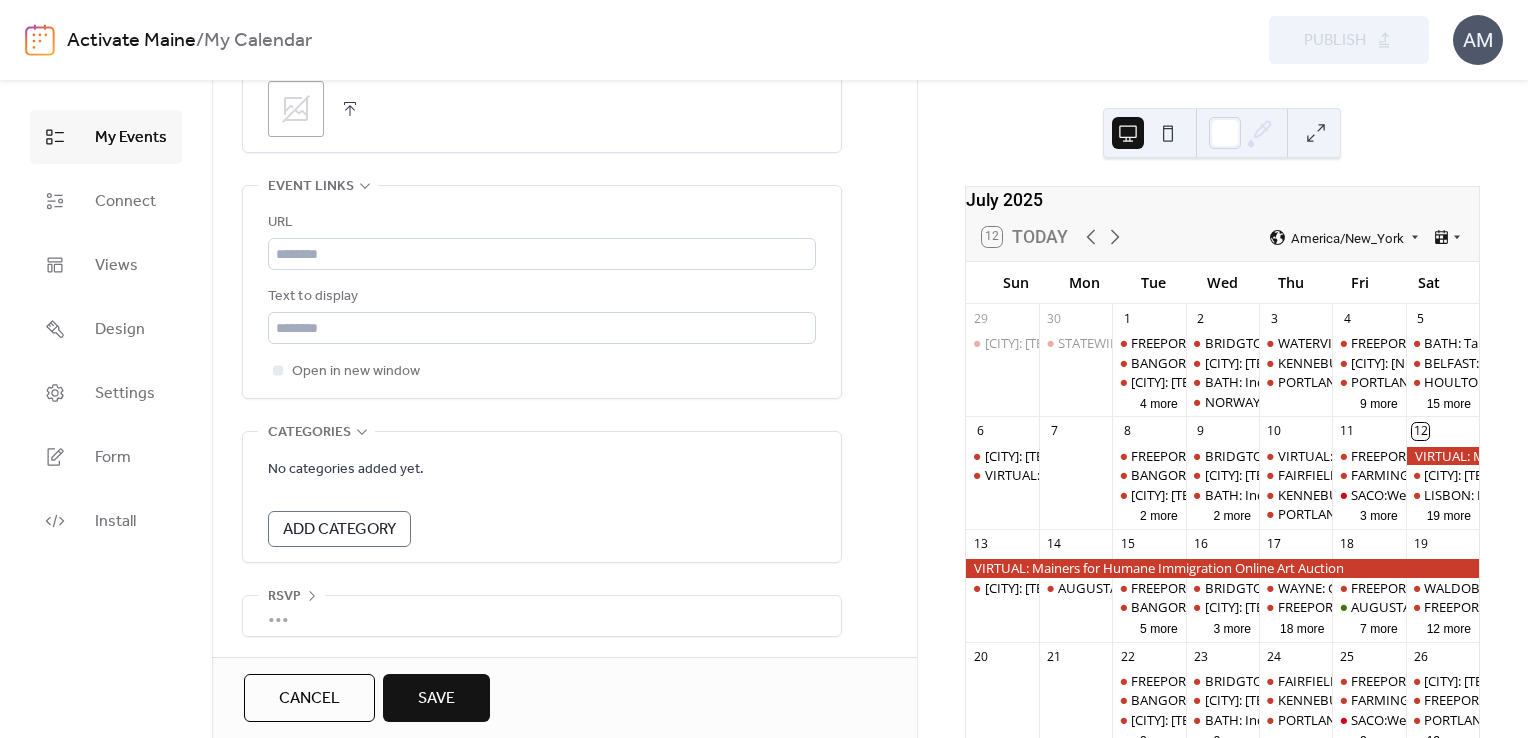 click on "Save" at bounding box center [436, 699] 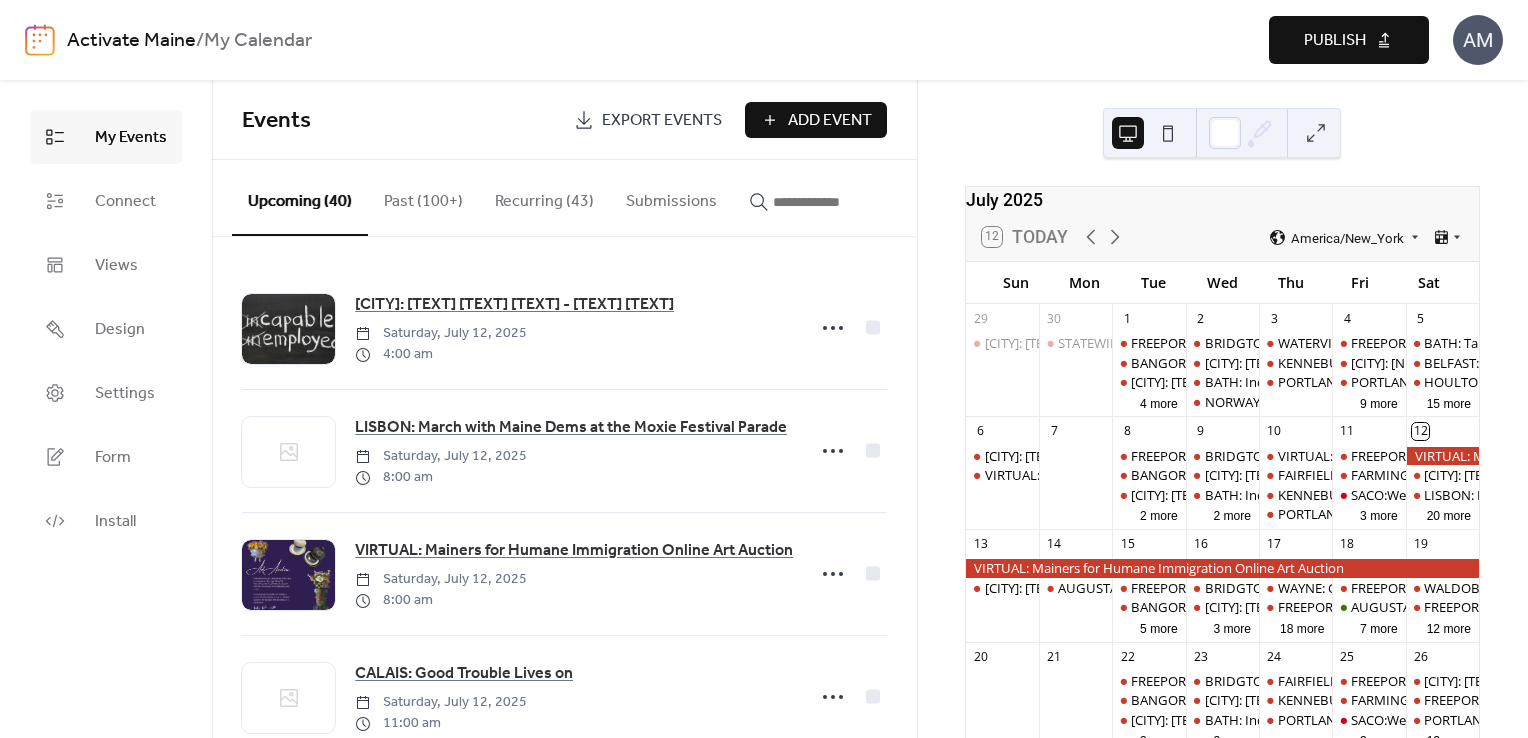 click on "Publish" at bounding box center (1335, 41) 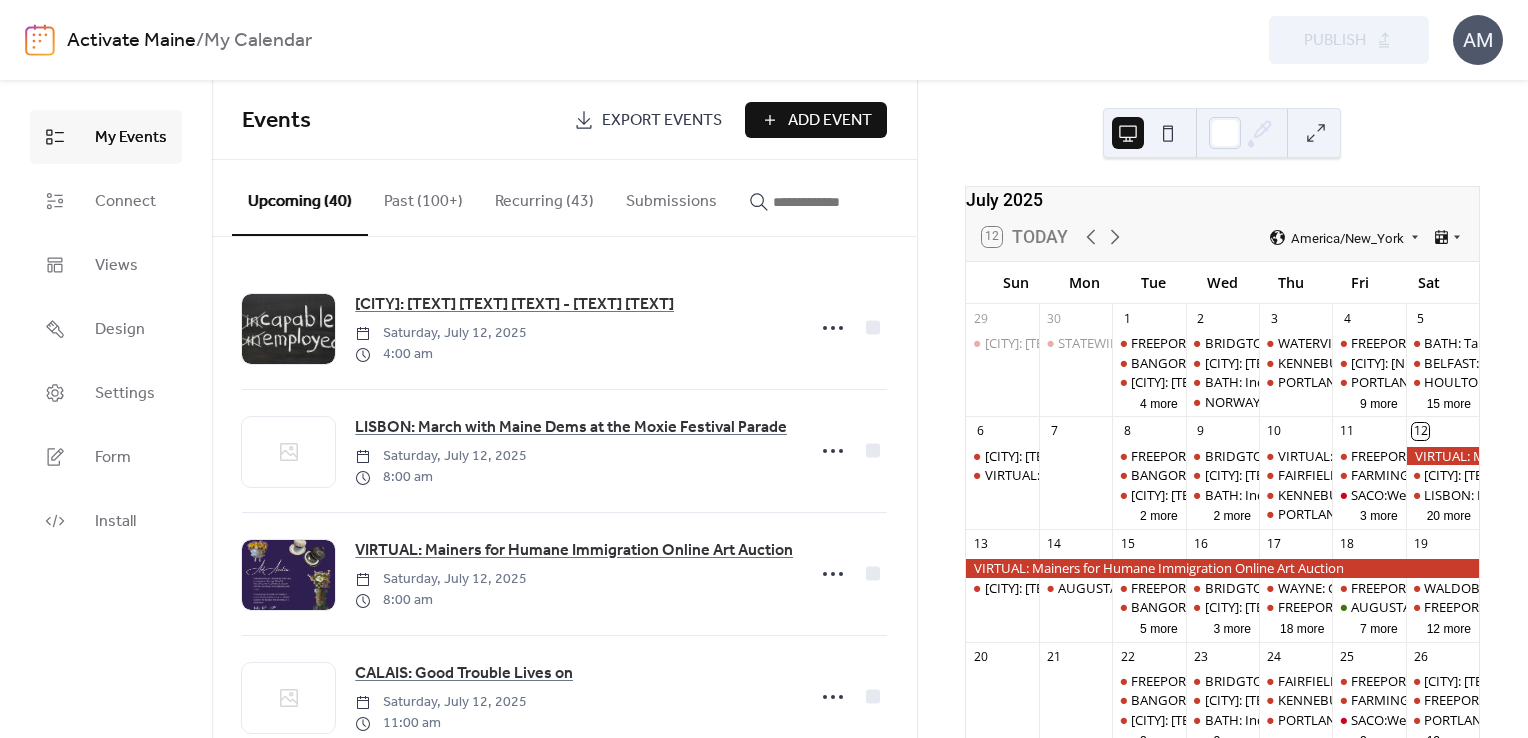 click on "Add Event" at bounding box center [830, 121] 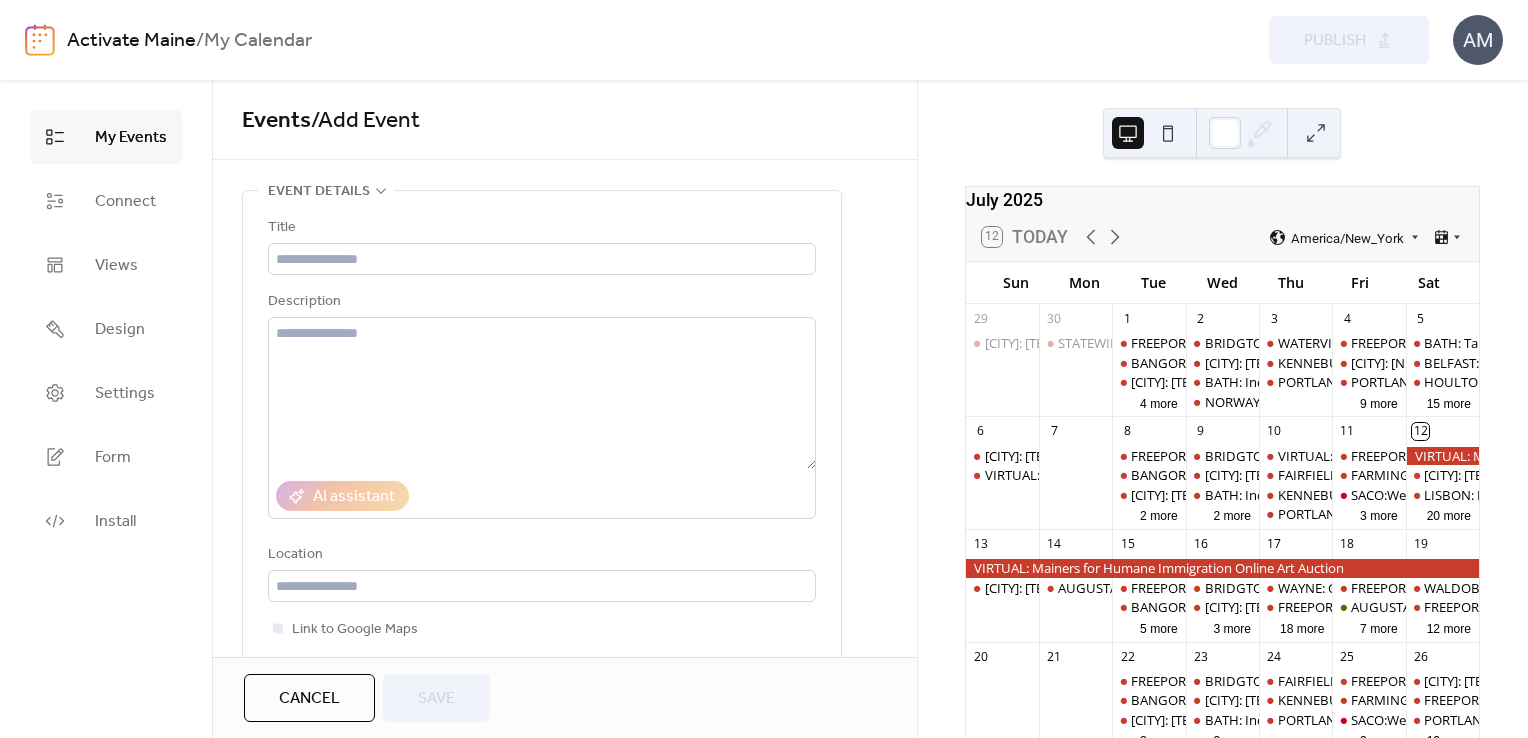 click on "Title" at bounding box center [540, 228] 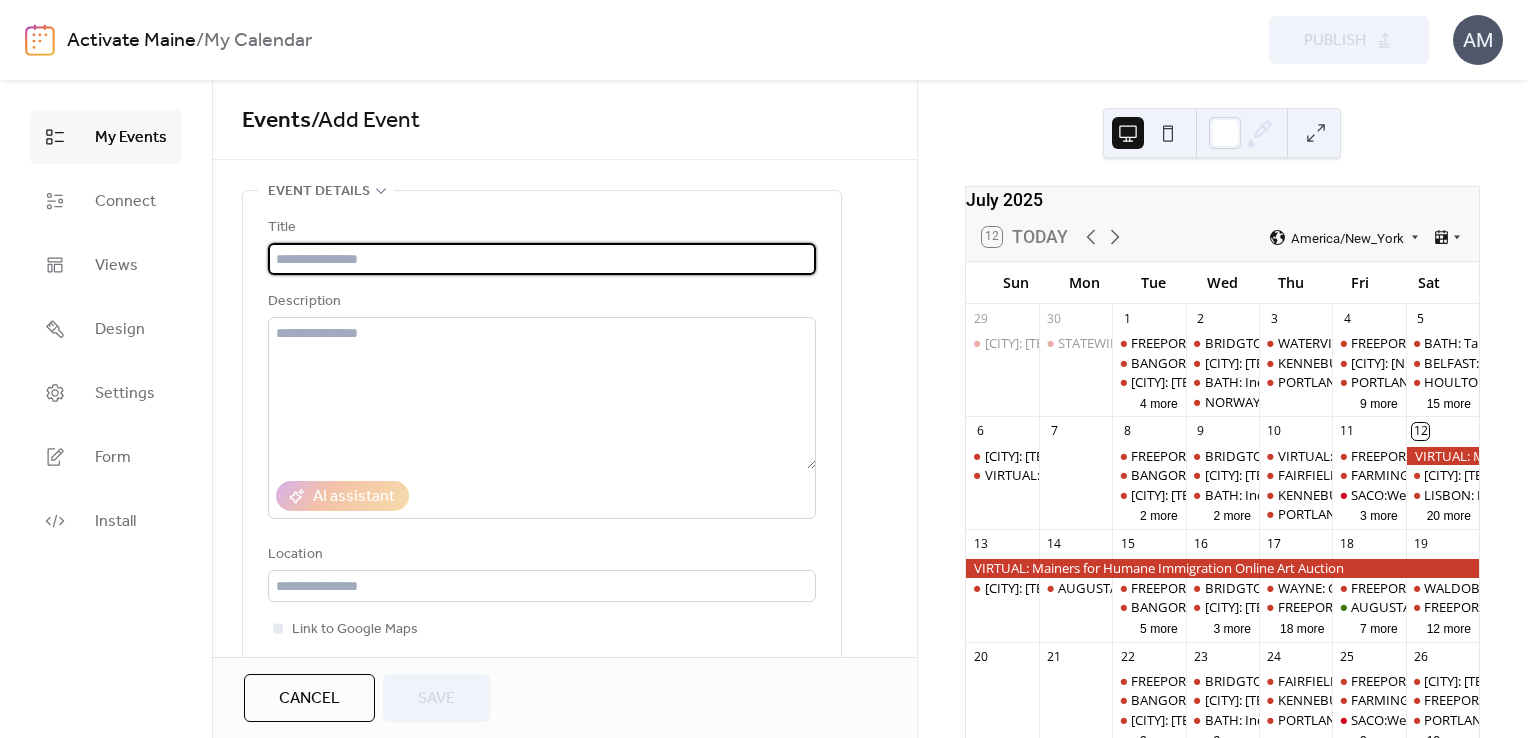 click at bounding box center [542, 259] 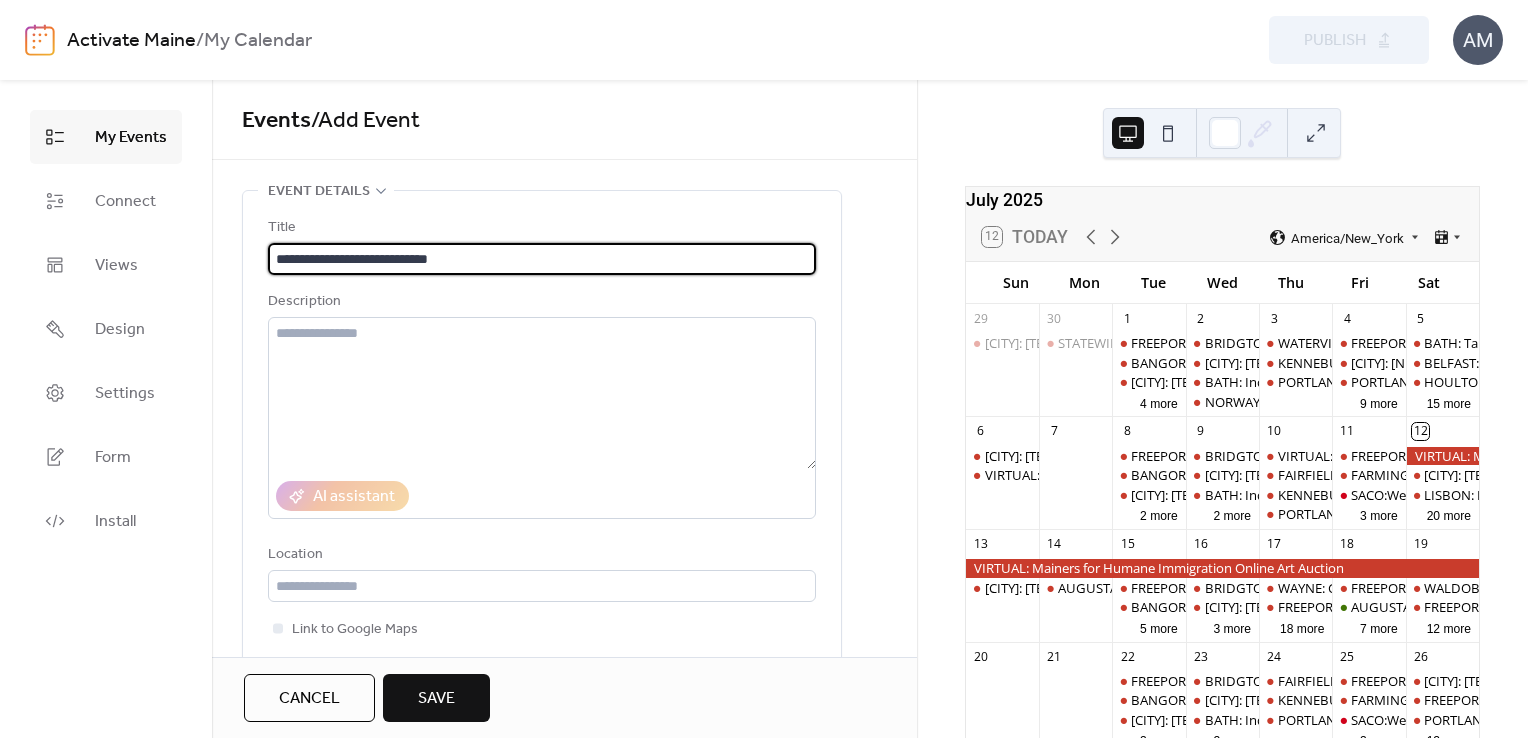 type on "**********" 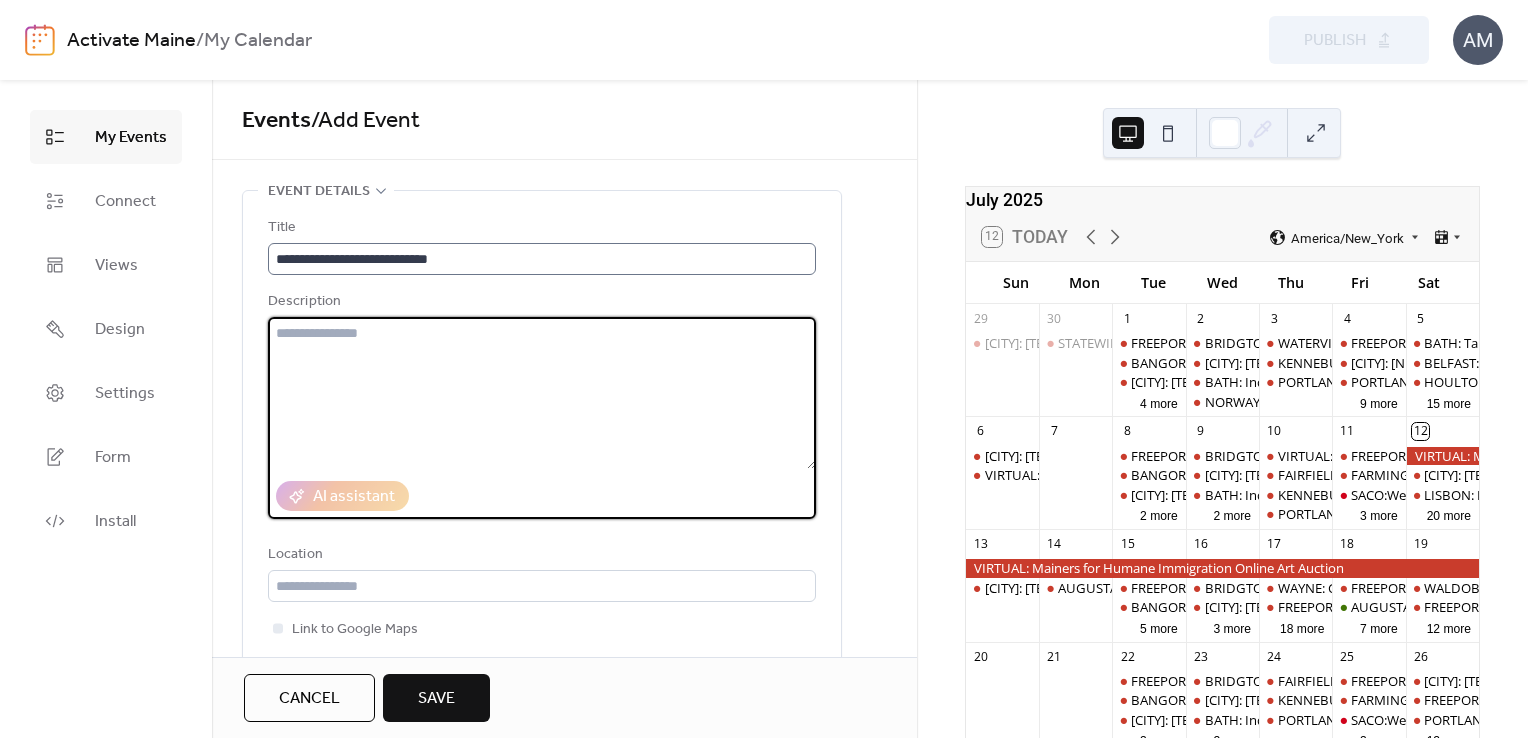 paste on "**********" 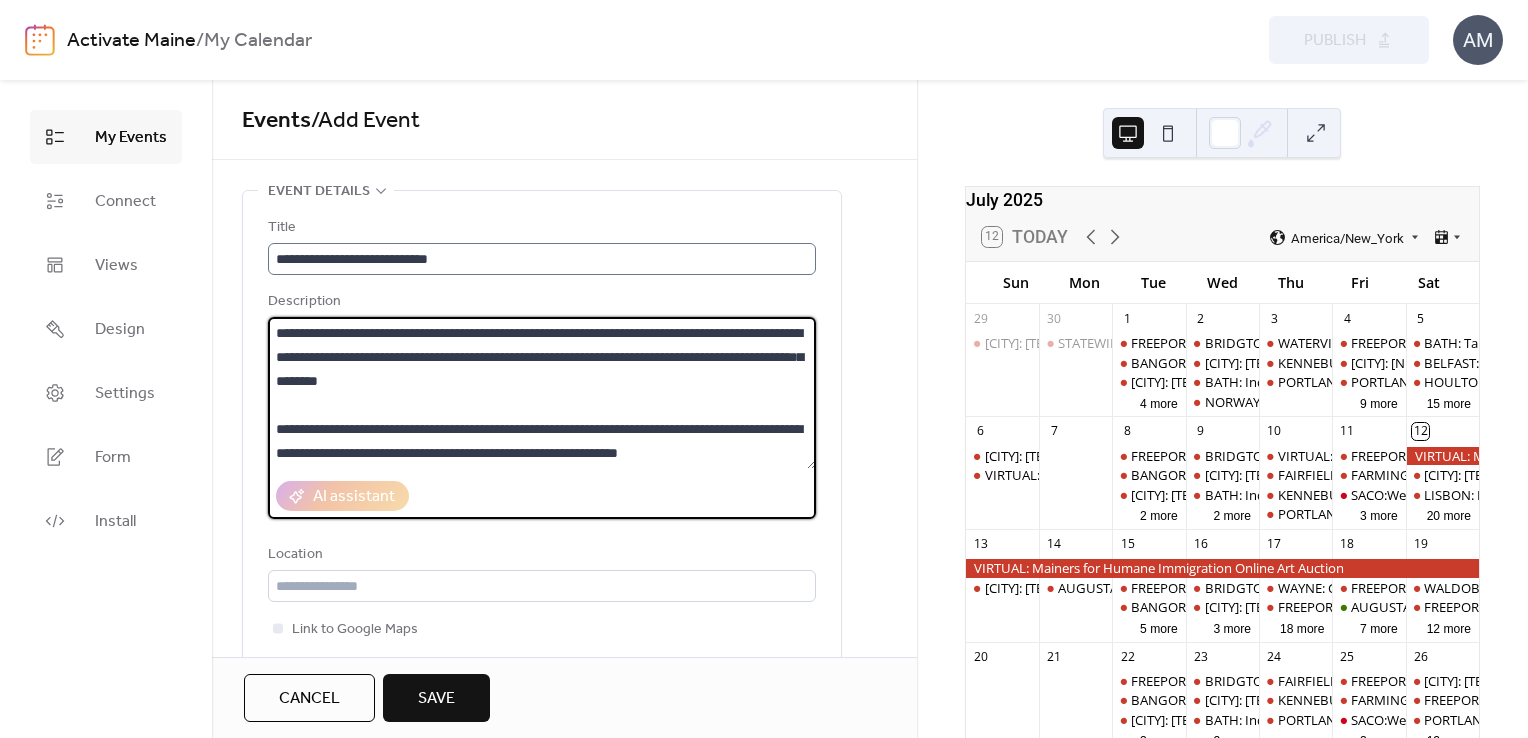 scroll, scrollTop: 308, scrollLeft: 0, axis: vertical 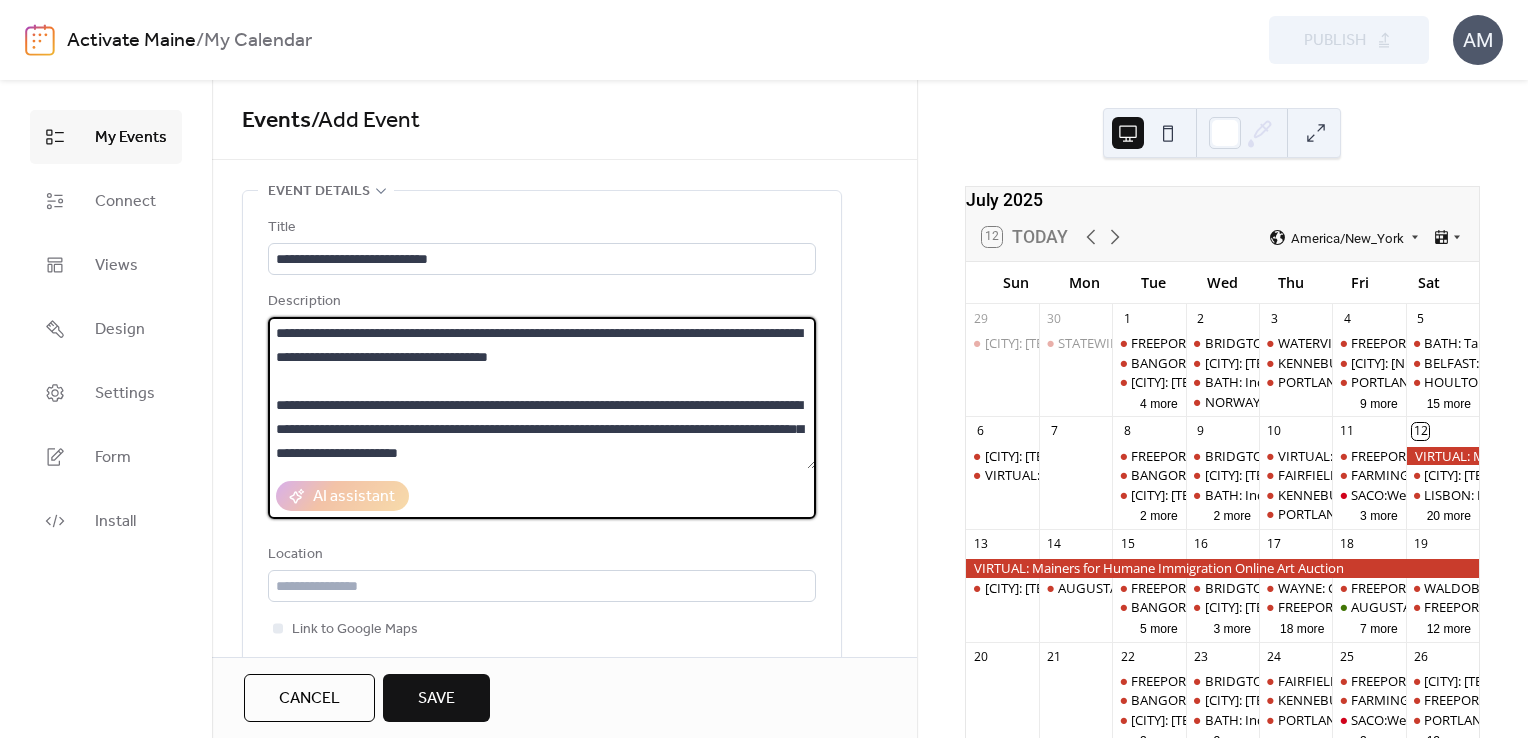 type on "**********" 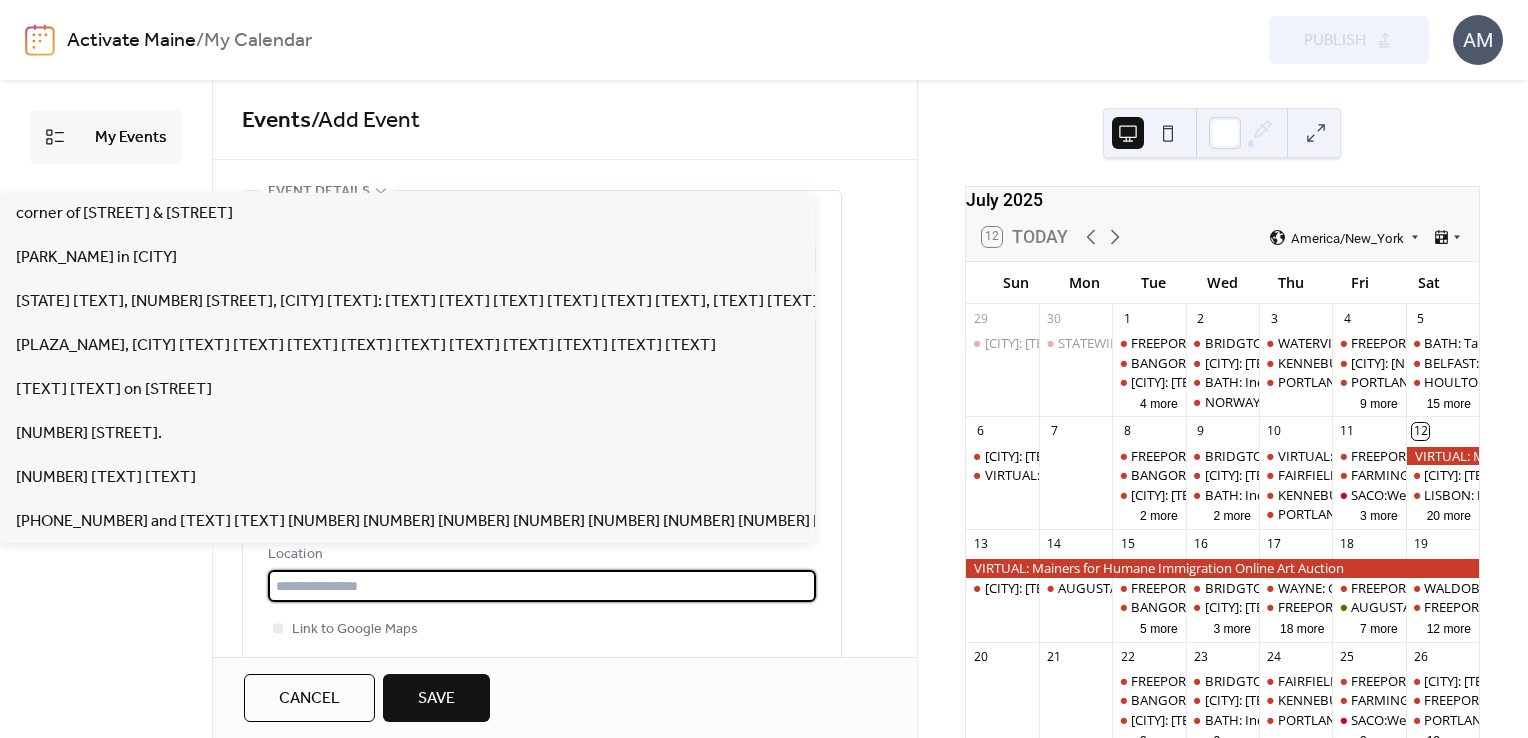 click at bounding box center (542, 586) 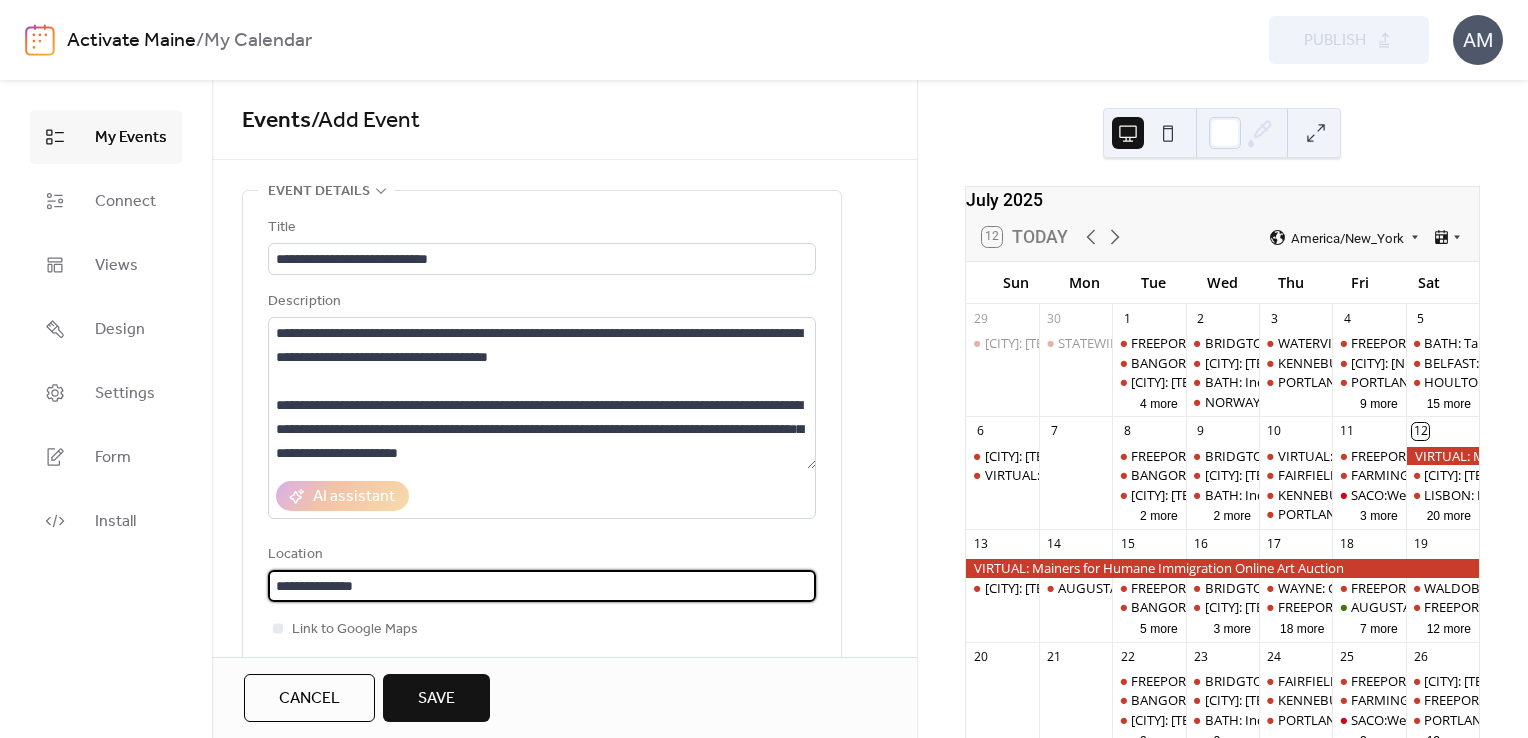type on "**********" 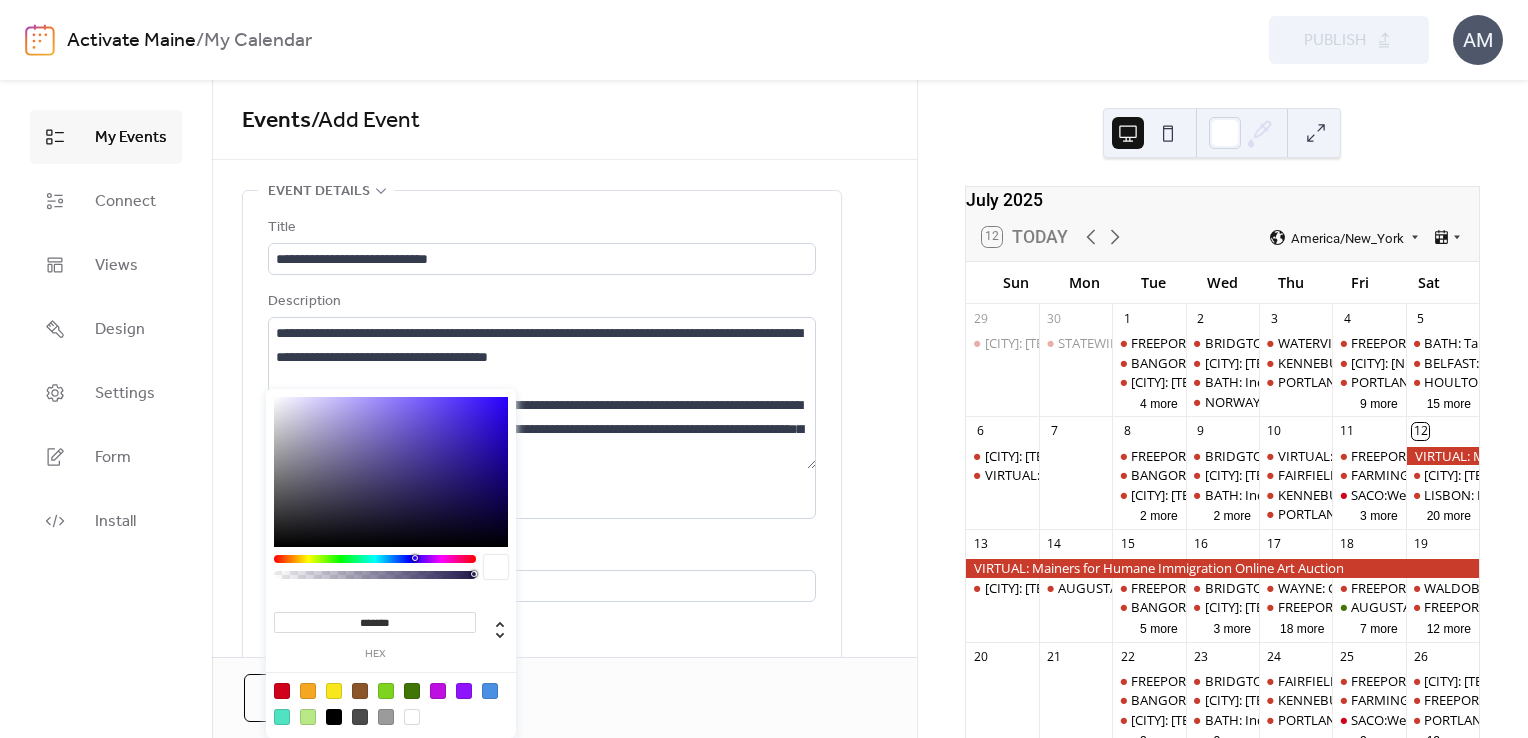 scroll, scrollTop: 339, scrollLeft: 0, axis: vertical 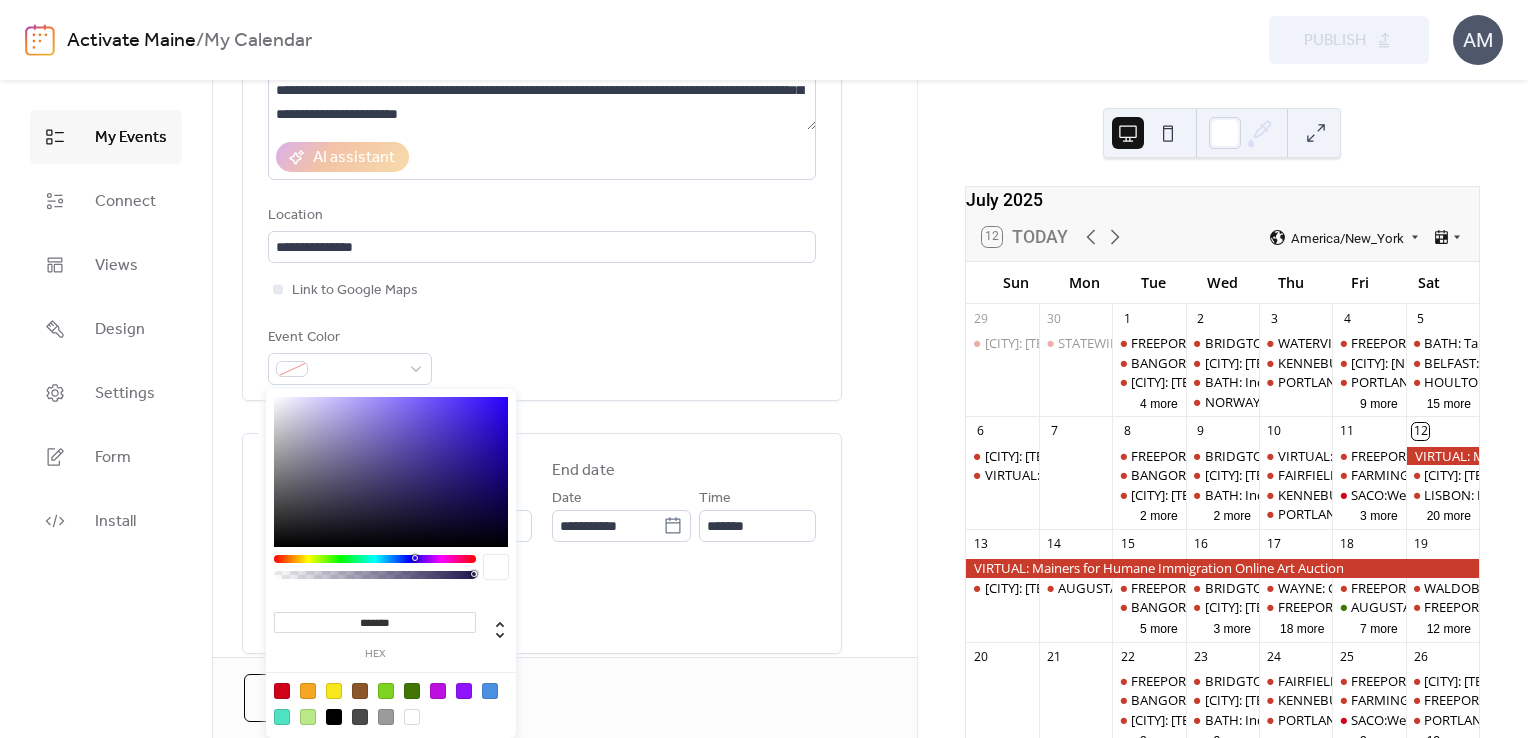 click on "**********" at bounding box center (542, 548) 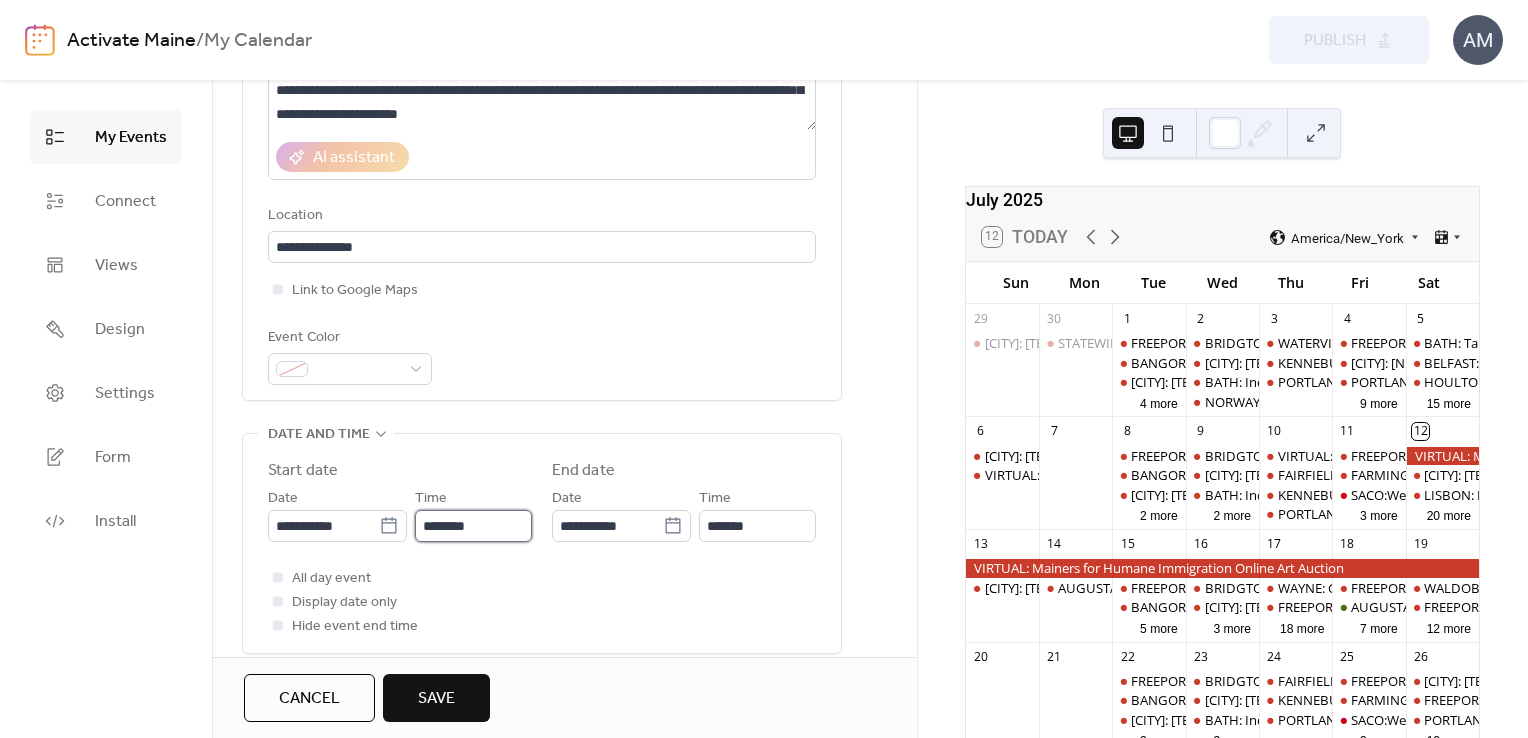 click on "********" at bounding box center [473, 526] 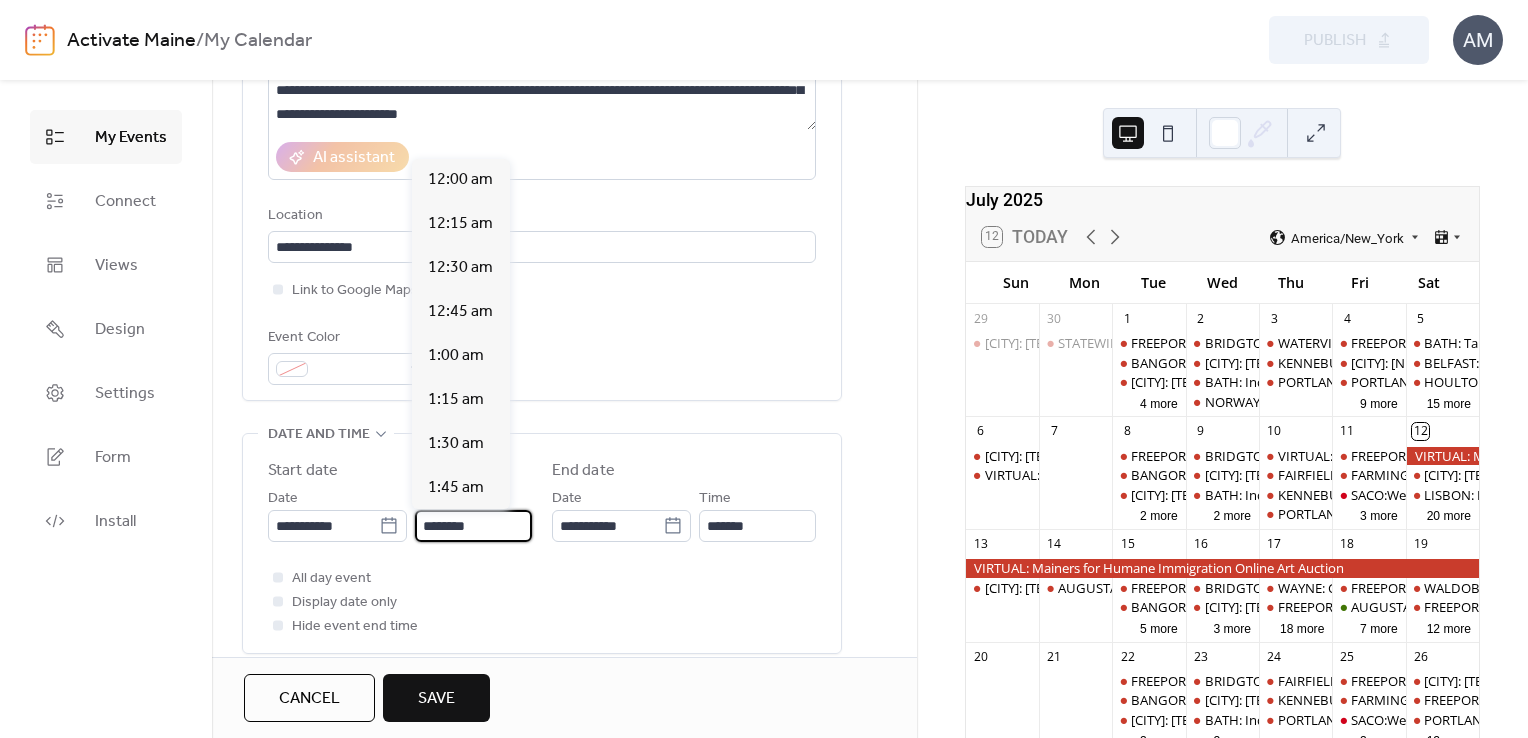 scroll, scrollTop: 2112, scrollLeft: 0, axis: vertical 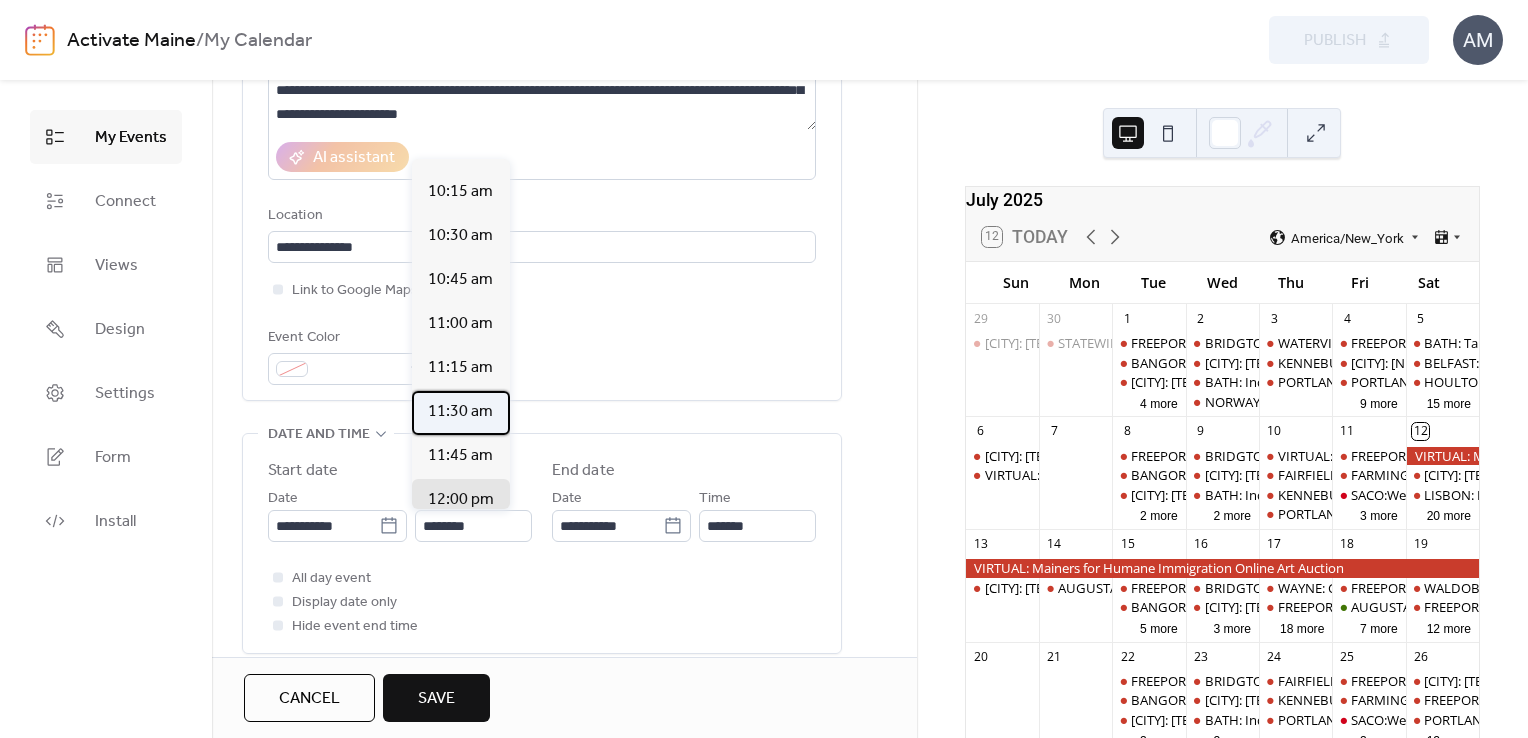 click on "11:30 am" at bounding box center (460, 412) 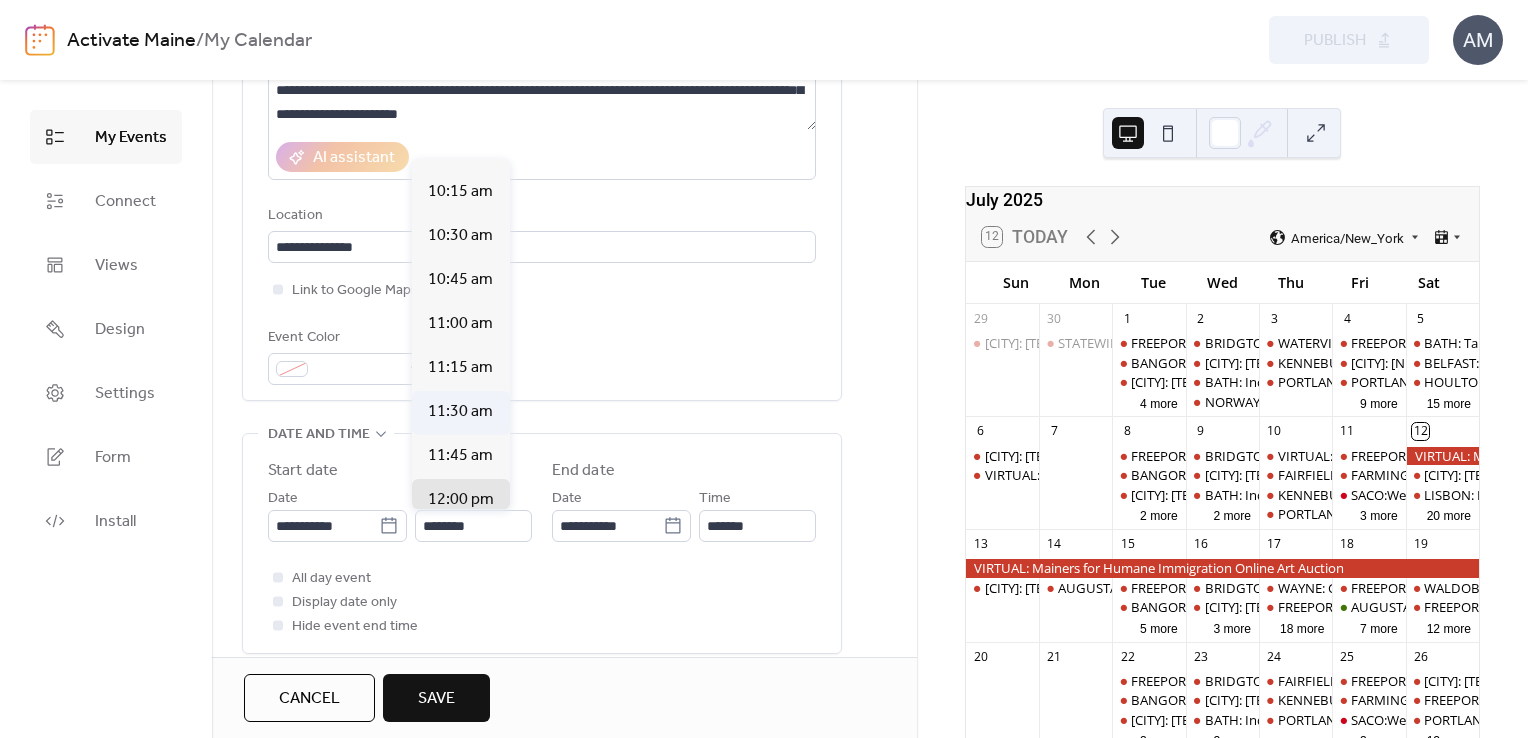 type on "********" 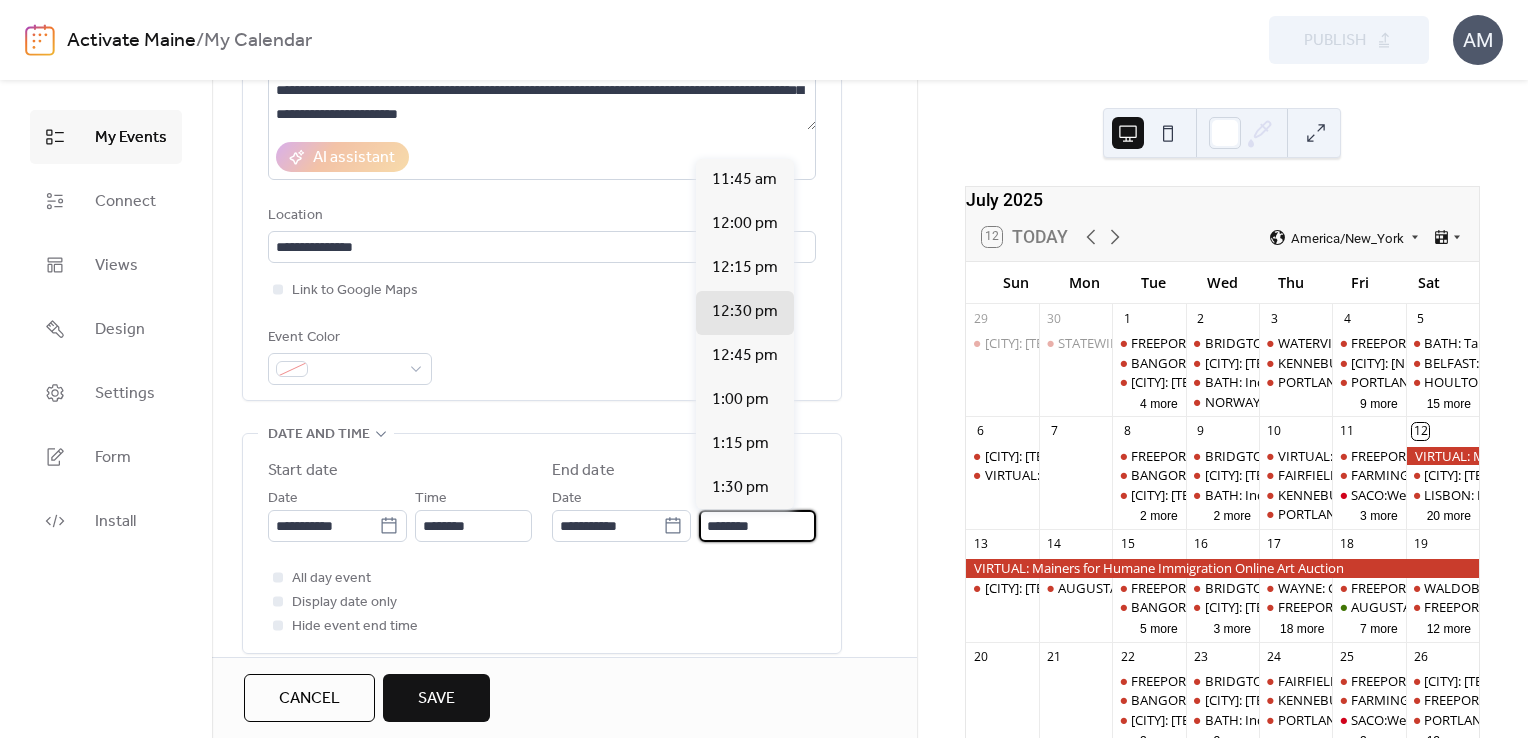 click on "********" at bounding box center [757, 526] 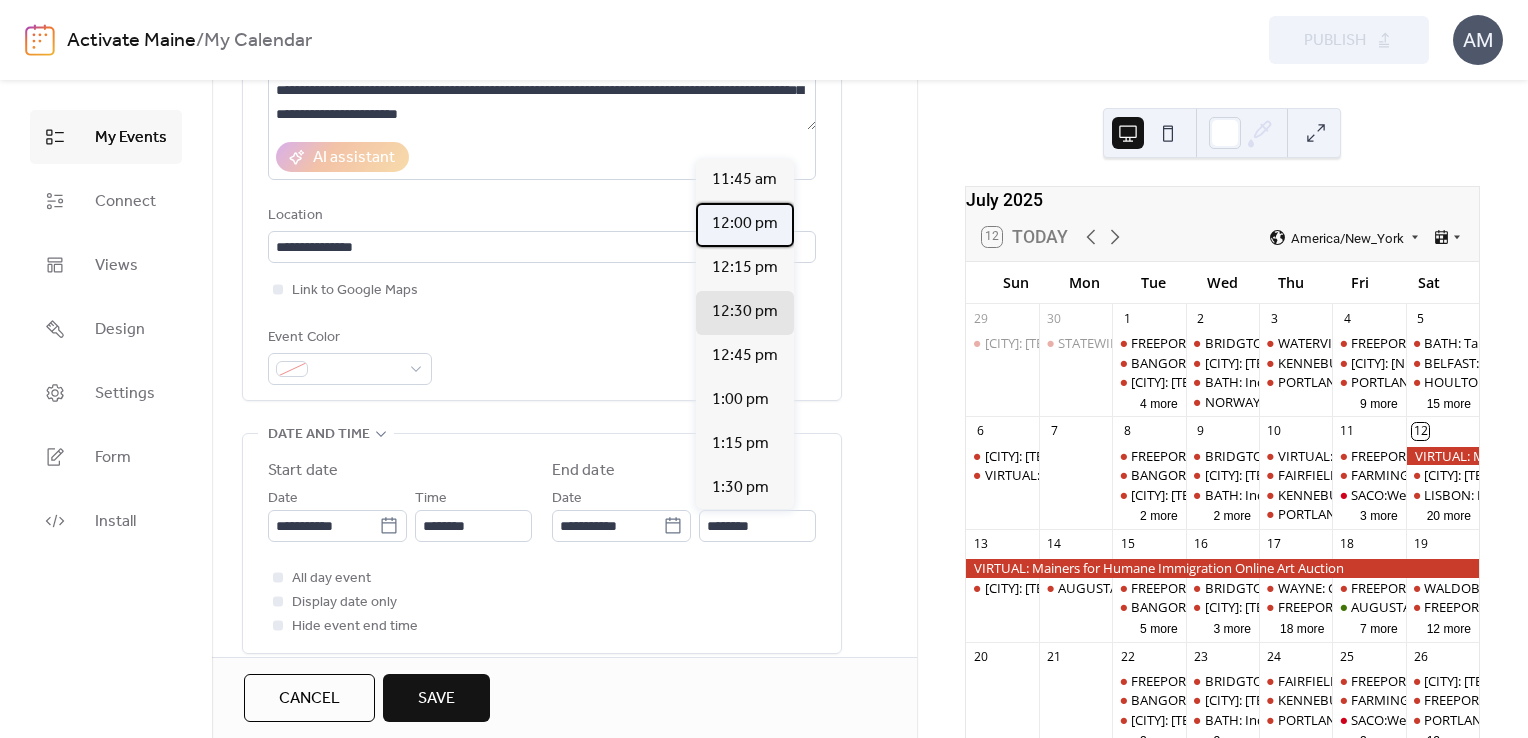 click on "12:00 pm" at bounding box center (745, 224) 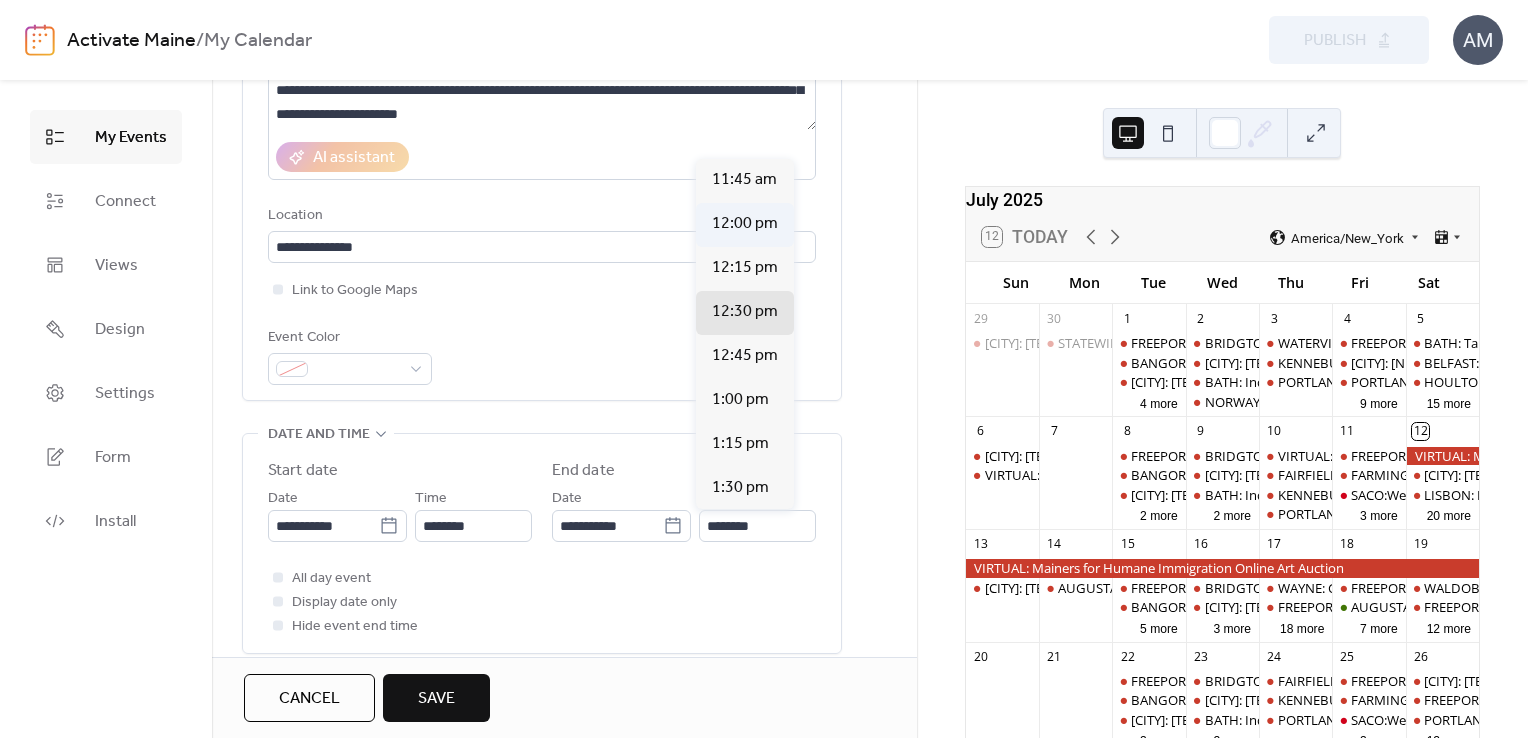 type on "********" 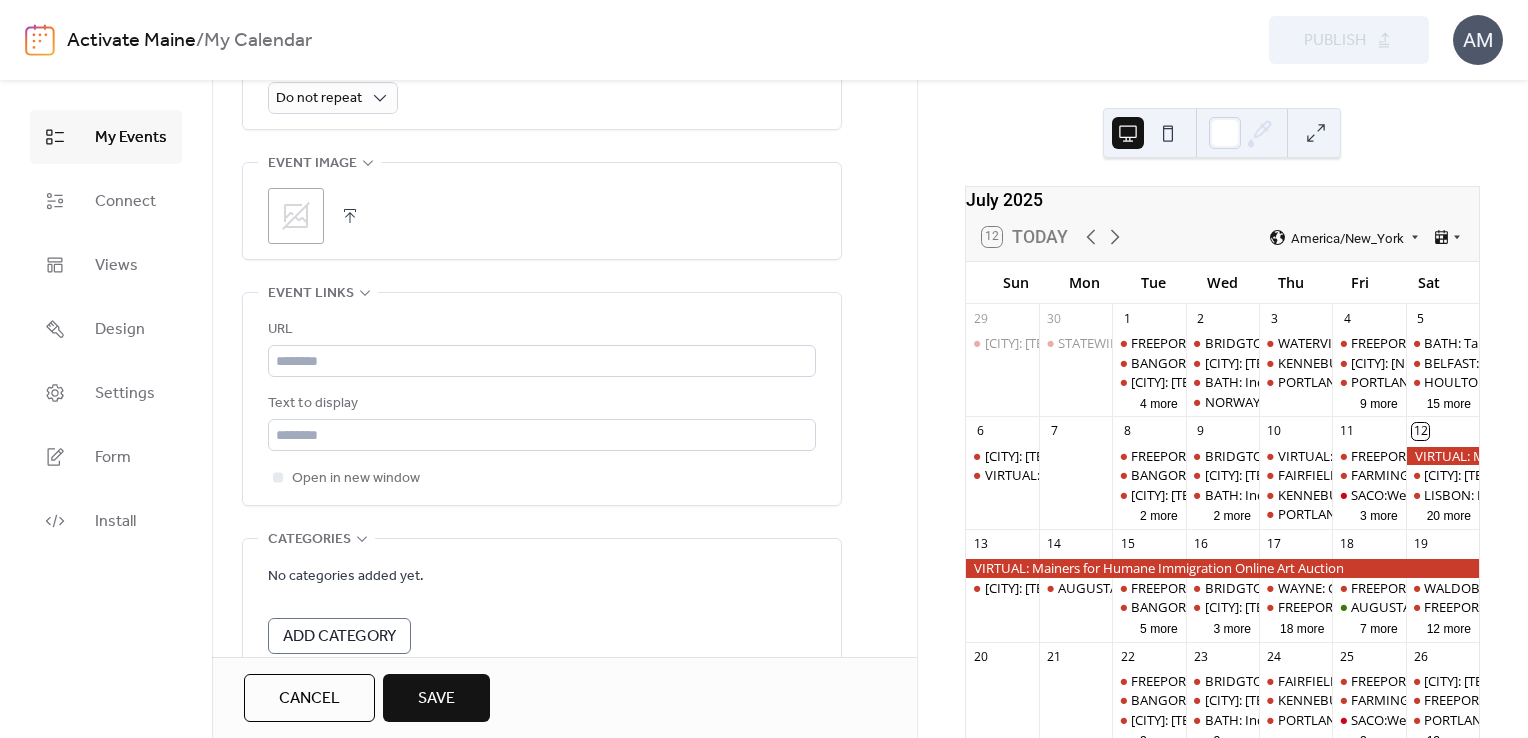 scroll, scrollTop: 971, scrollLeft: 0, axis: vertical 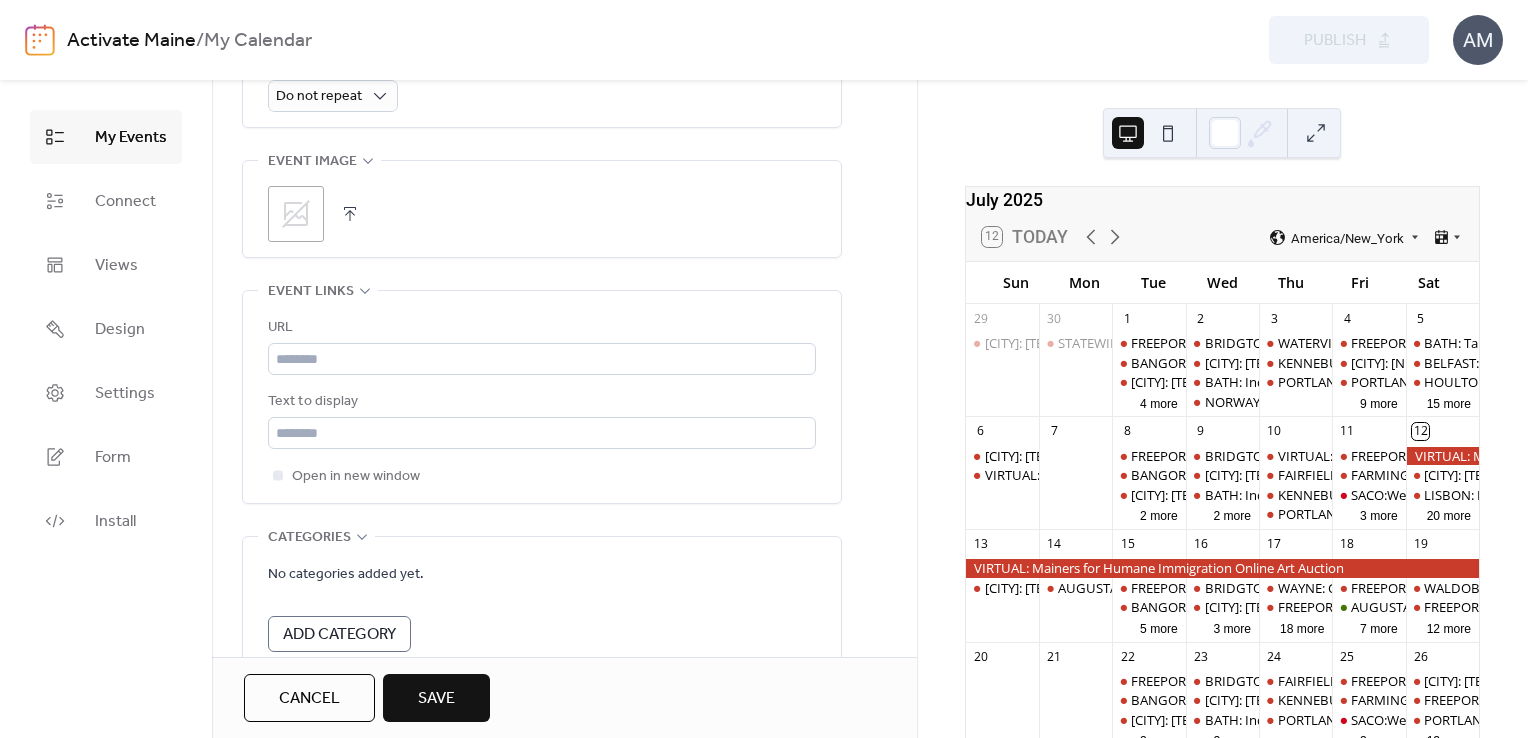 click on "Save" at bounding box center (436, 699) 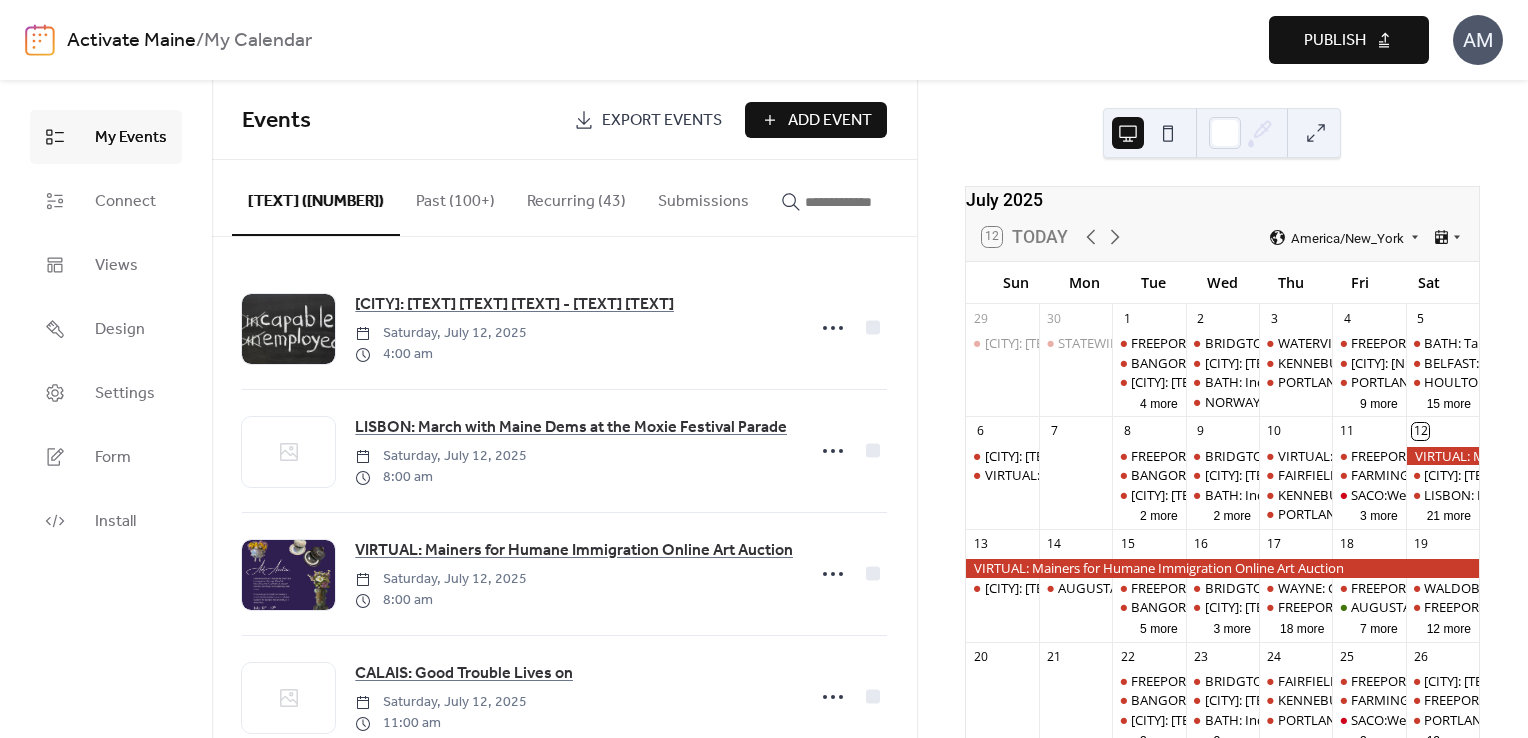click on "Publish" at bounding box center [1335, 41] 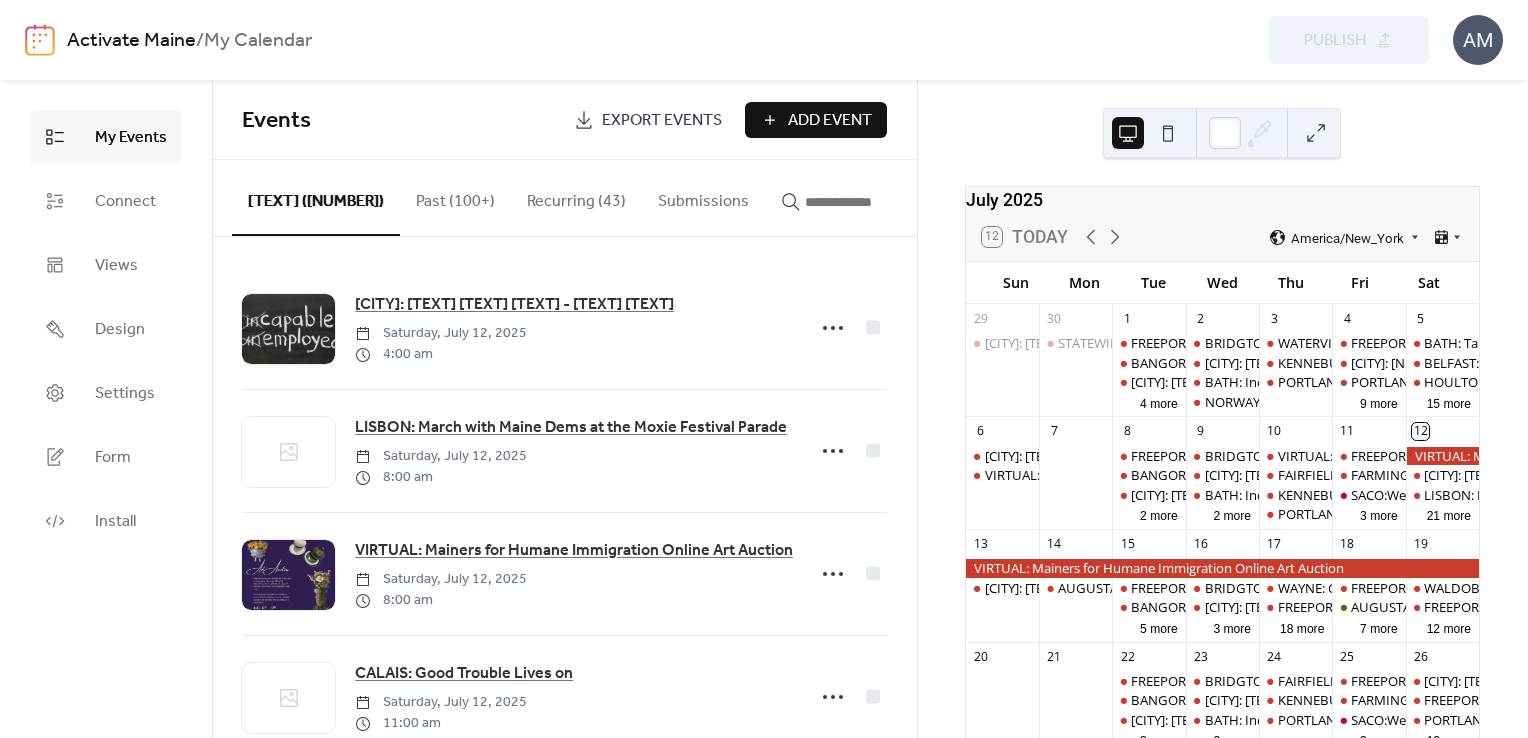 click at bounding box center [855, 202] 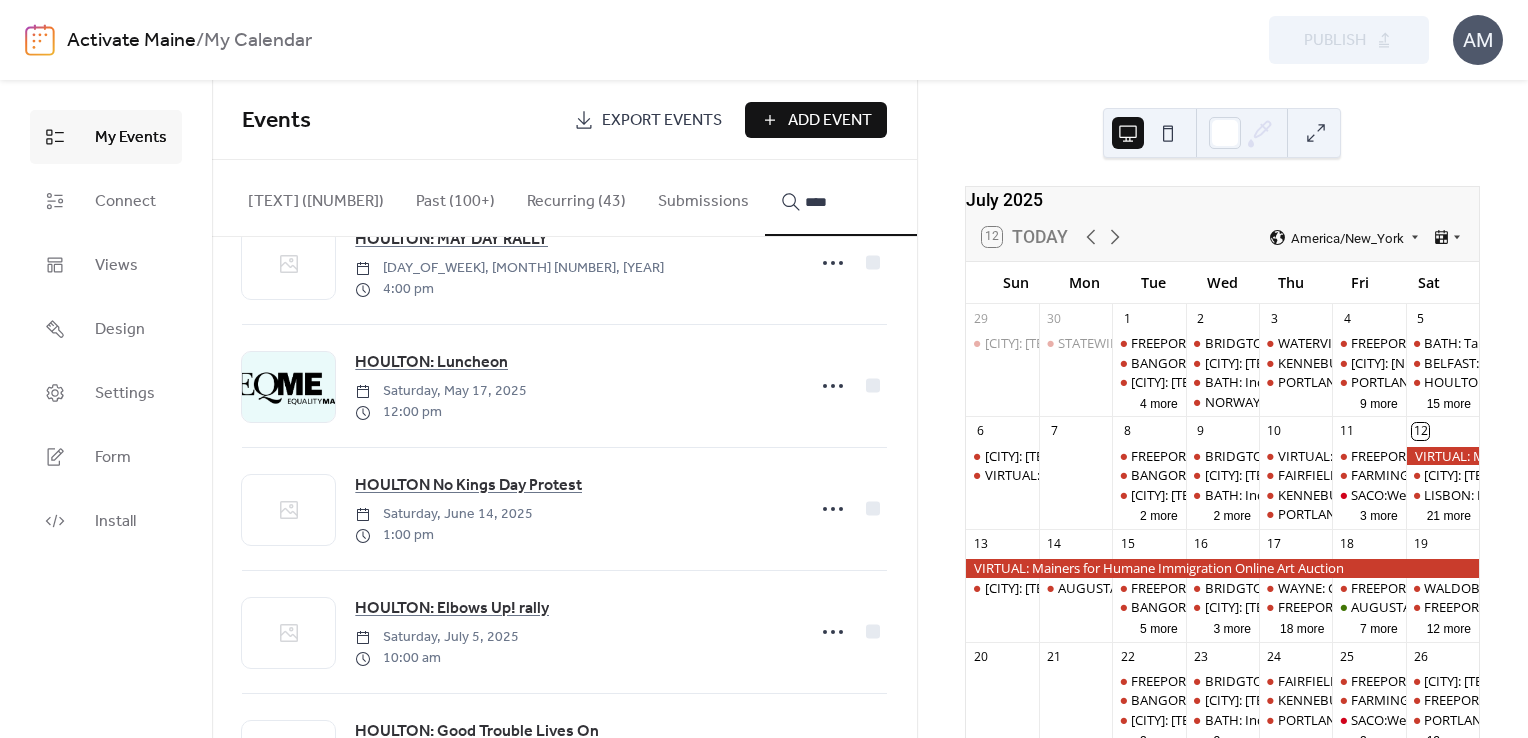 scroll, scrollTop: 173, scrollLeft: 0, axis: vertical 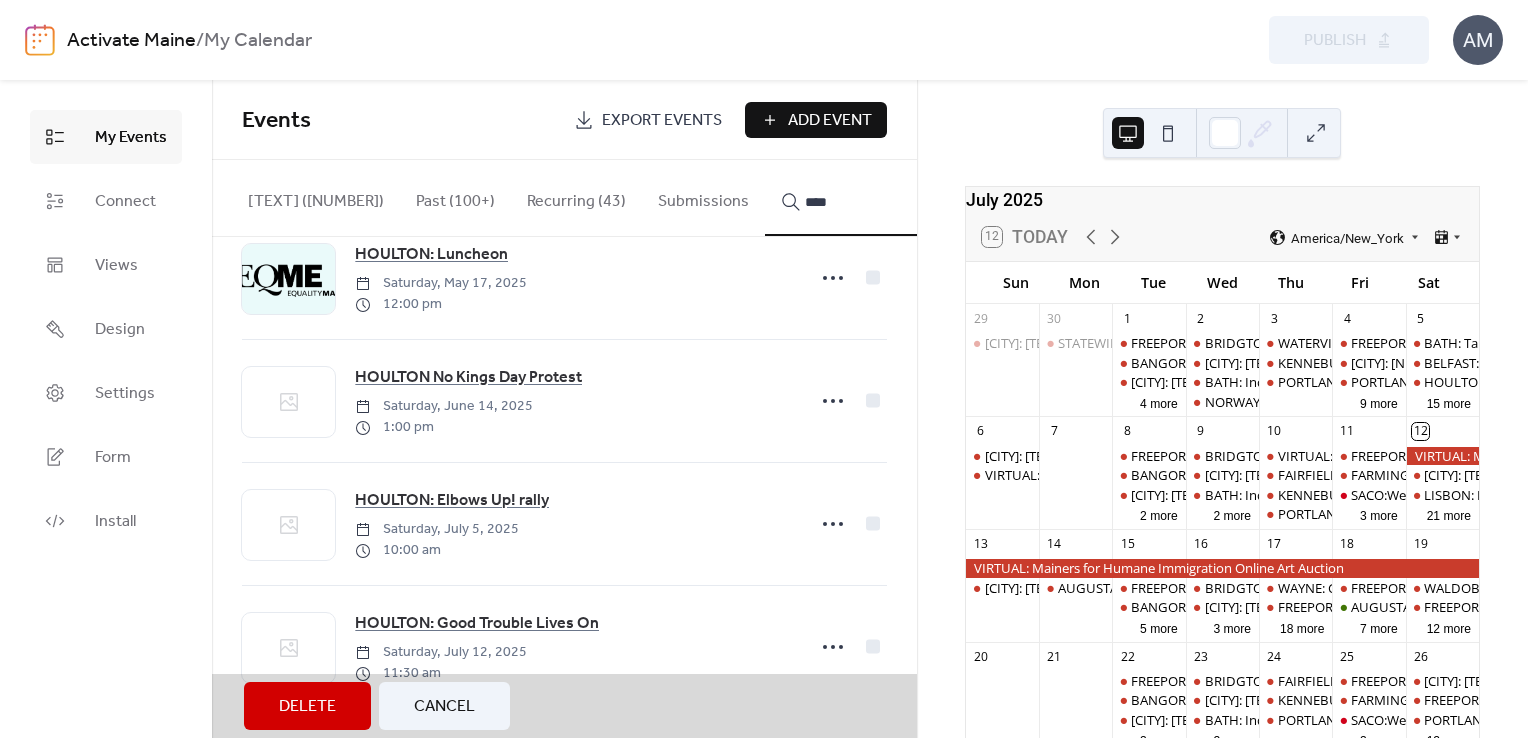 type on "****" 